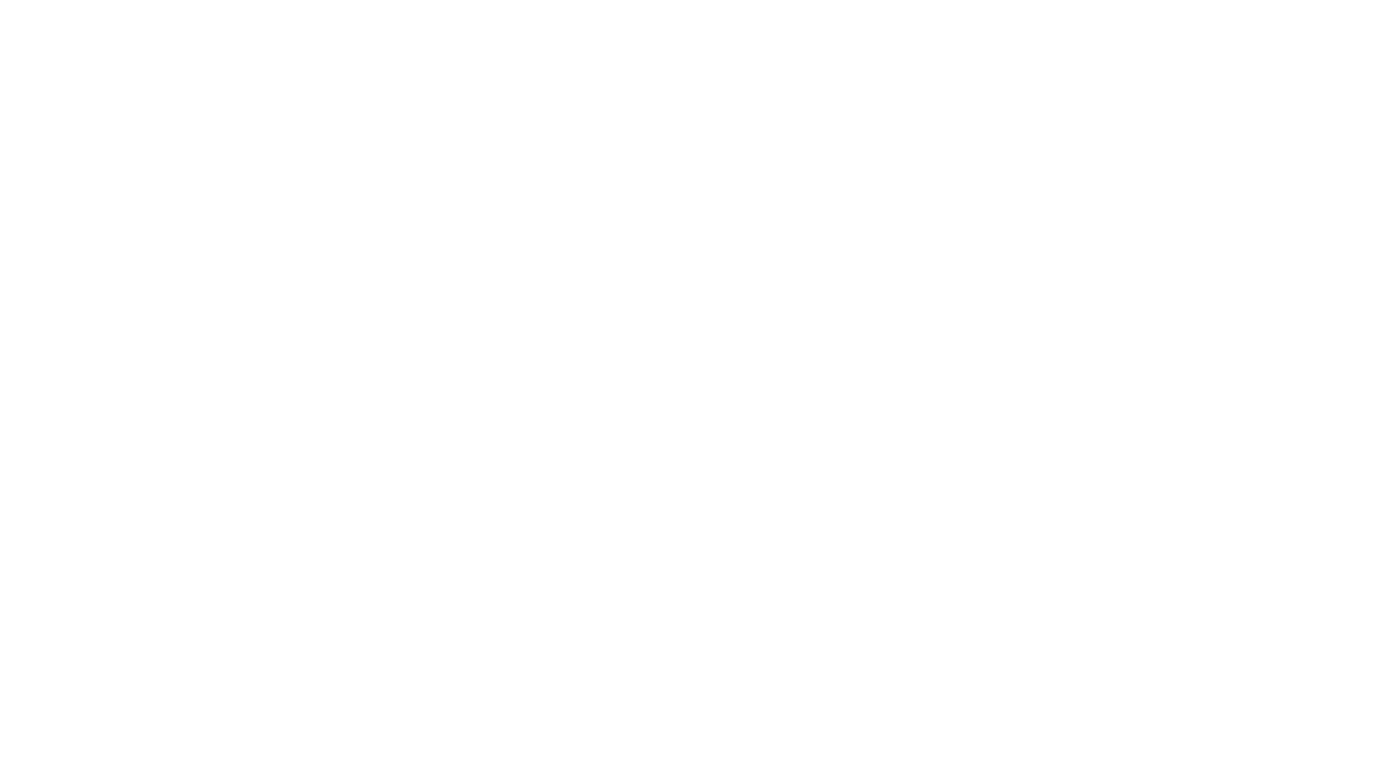 scroll, scrollTop: 0, scrollLeft: 0, axis: both 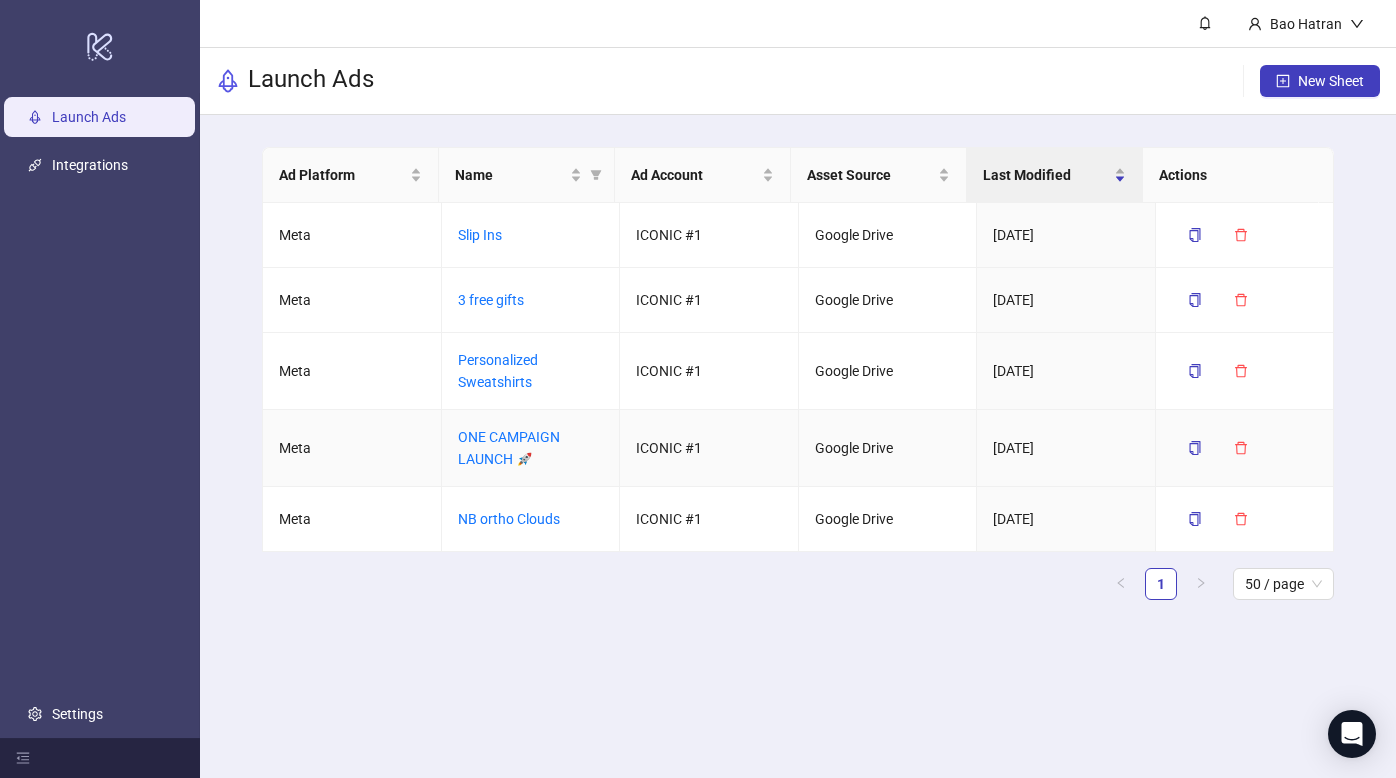 click on "ONE CAMPAIGN LAUNCH 🚀" at bounding box center [531, 448] 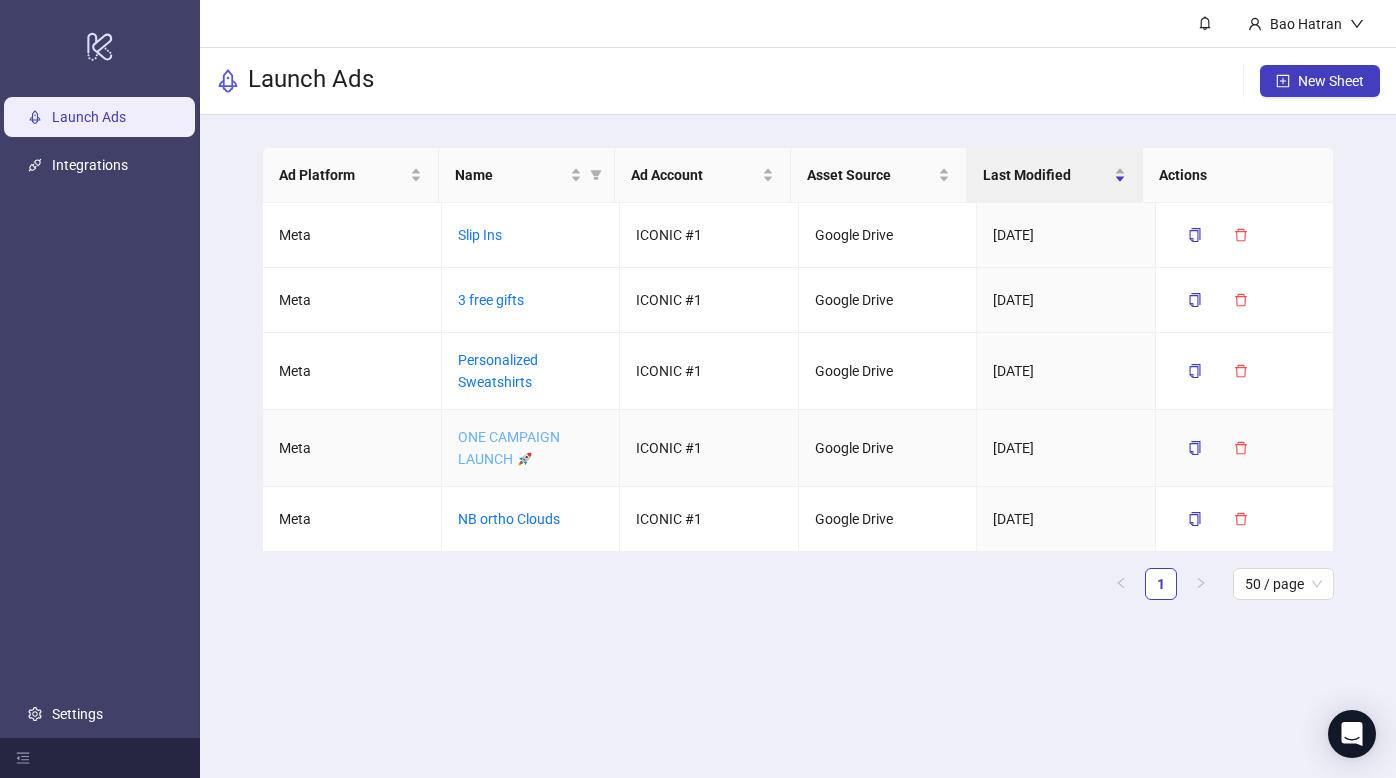 click on "ONE CAMPAIGN LAUNCH 🚀" at bounding box center [509, 448] 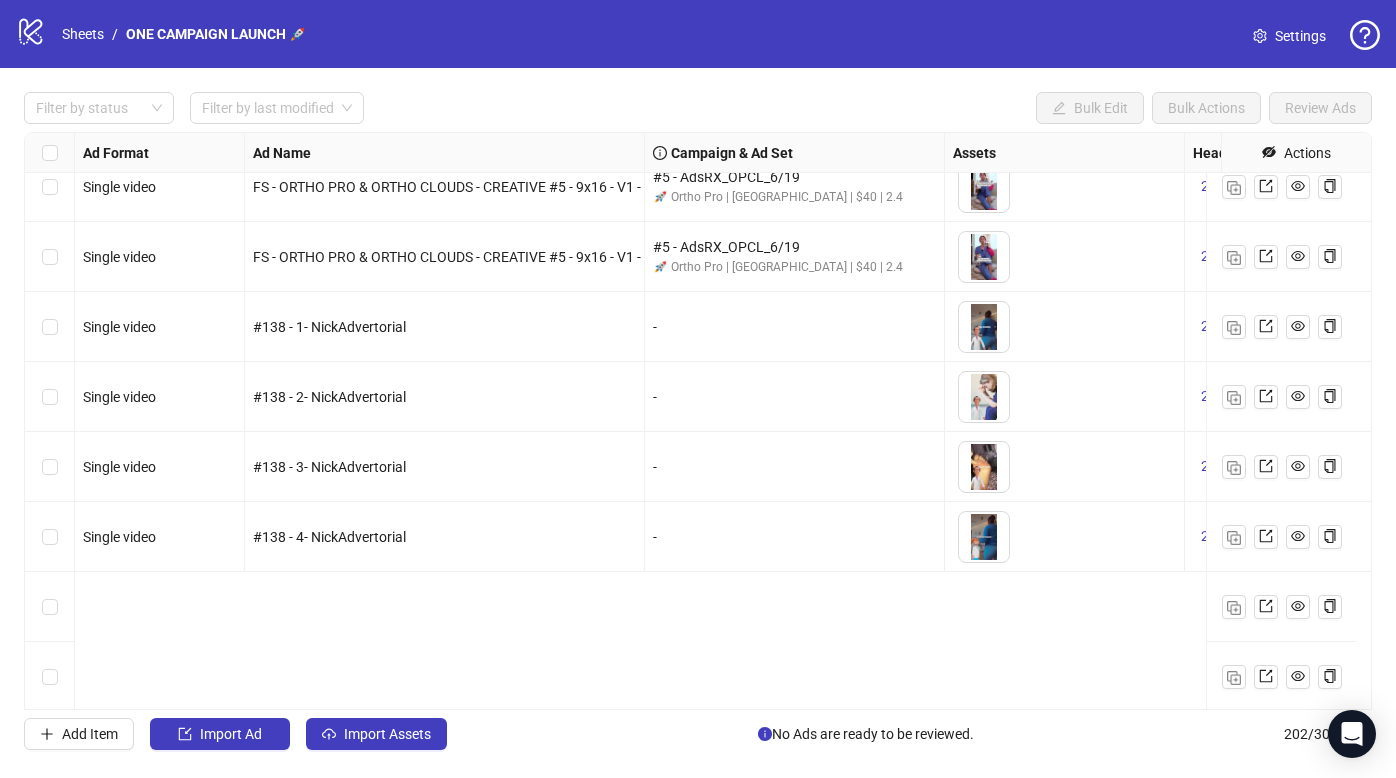 scroll, scrollTop: 870, scrollLeft: 0, axis: vertical 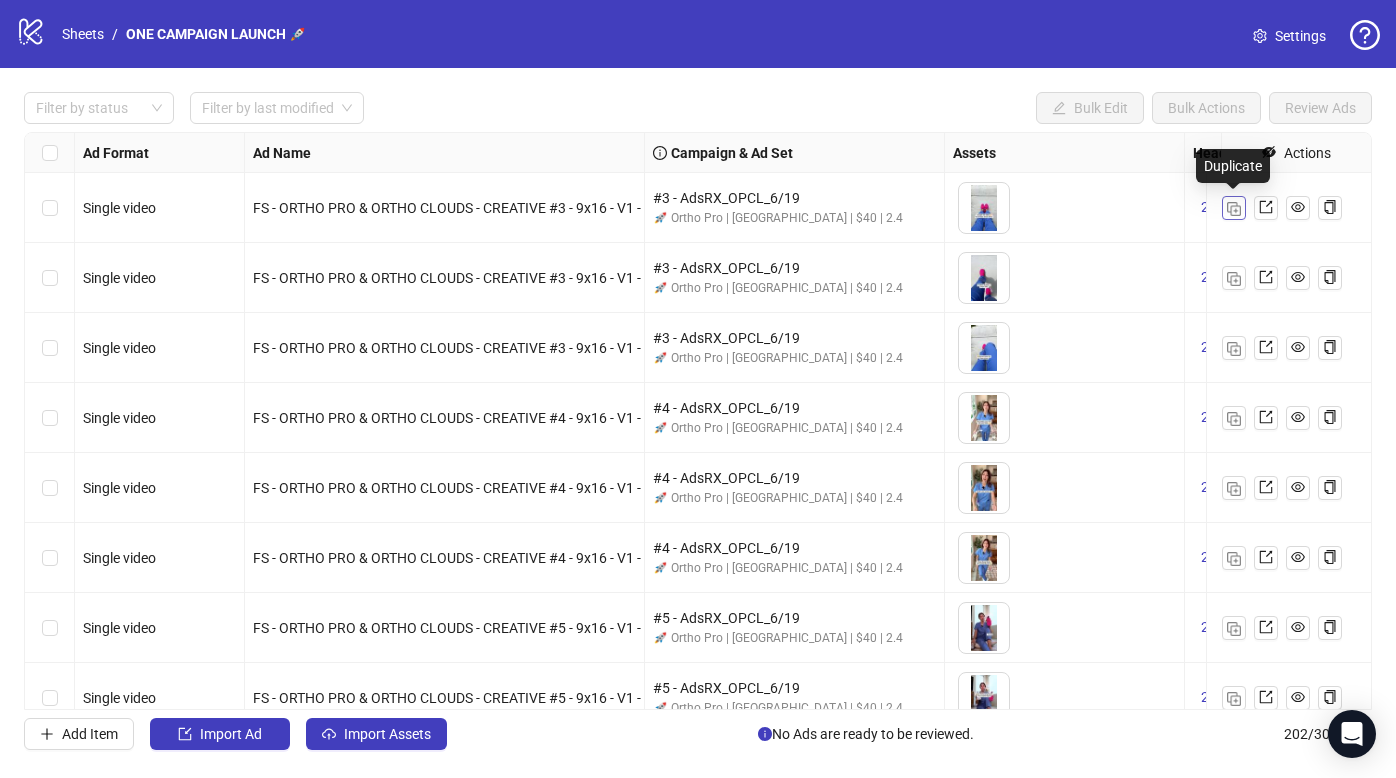 click at bounding box center (1234, 208) 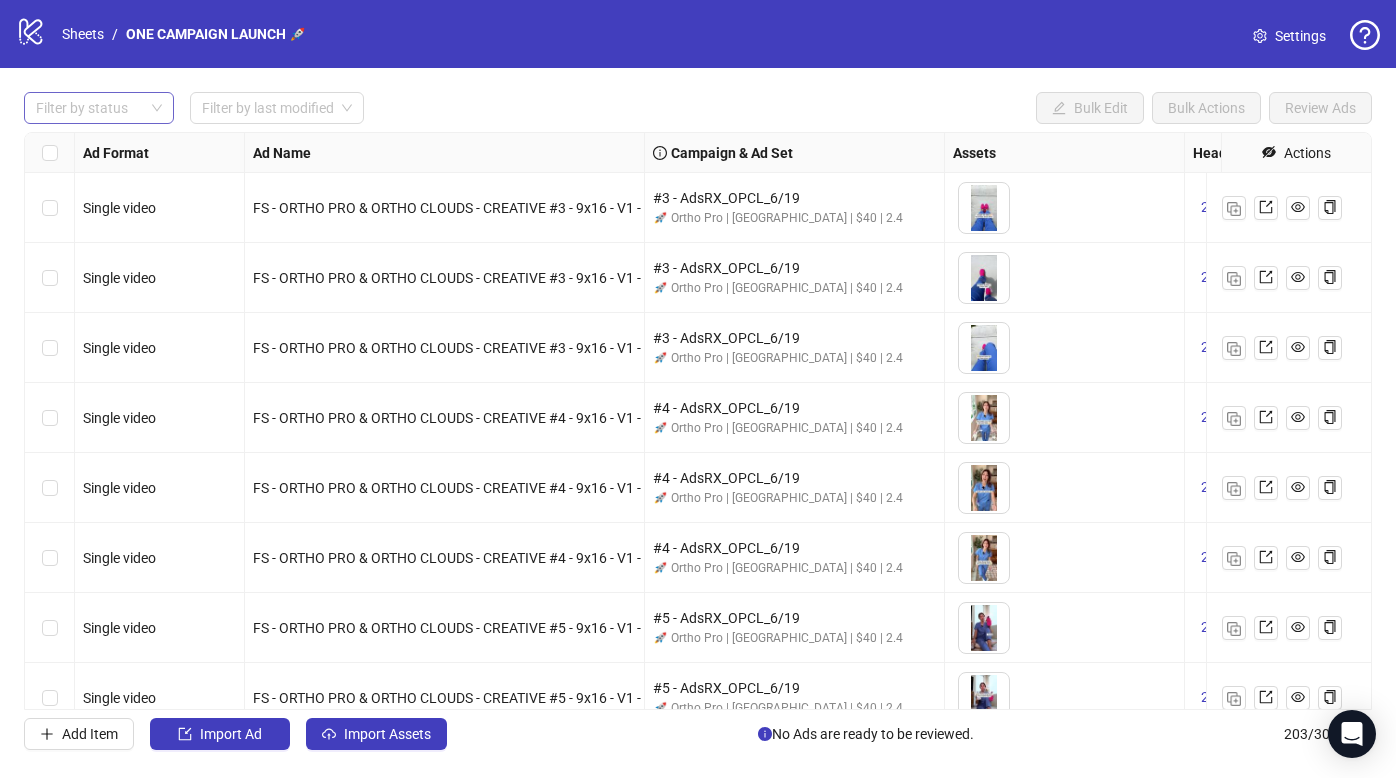 drag, startPoint x: 93, startPoint y: 112, endPoint x: 104, endPoint y: 112, distance: 11 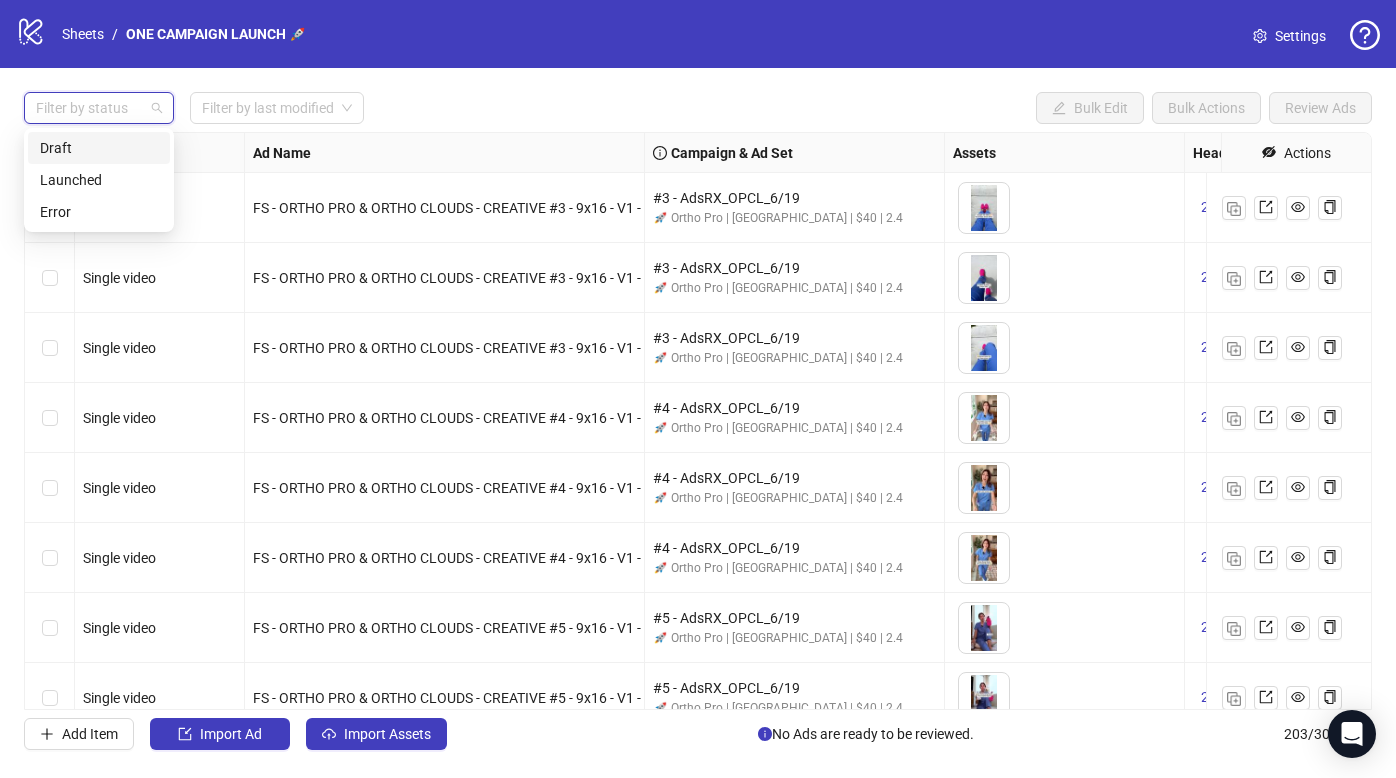 click on "Draft" at bounding box center [99, 148] 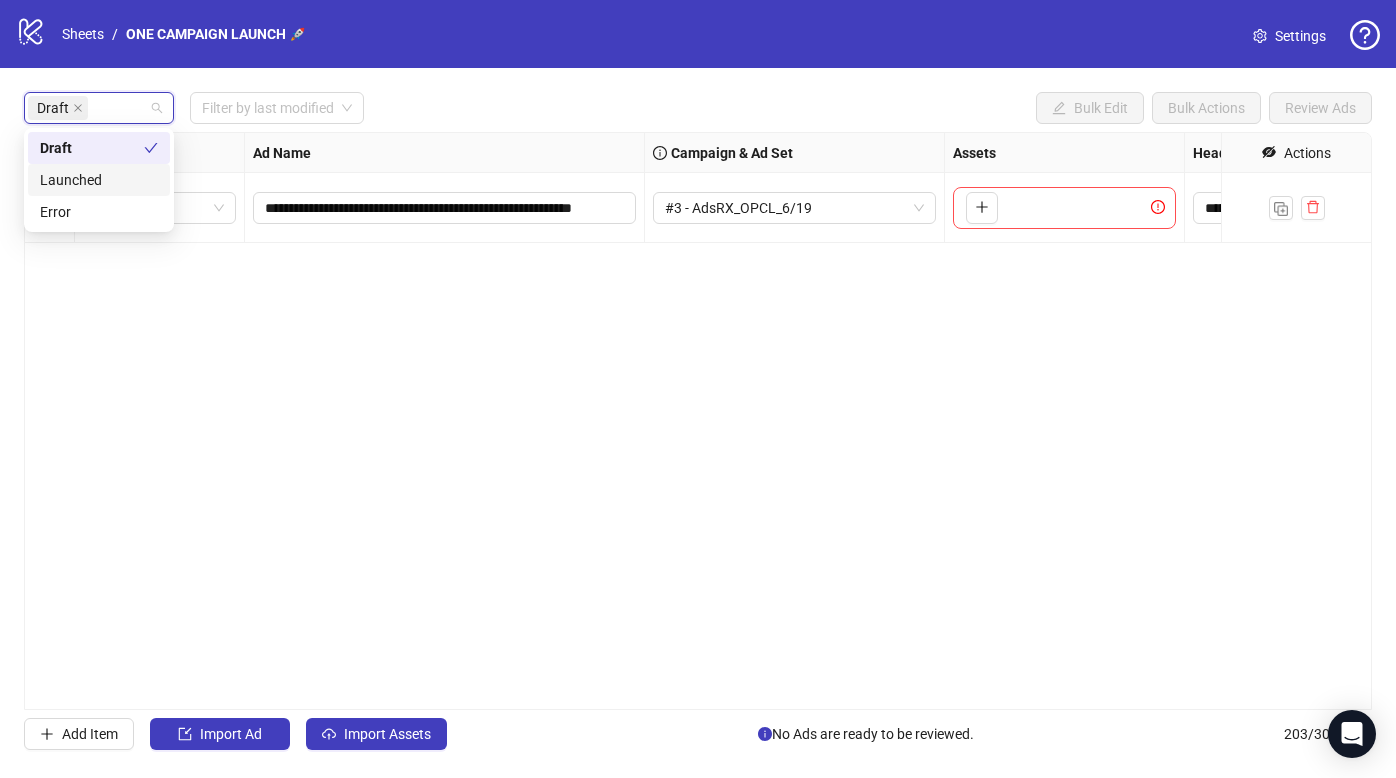 click on "**********" at bounding box center (698, 421) 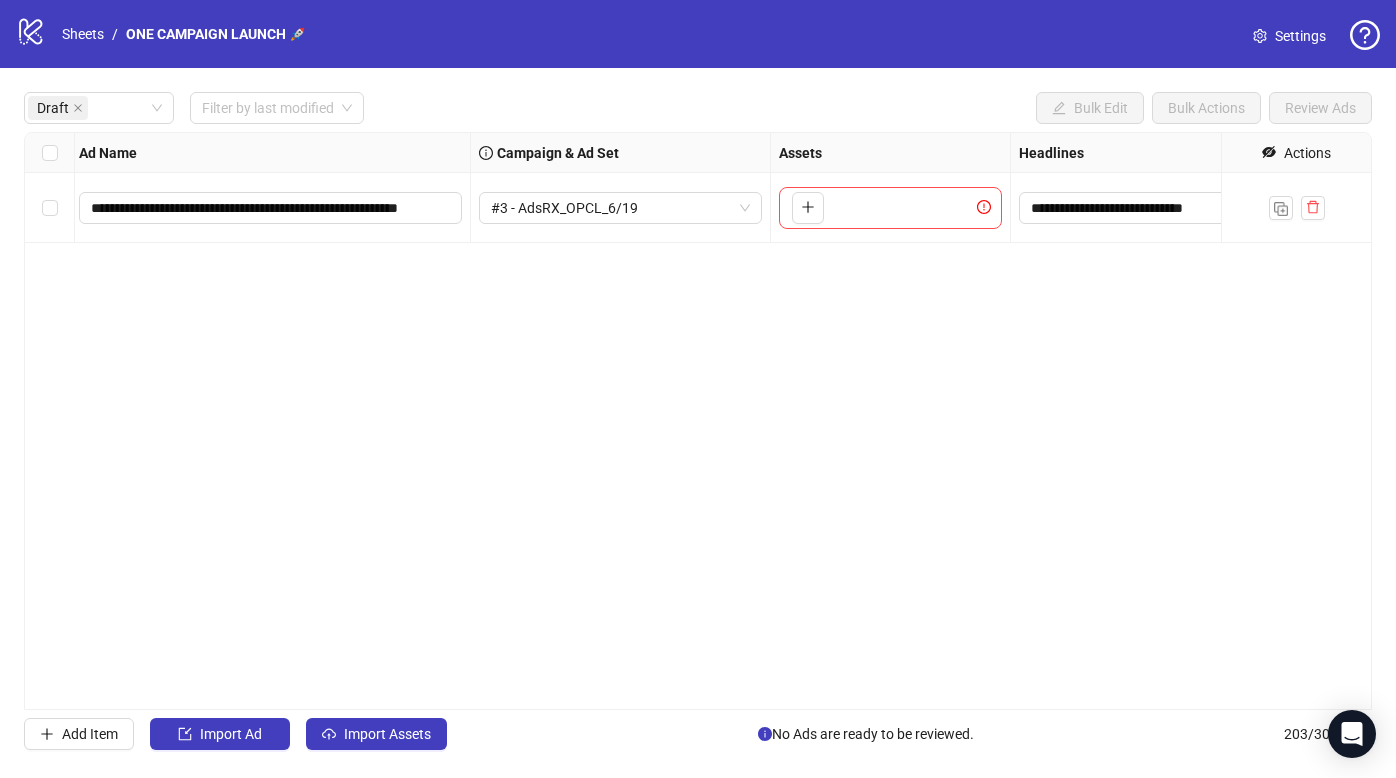 drag, startPoint x: 798, startPoint y: 309, endPoint x: 1115, endPoint y: 266, distance: 319.9031 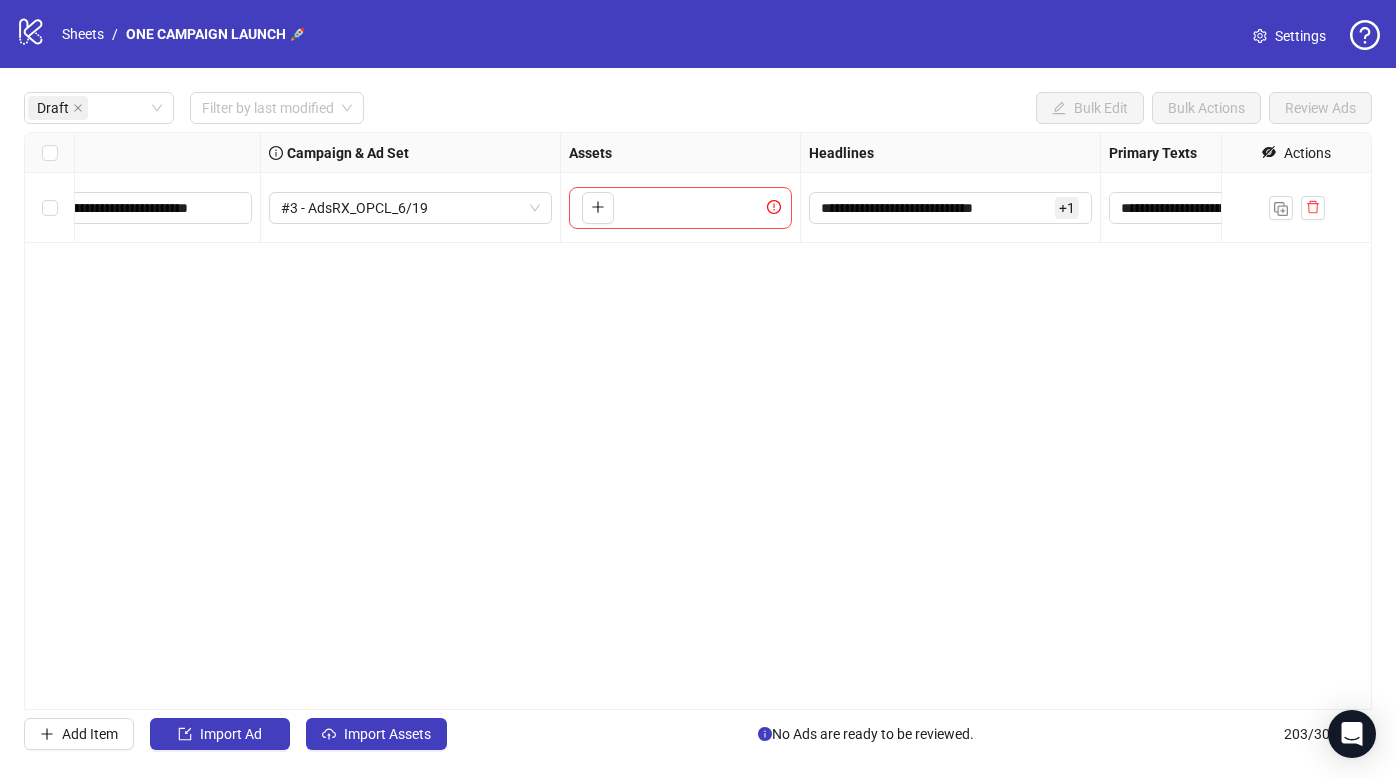 scroll, scrollTop: 0, scrollLeft: 617, axis: horizontal 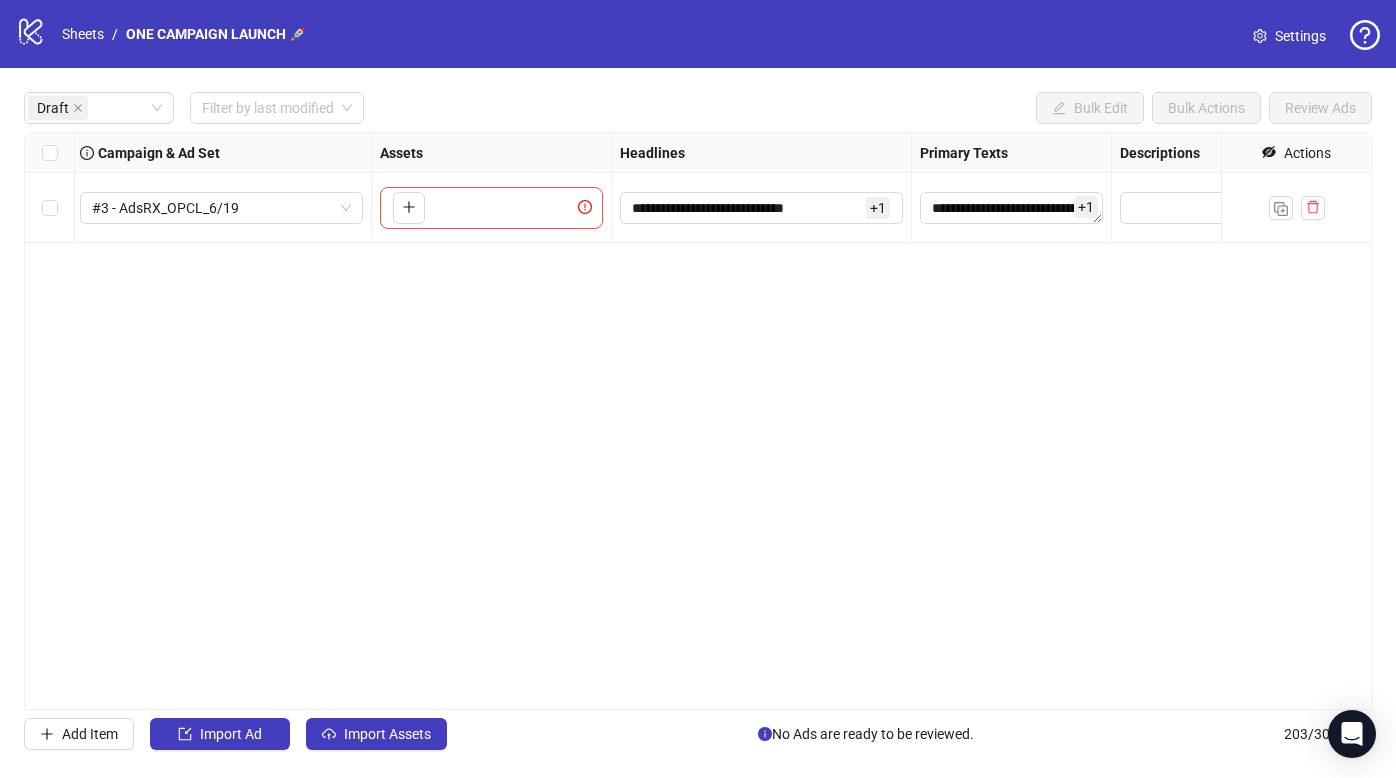 drag, startPoint x: 906, startPoint y: 413, endPoint x: 1190, endPoint y: 410, distance: 284.01584 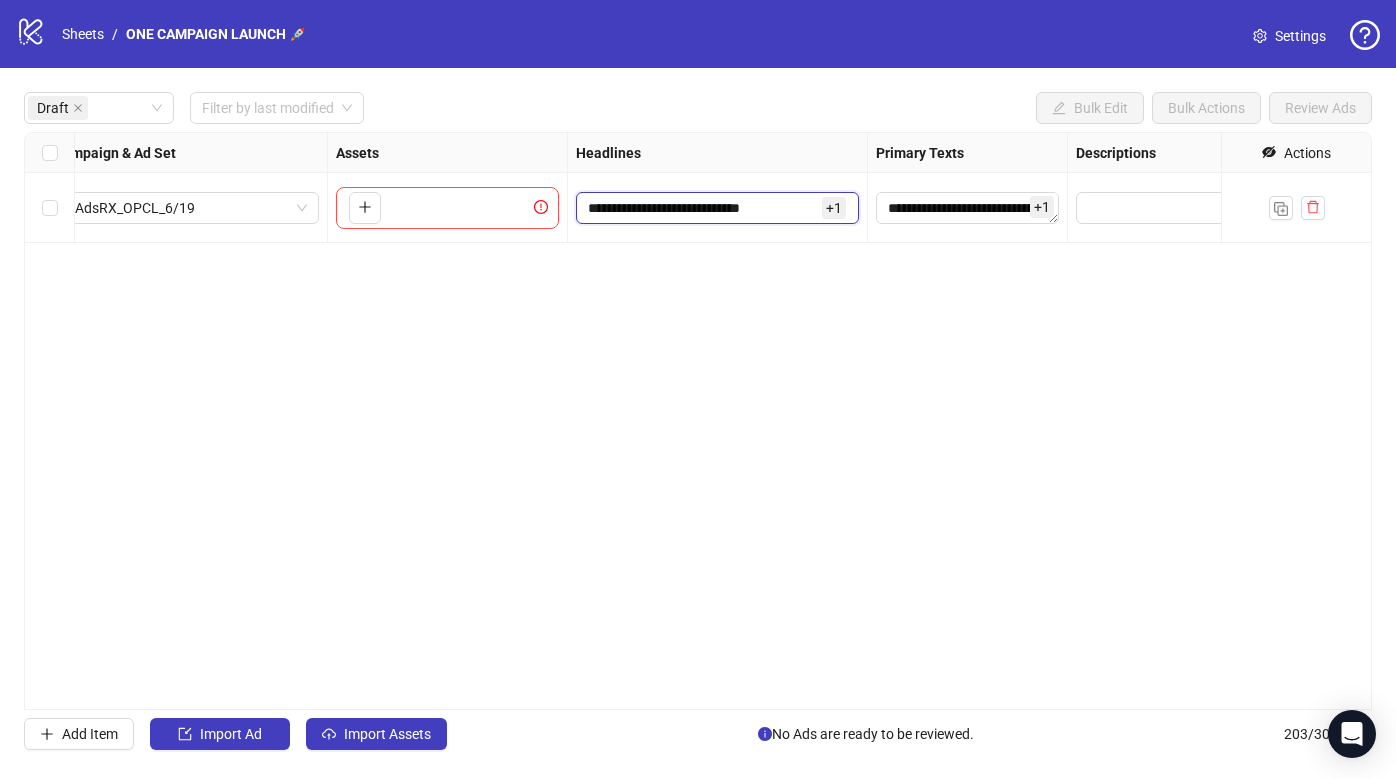 click on "**********" at bounding box center (703, 208) 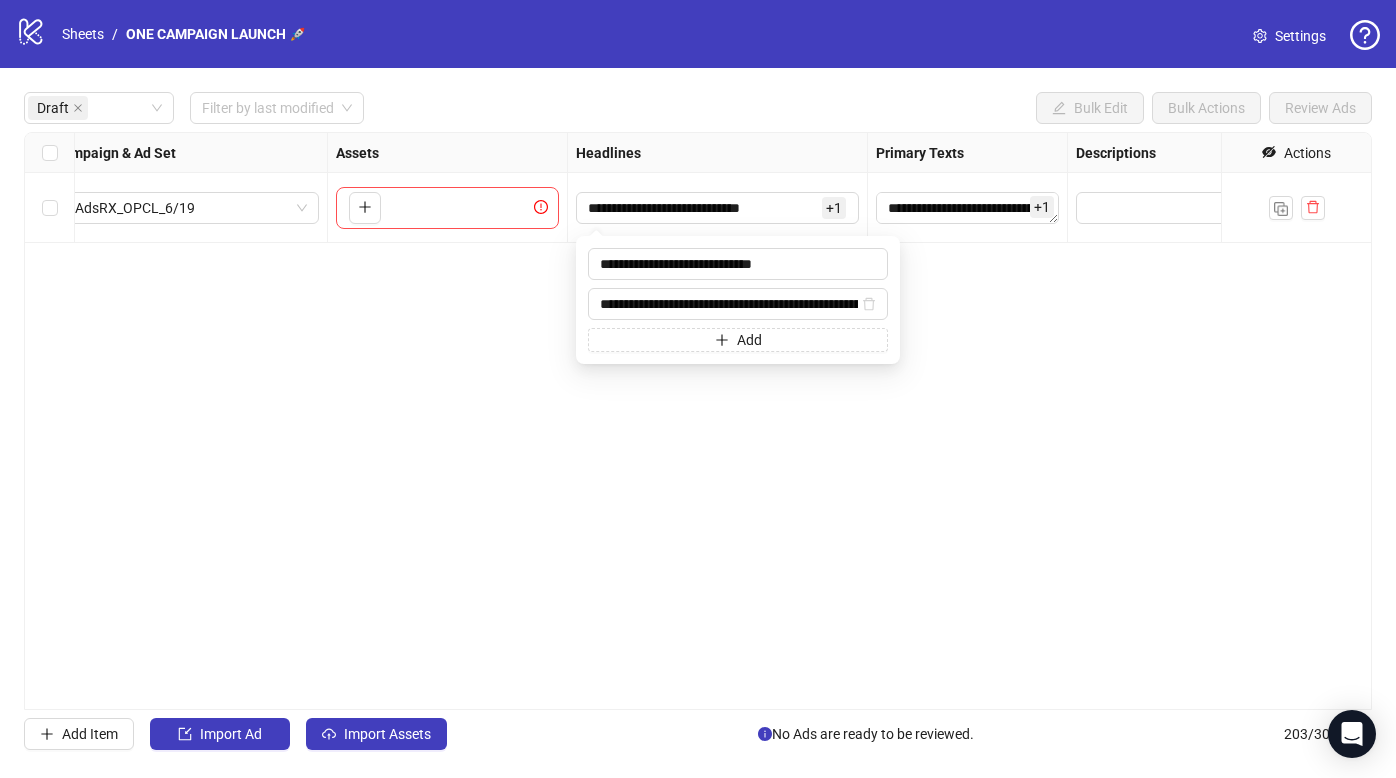 click on "**********" at bounding box center (698, 421) 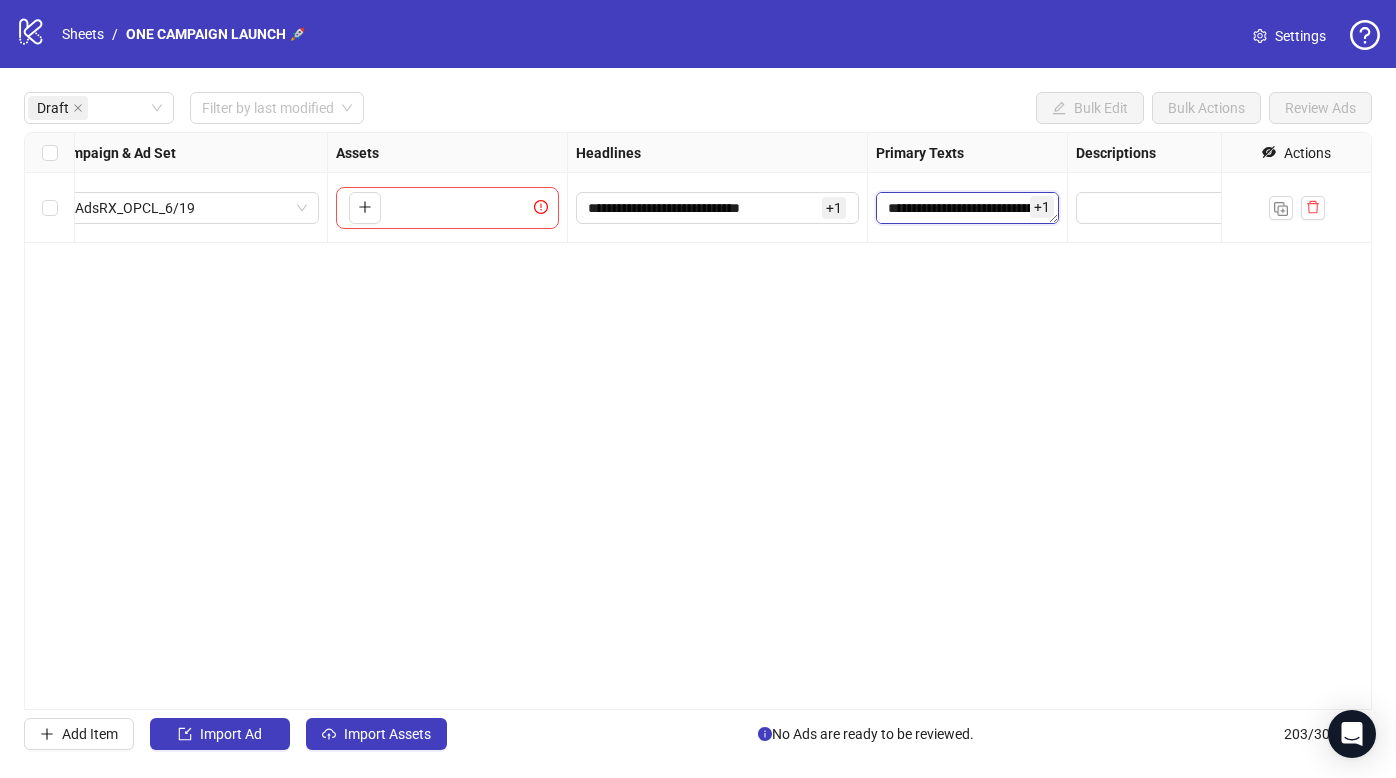click on "**********" at bounding box center (967, 208) 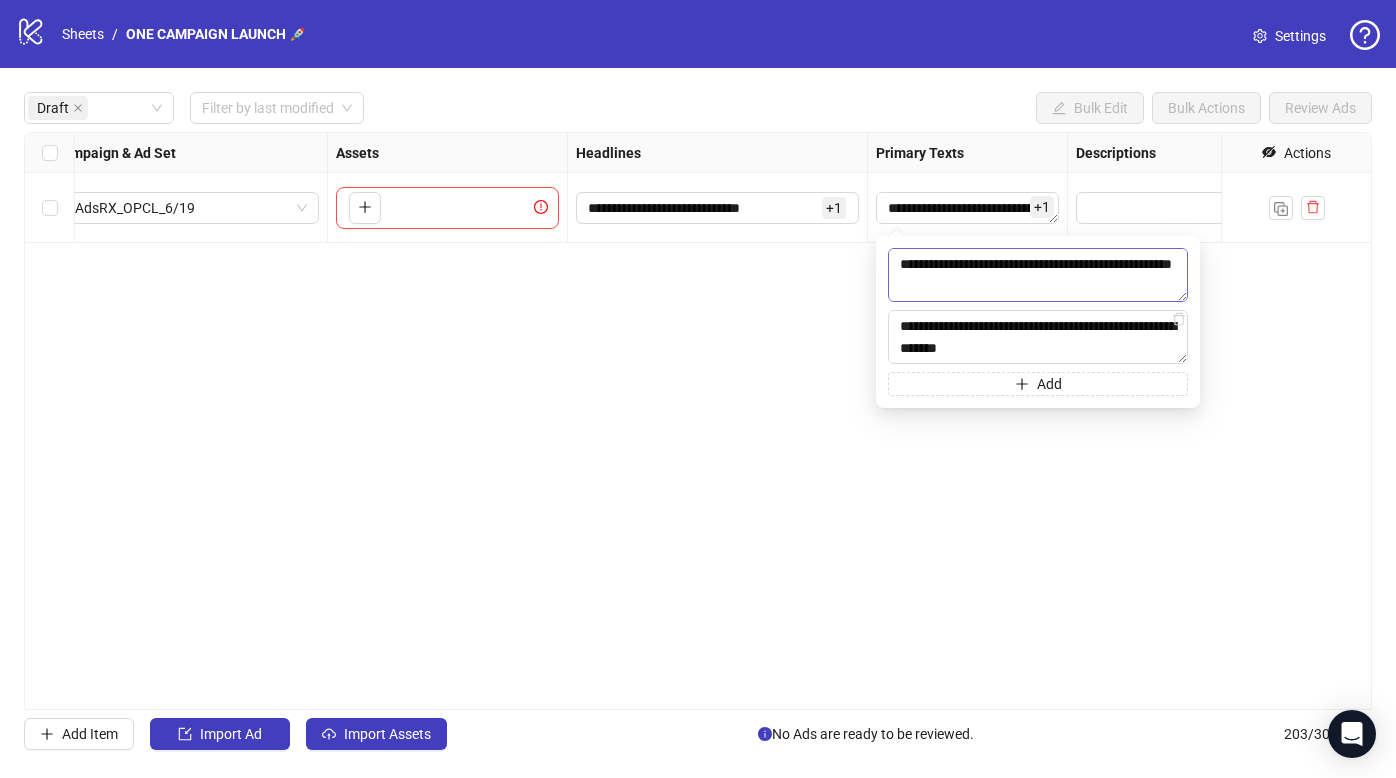 scroll, scrollTop: 191, scrollLeft: 0, axis: vertical 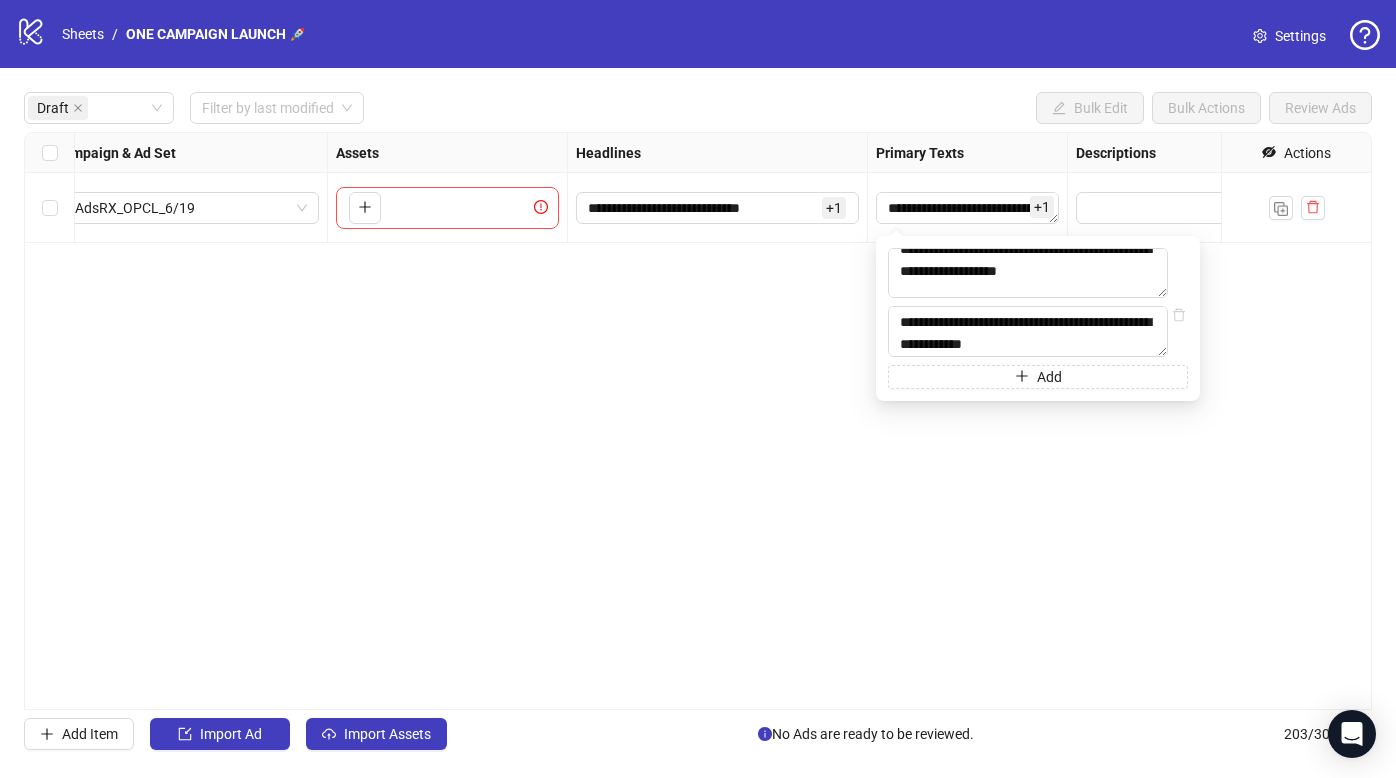 click on "**********" at bounding box center (698, 421) 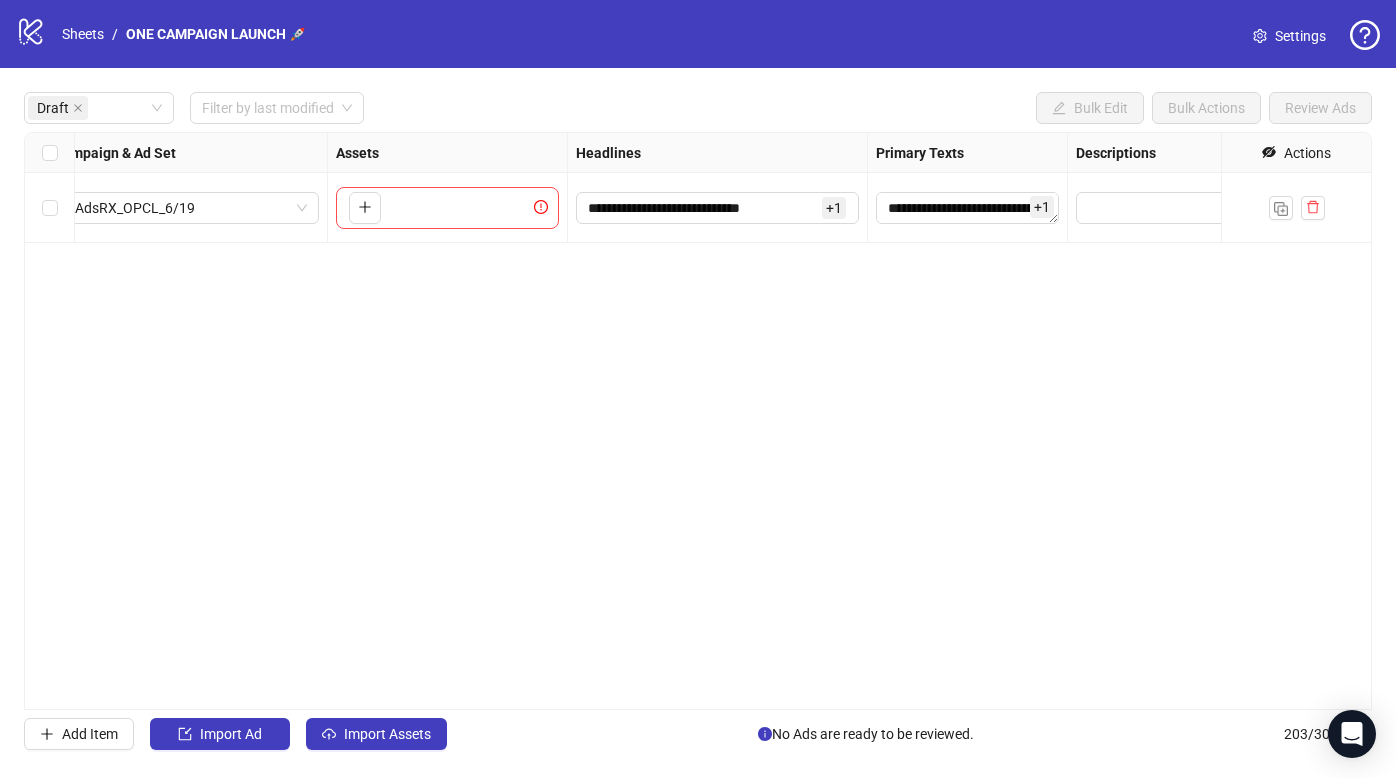 click on "**********" at bounding box center (718, 208) 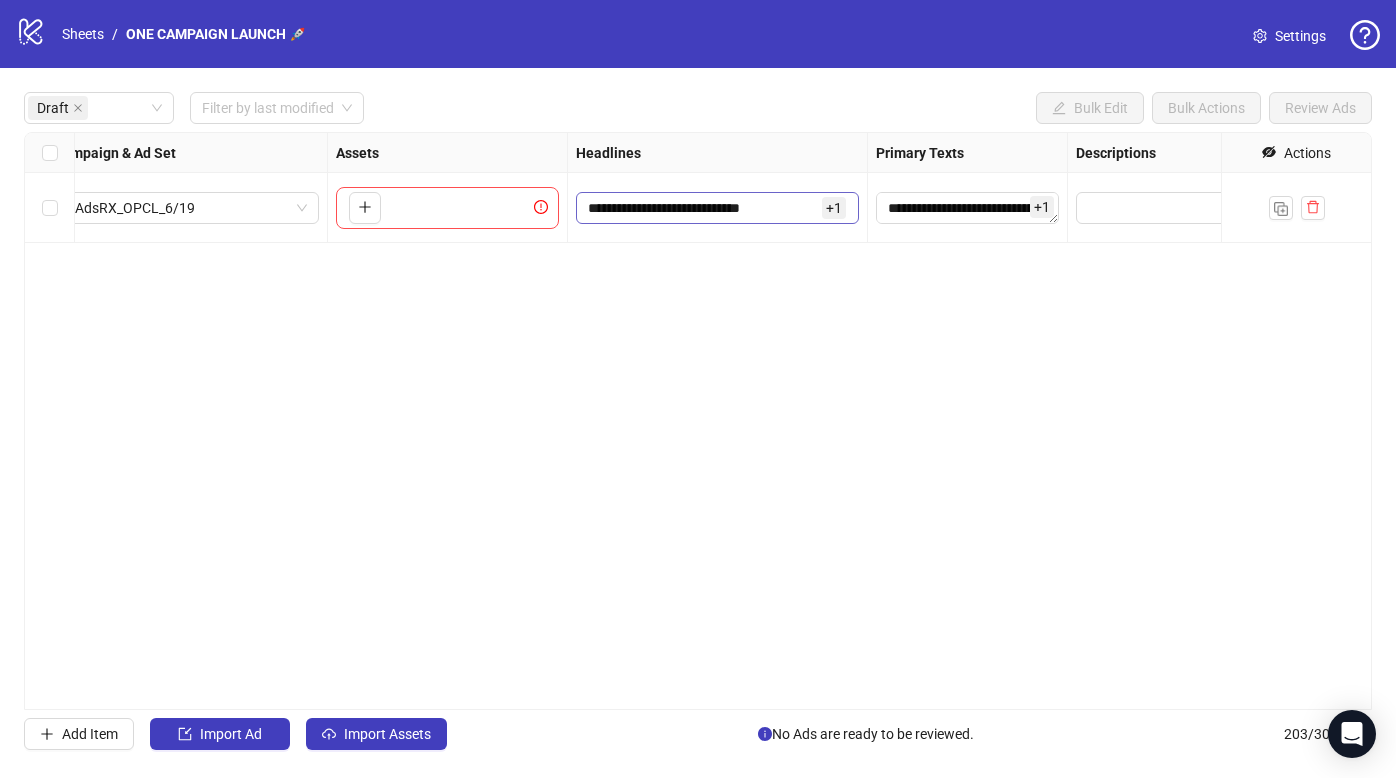 click on "**********" at bounding box center [717, 208] 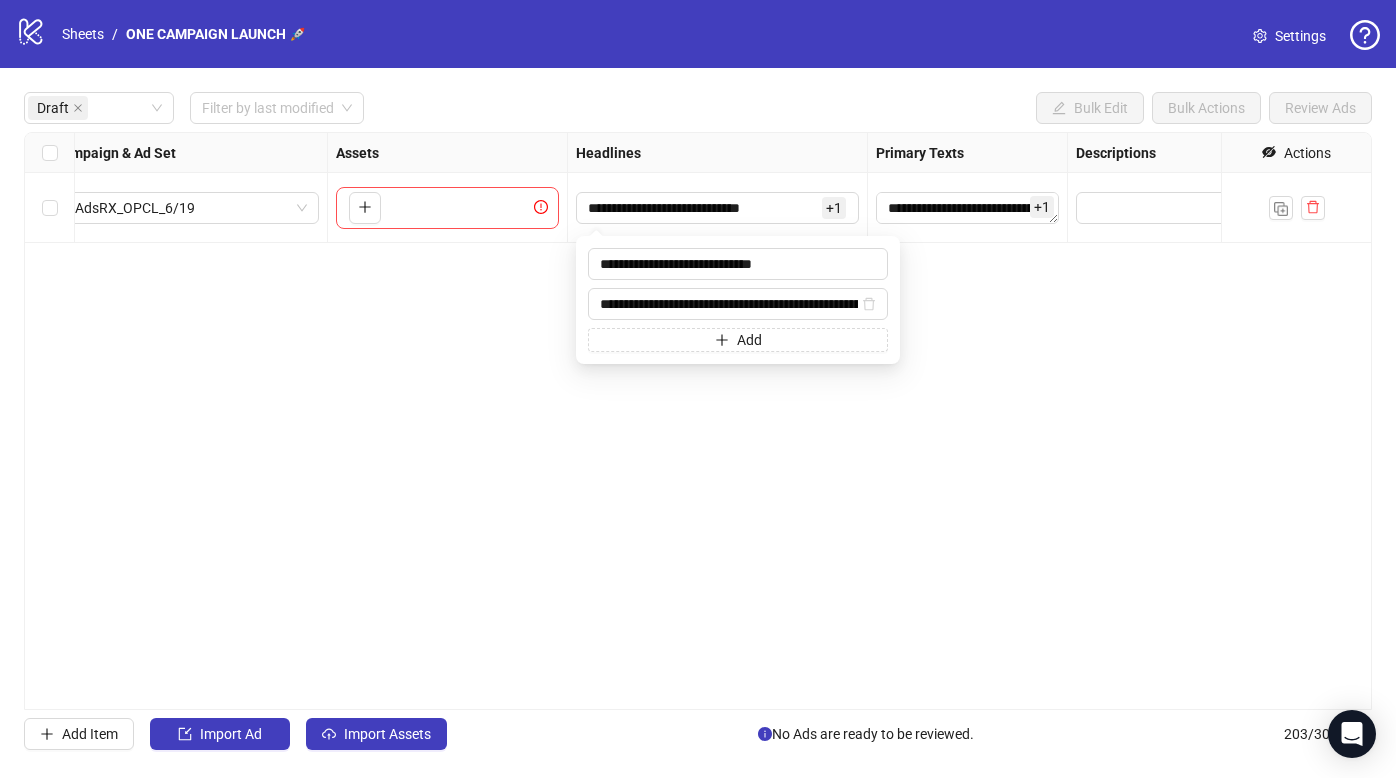 click on "**********" at bounding box center [698, 421] 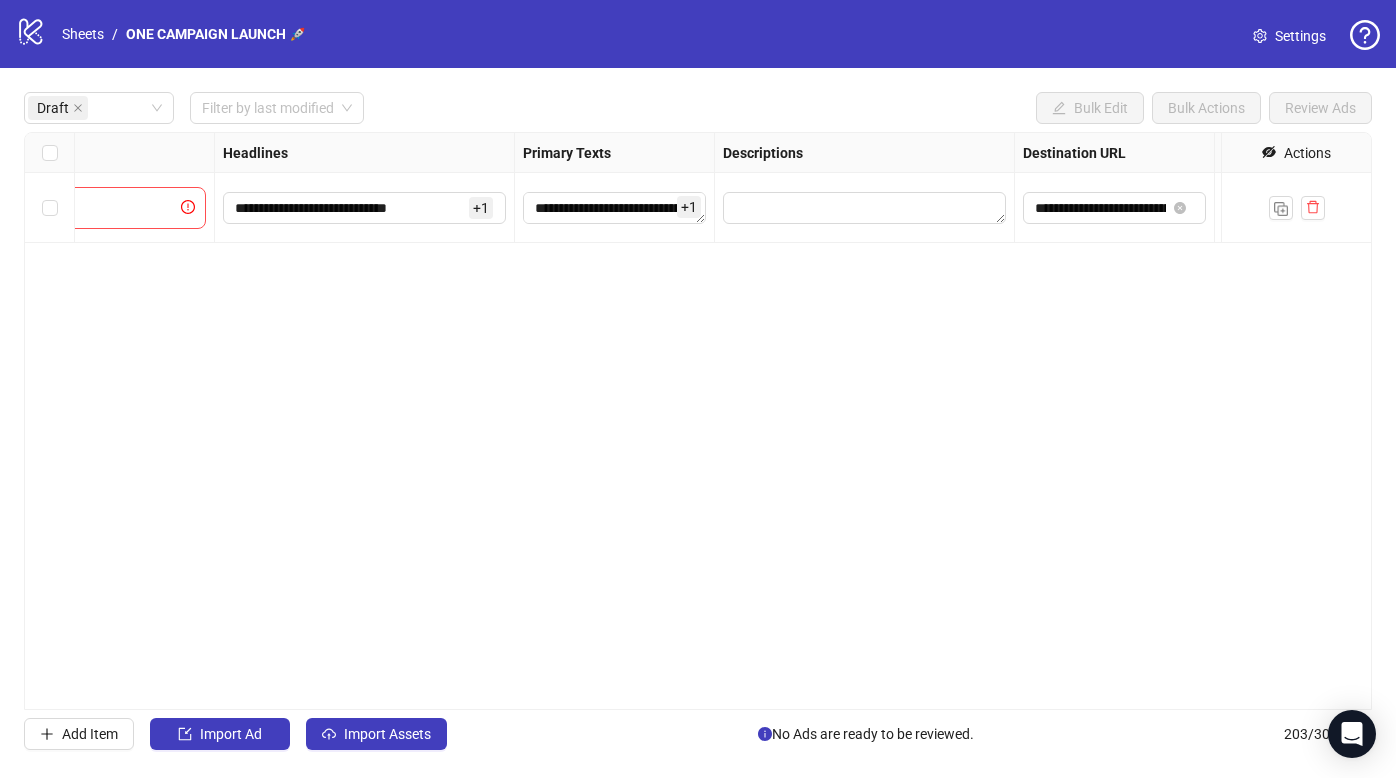 scroll, scrollTop: 0, scrollLeft: 1111, axis: horizontal 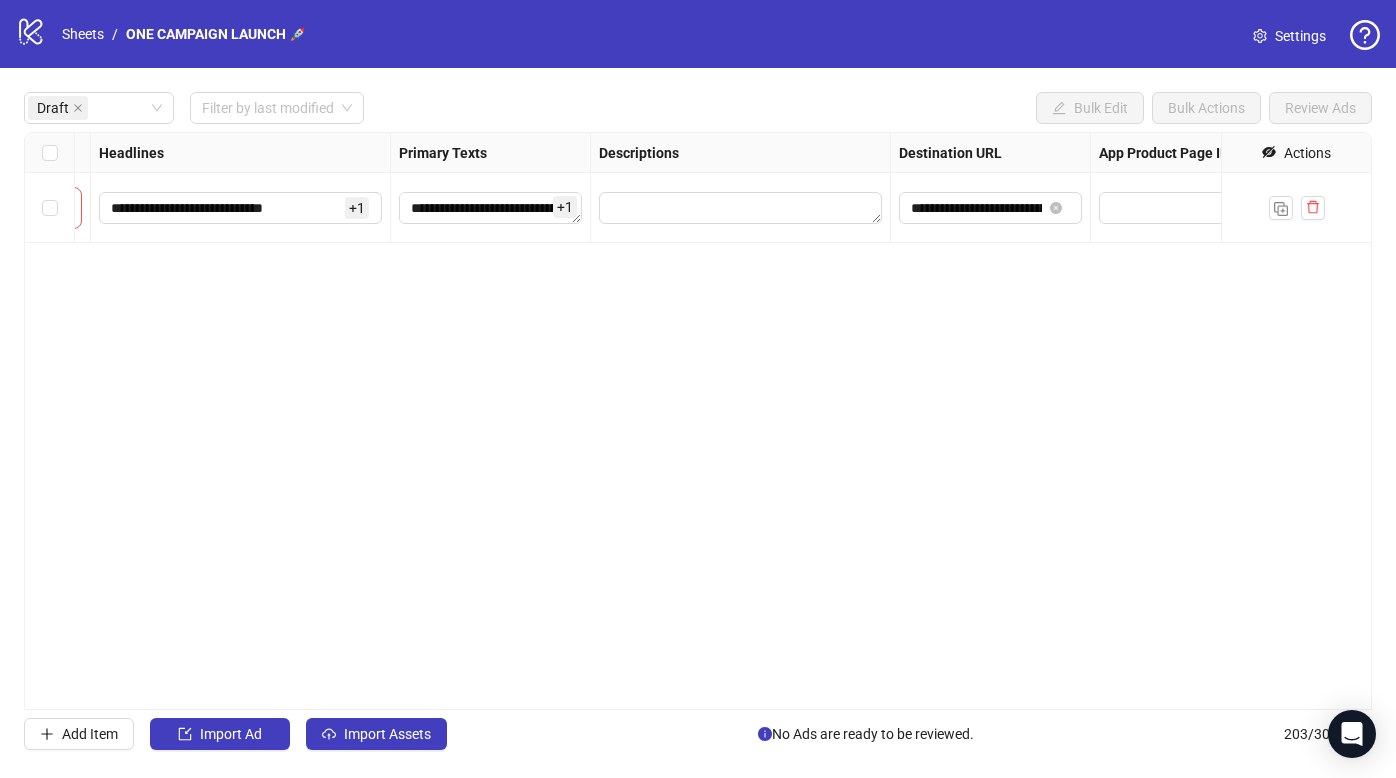 drag, startPoint x: 967, startPoint y: 329, endPoint x: 1164, endPoint y: 305, distance: 198.45654 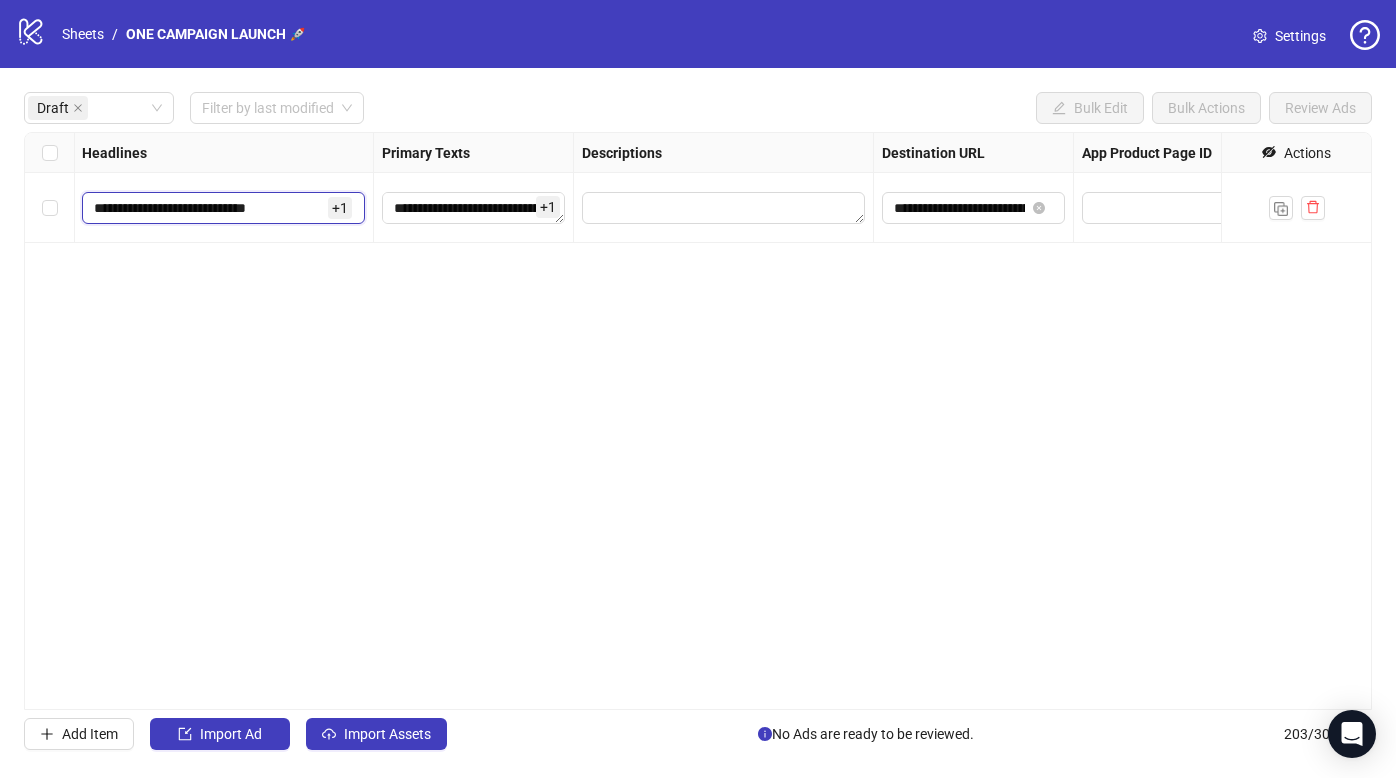 click on "**********" at bounding box center (209, 208) 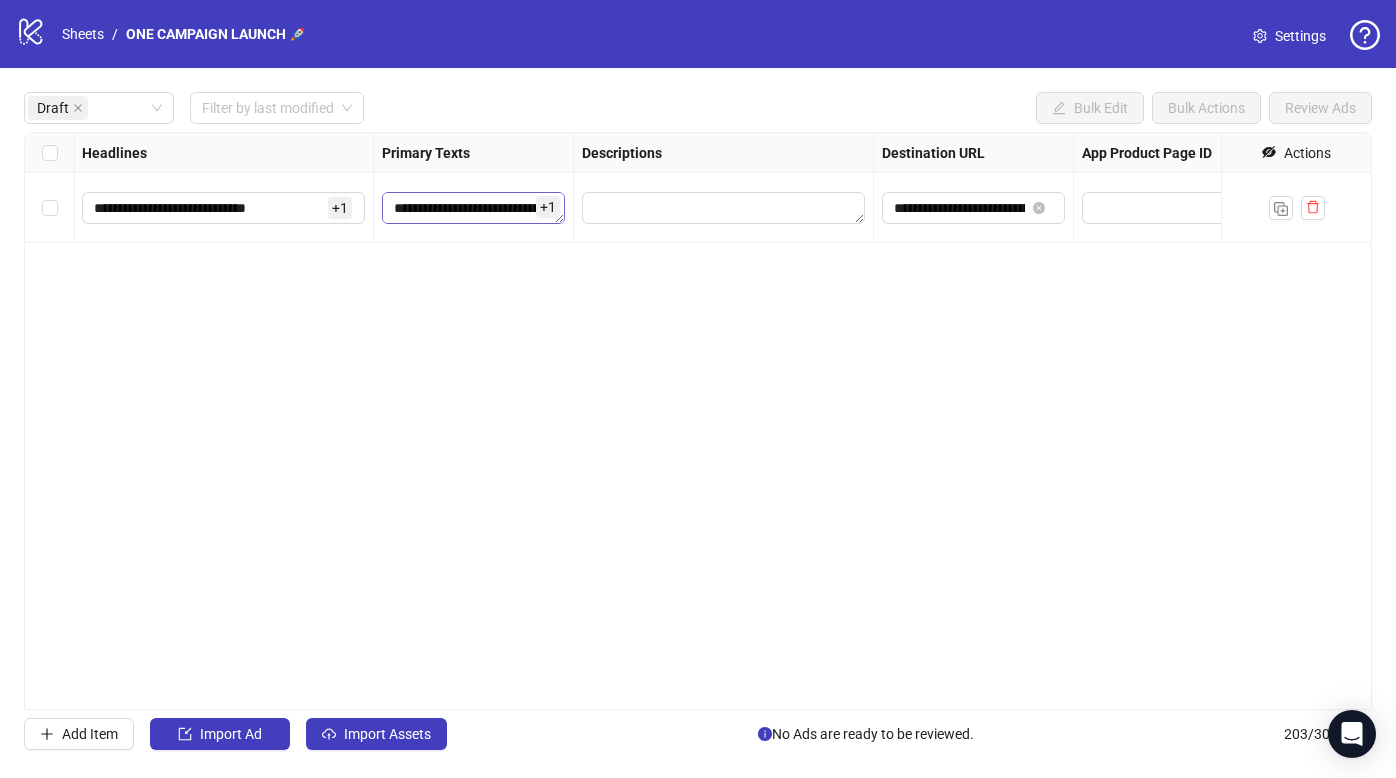click on "**********" at bounding box center [473, 208] 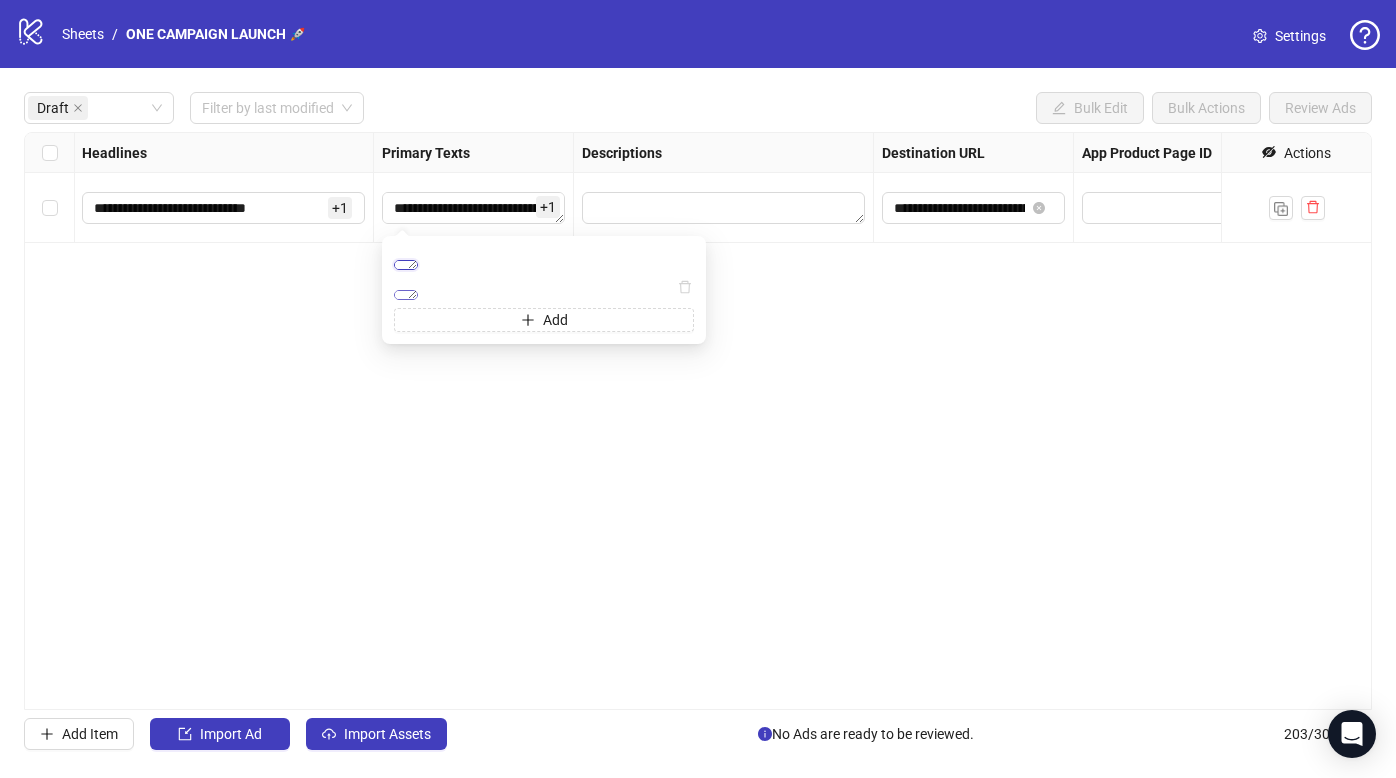 scroll, scrollTop: 200, scrollLeft: 0, axis: vertical 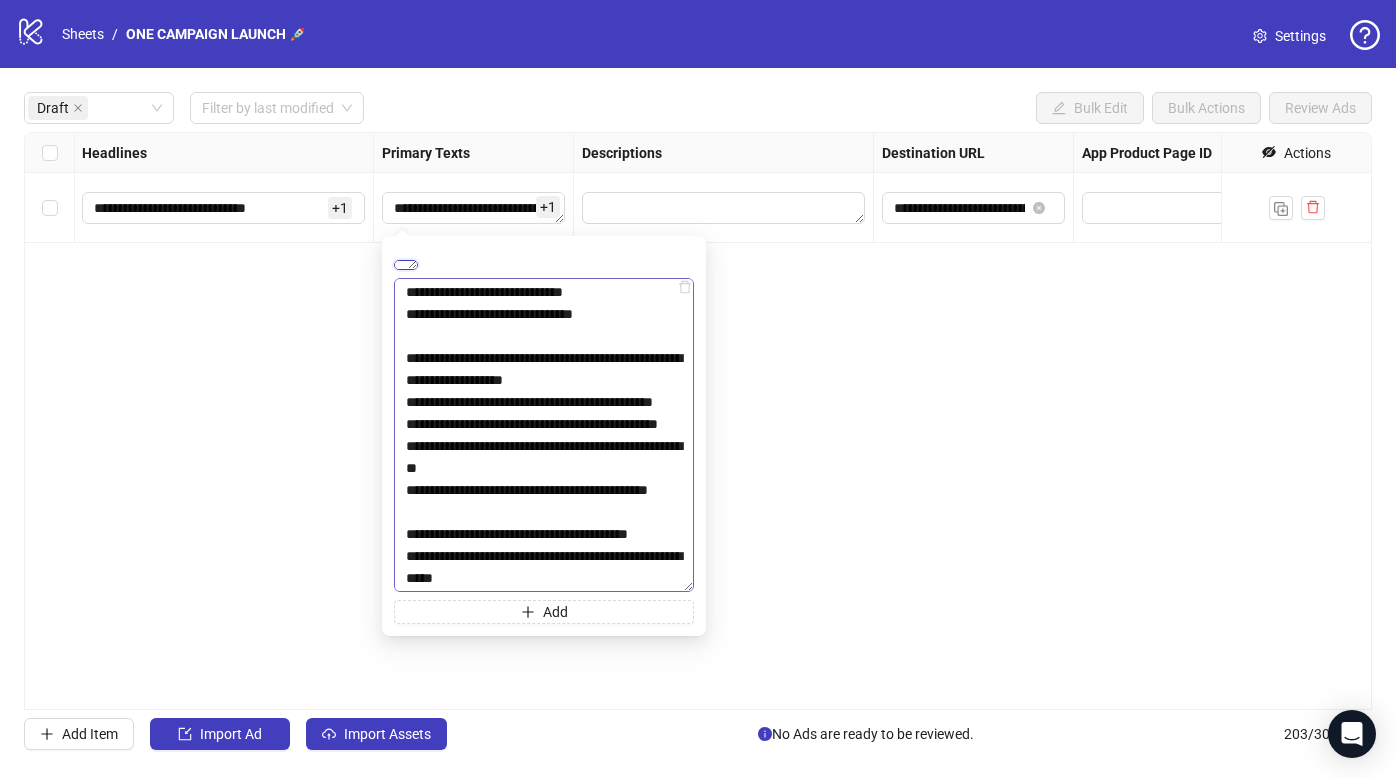 drag, startPoint x: 687, startPoint y: 359, endPoint x: 646, endPoint y: 620, distance: 264.20068 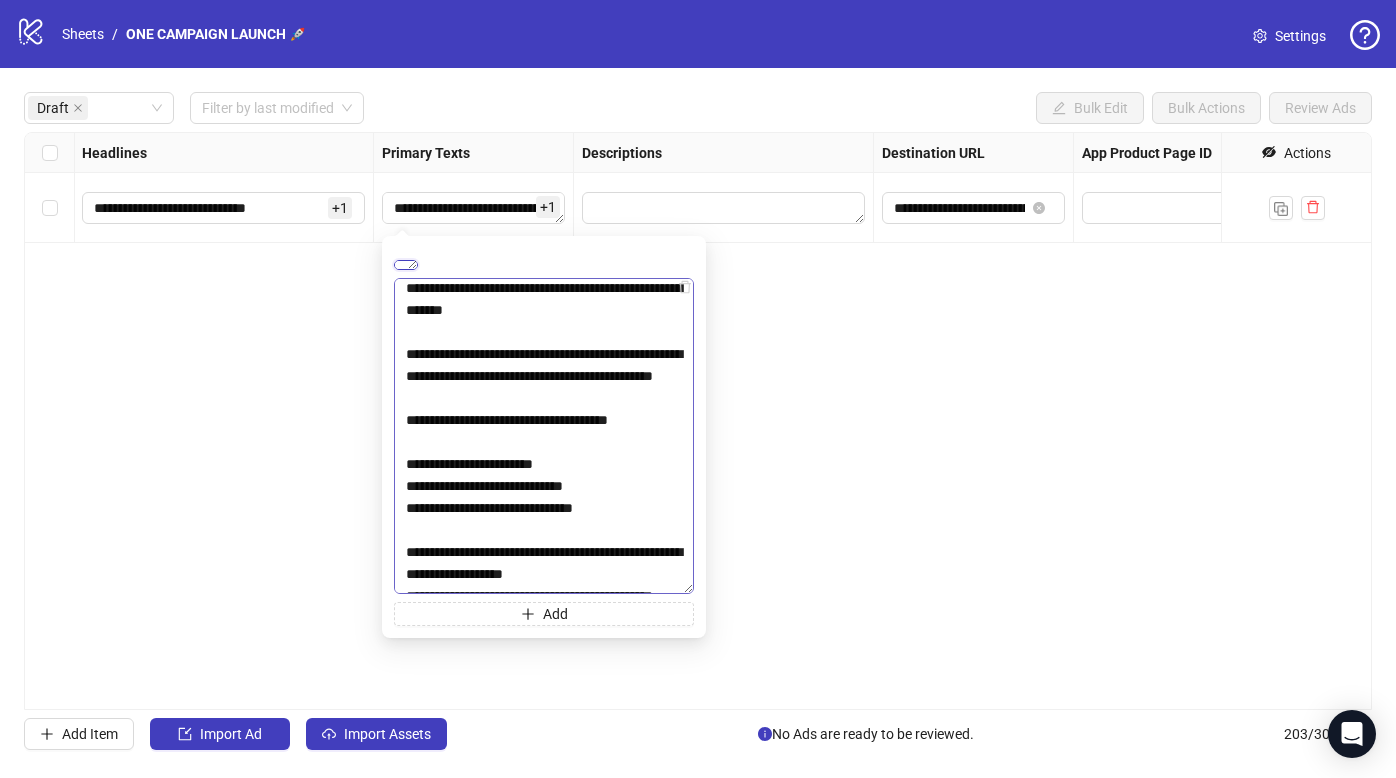 scroll, scrollTop: 0, scrollLeft: 0, axis: both 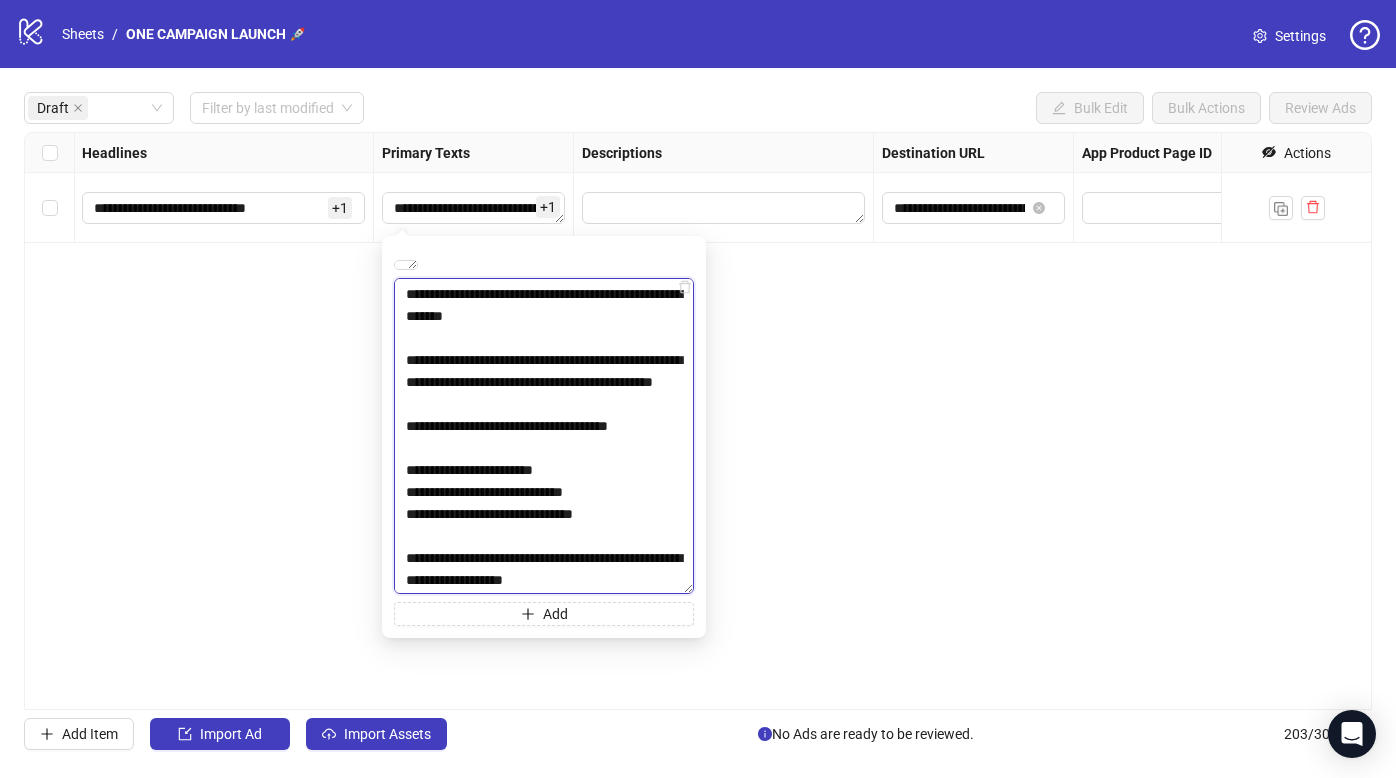 click on "**********" at bounding box center [544, 436] 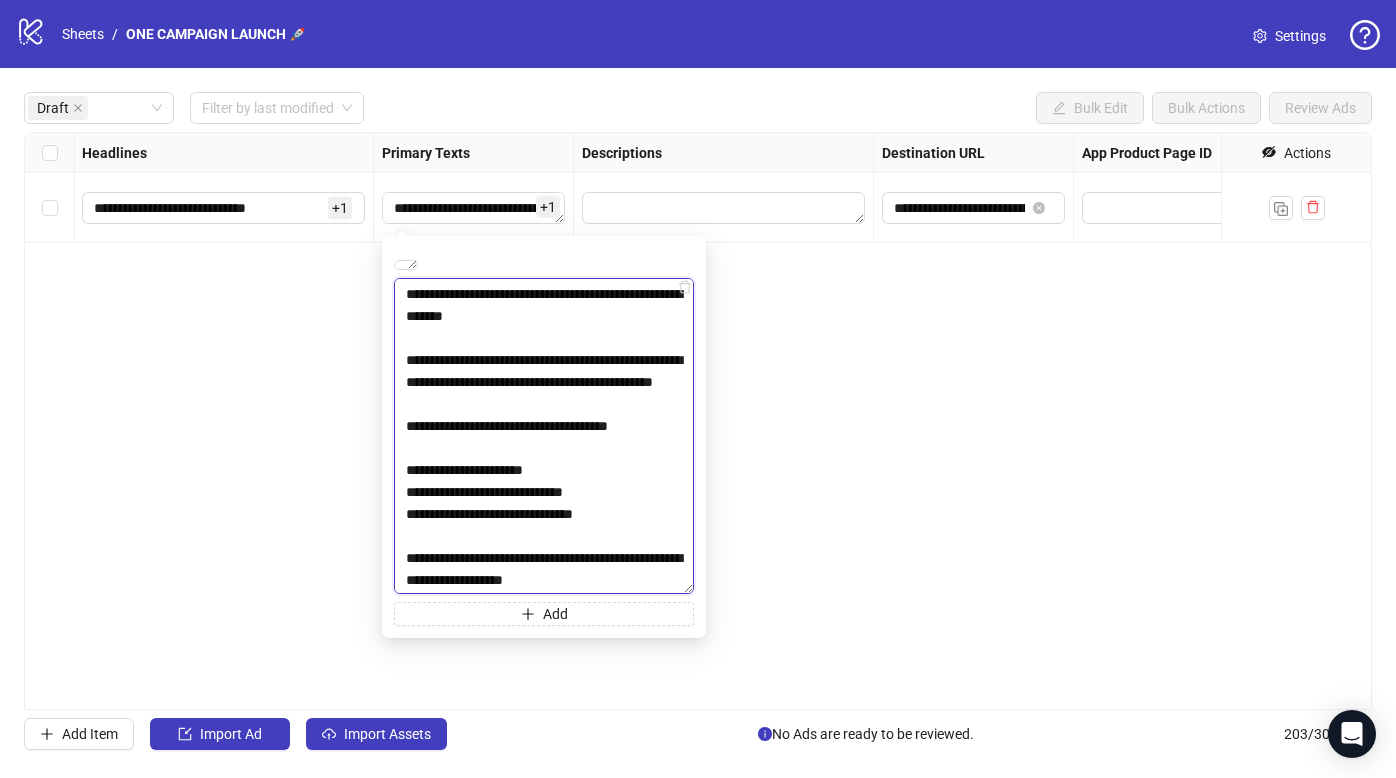 click on "**********" at bounding box center (544, 436) 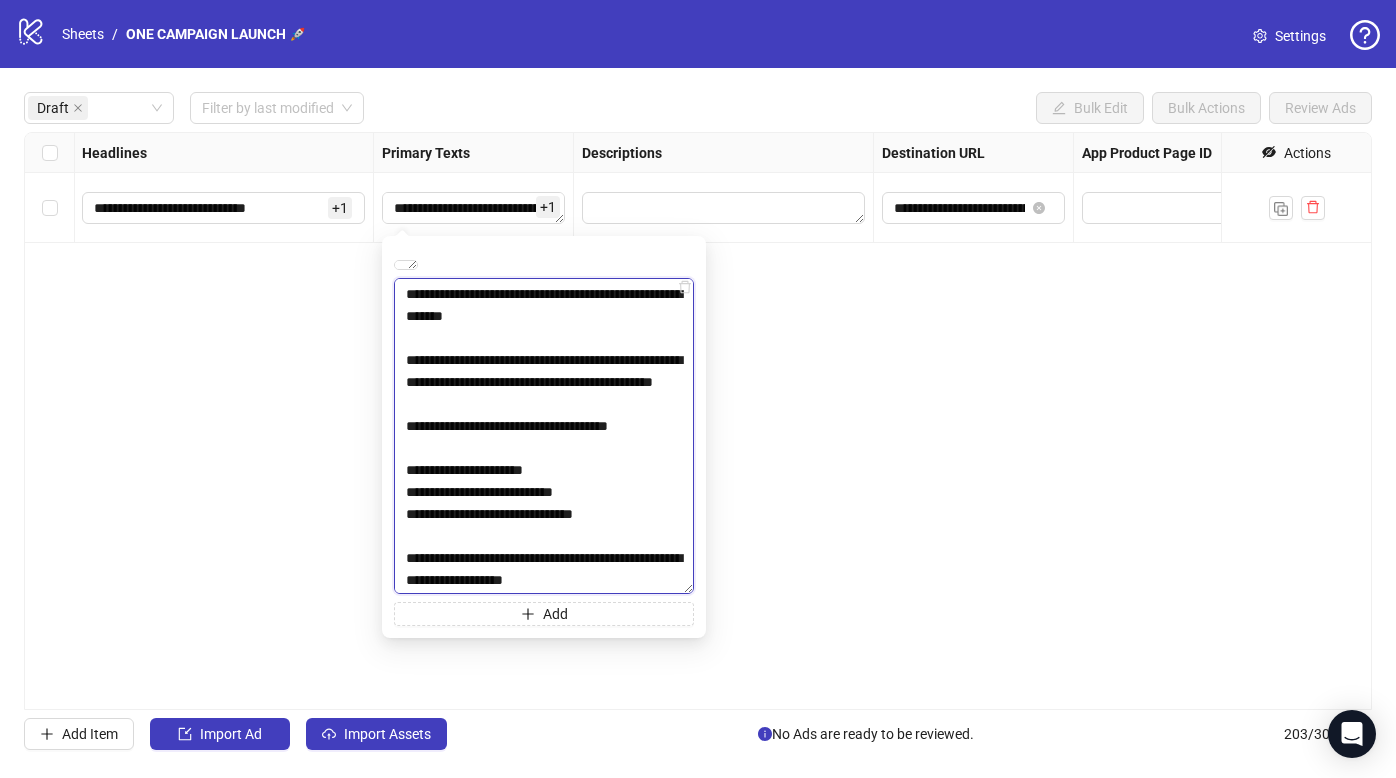 click on "**********" at bounding box center [544, 436] 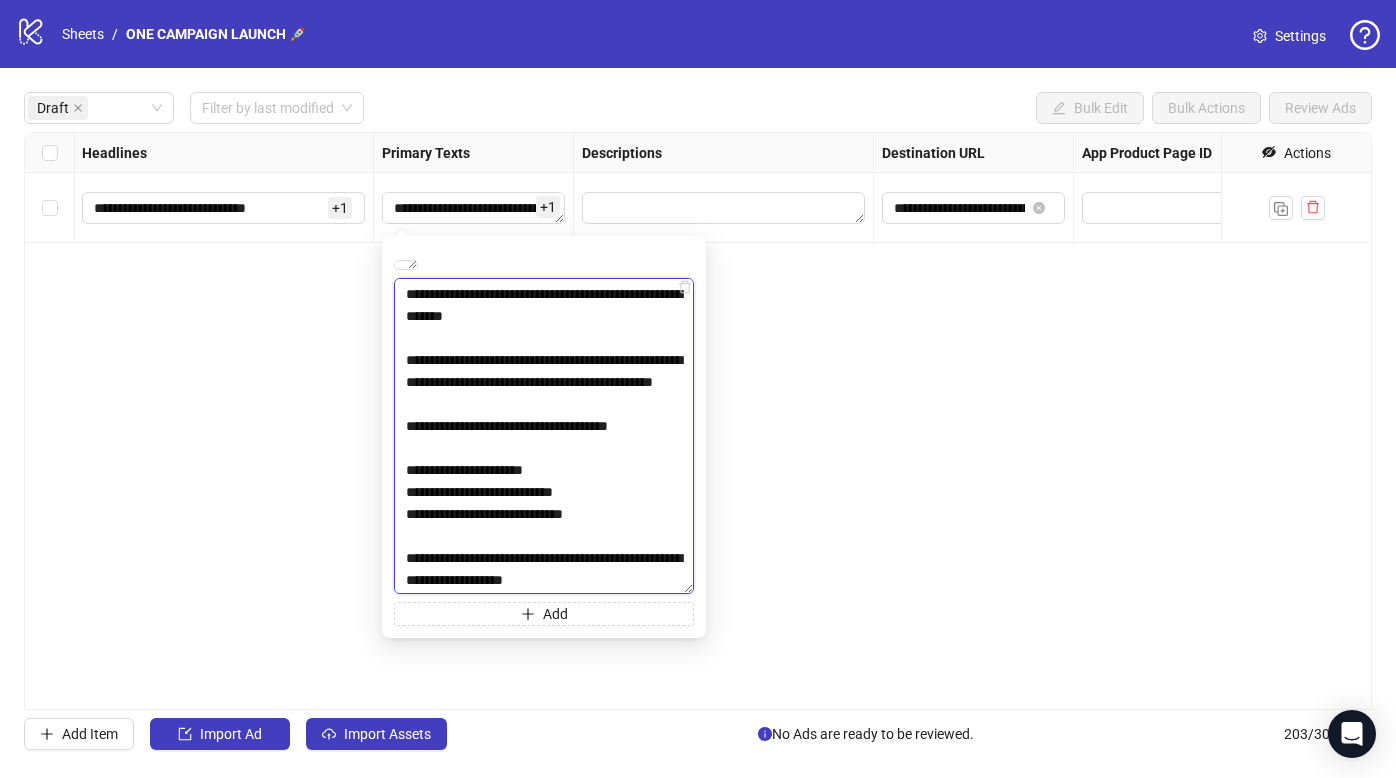 click on "**********" at bounding box center [544, 436] 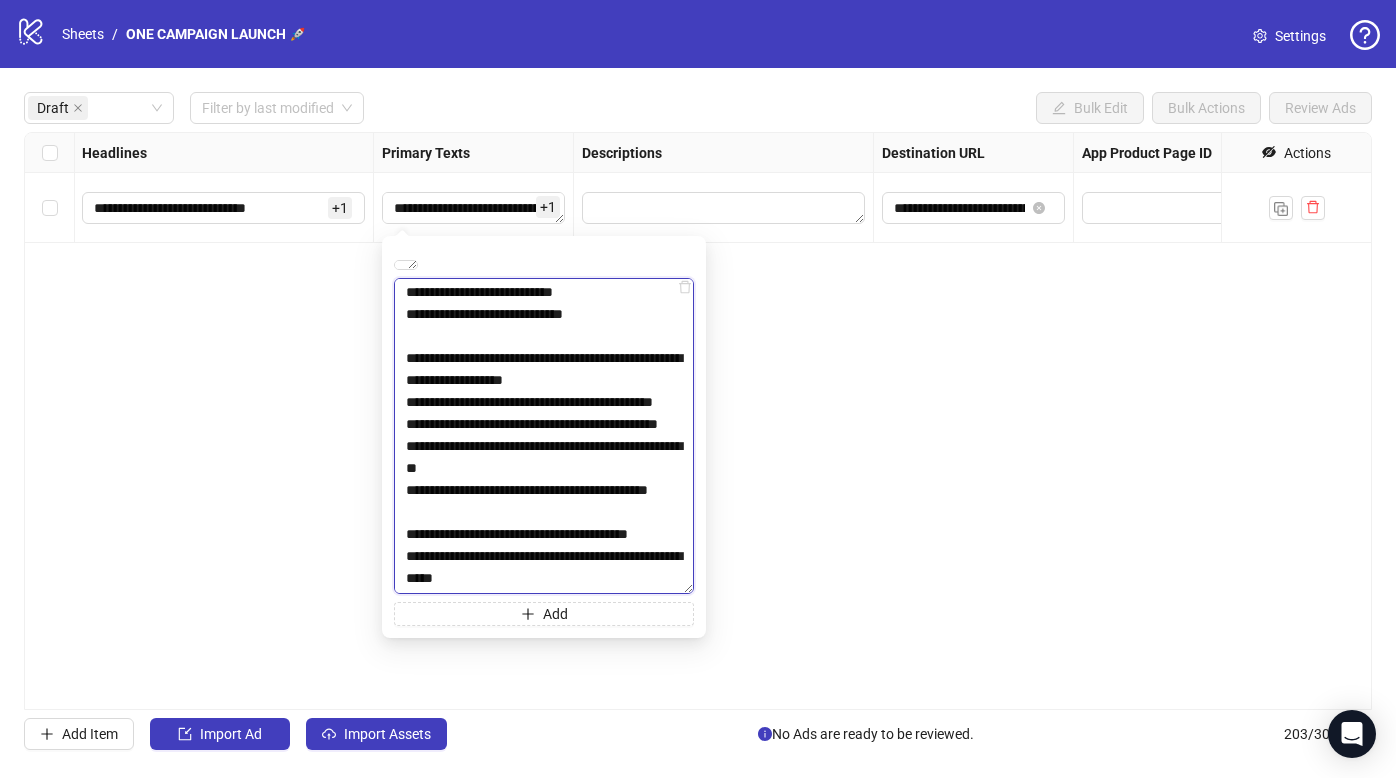 scroll, scrollTop: 200, scrollLeft: 0, axis: vertical 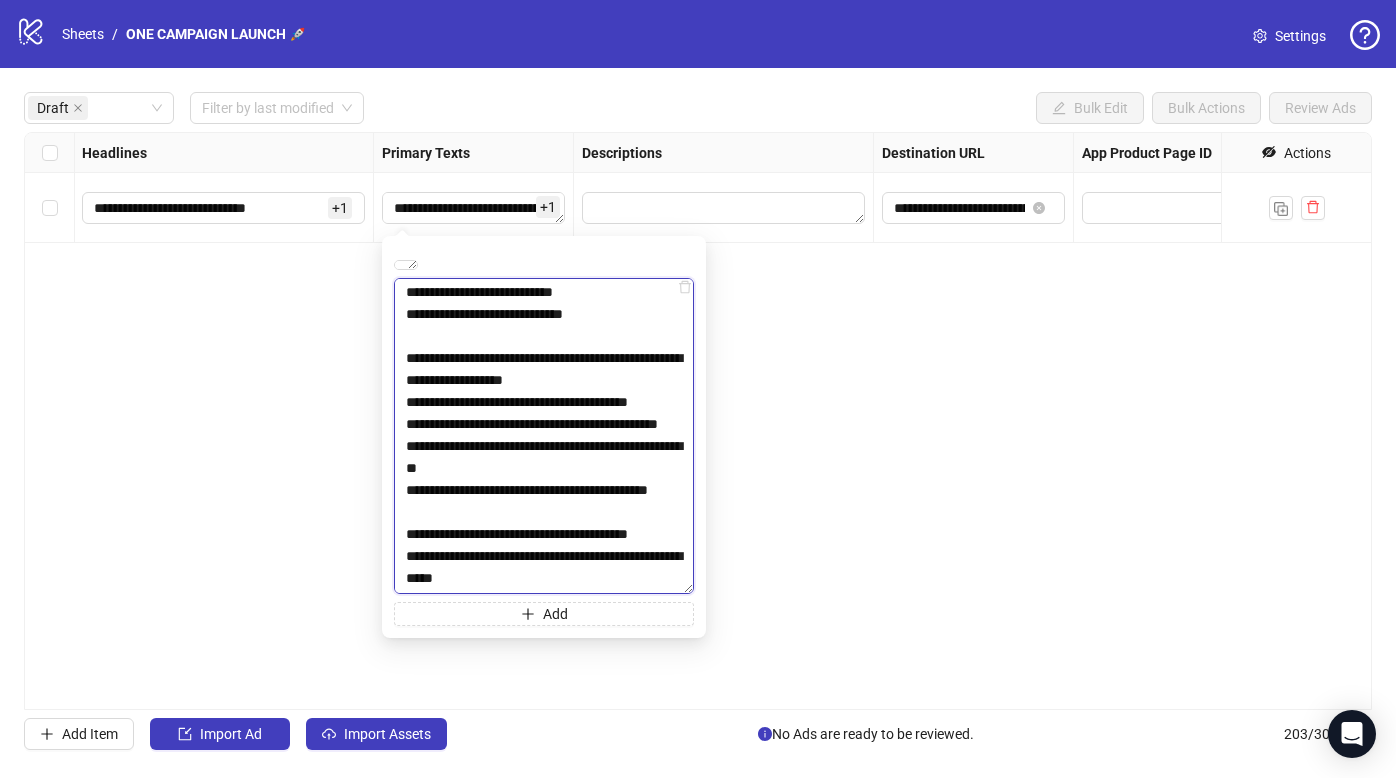 type on "**********" 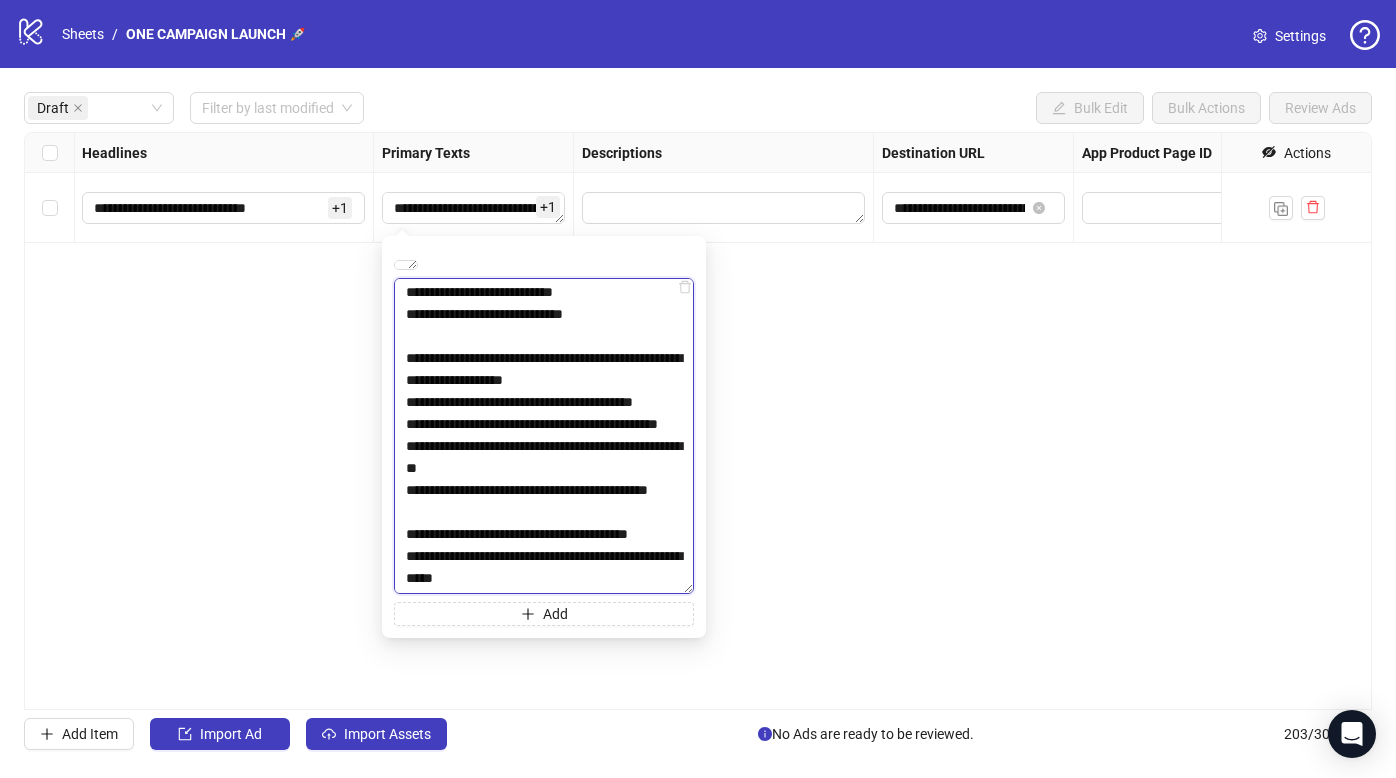 click on "**********" at bounding box center [544, 436] 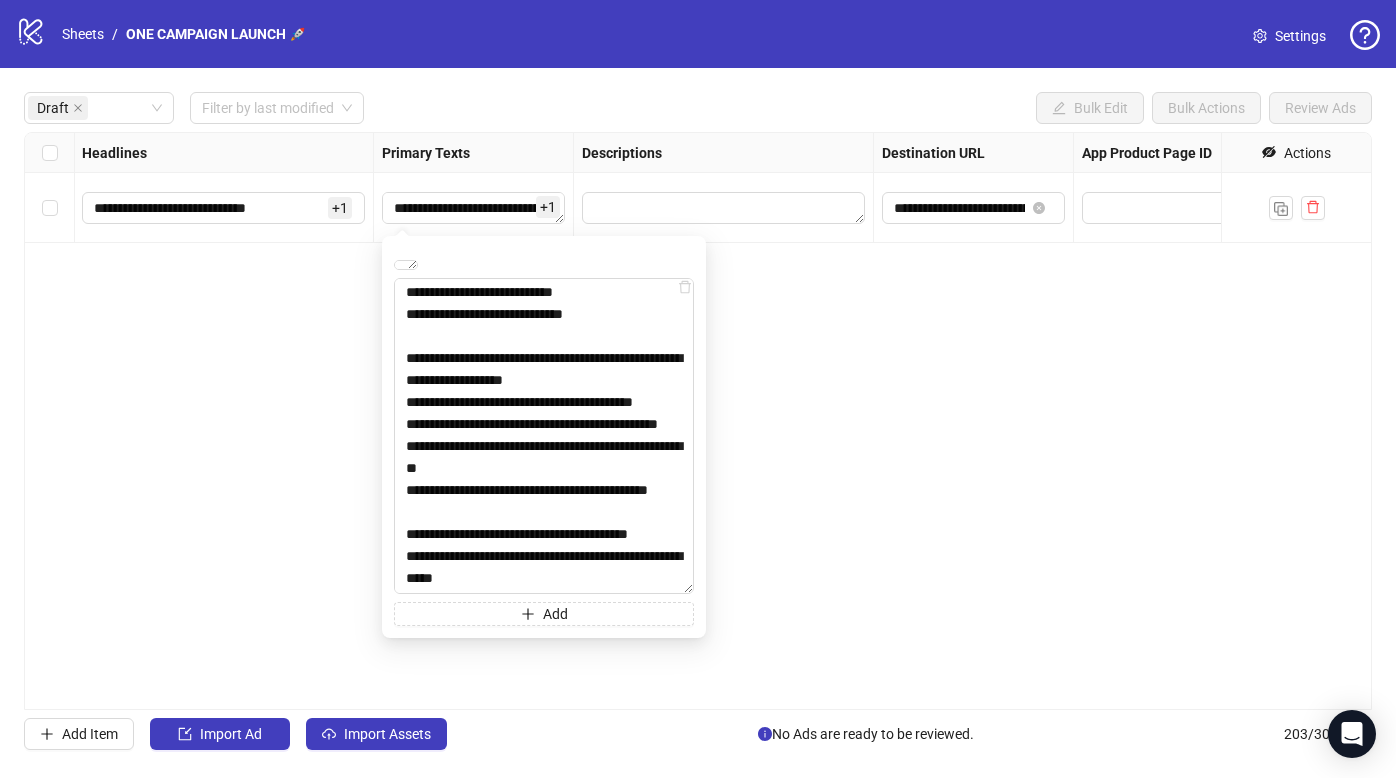 click on "**********" at bounding box center (698, 421) 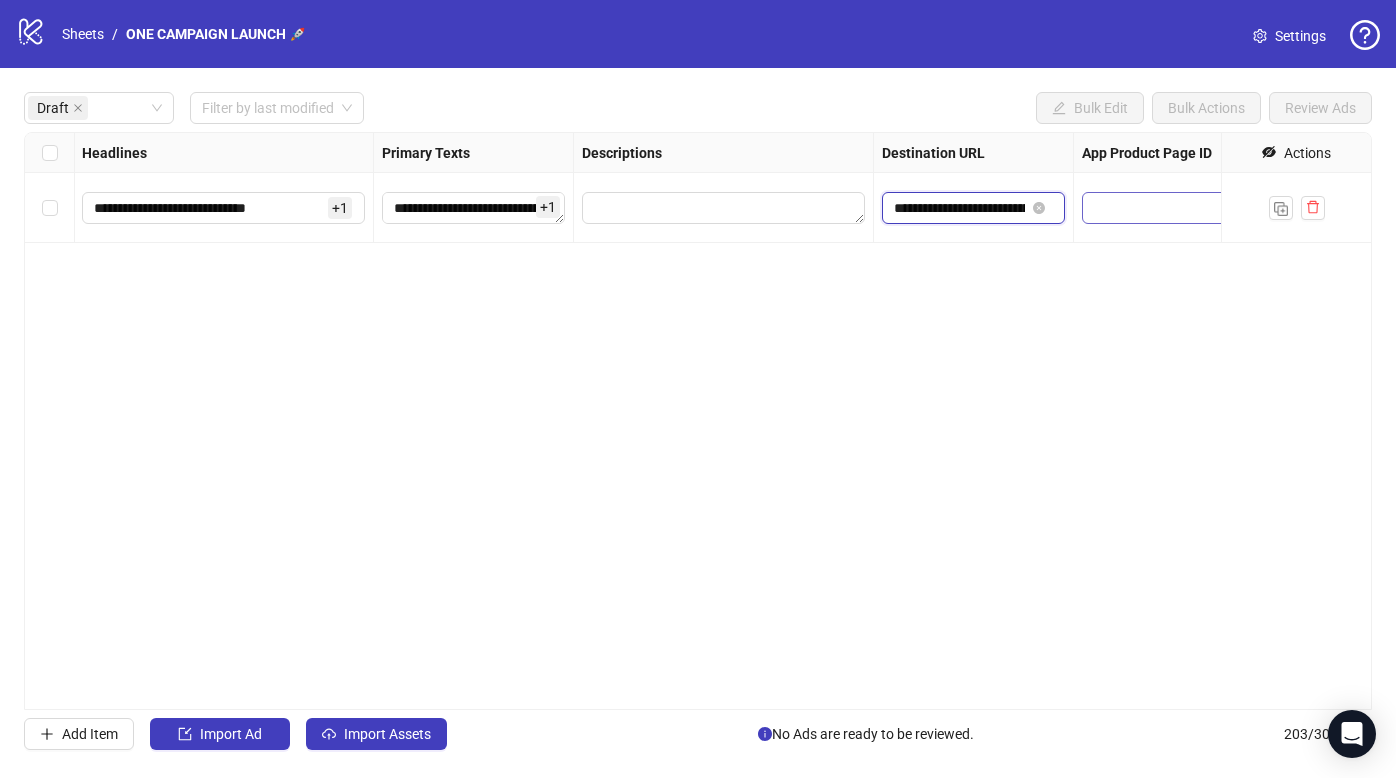 scroll, scrollTop: 0, scrollLeft: 206, axis: horizontal 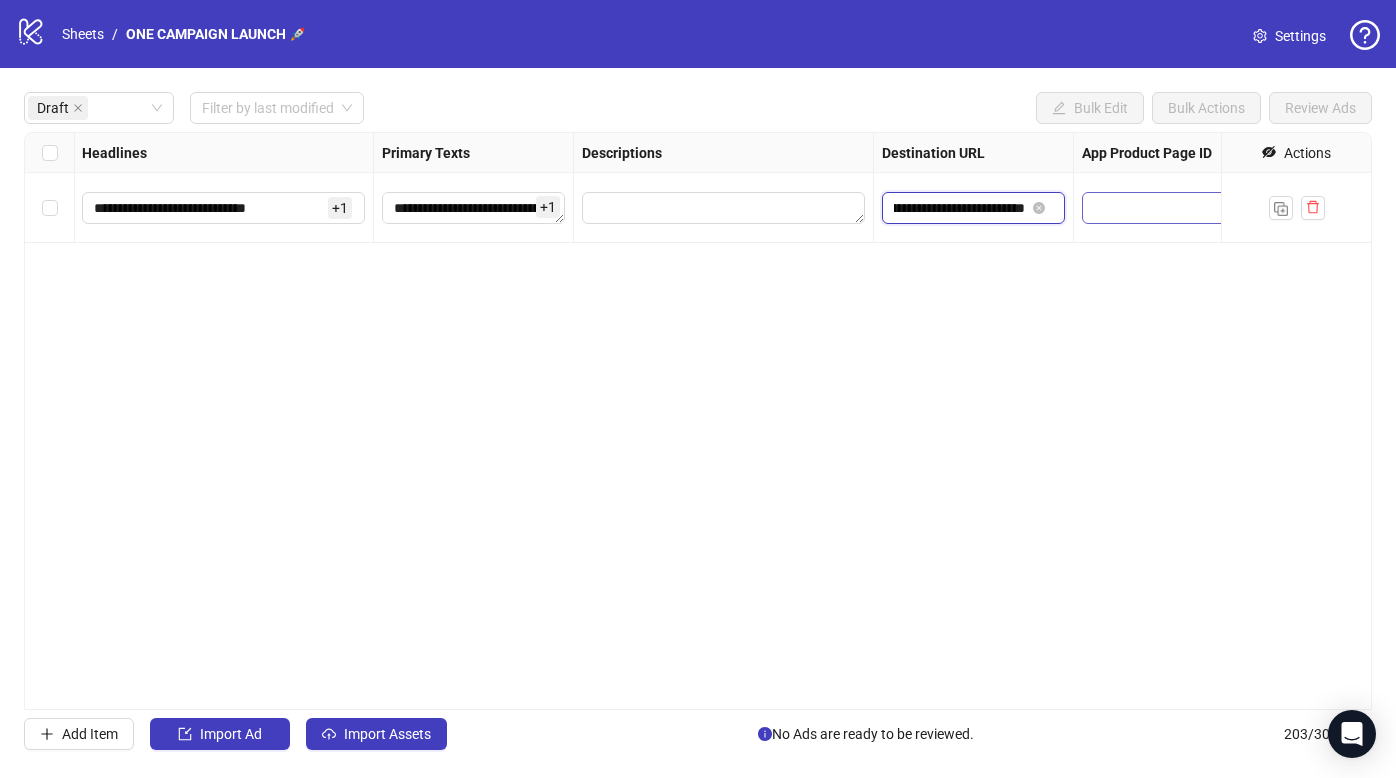 drag, startPoint x: 972, startPoint y: 204, endPoint x: 1170, endPoint y: 195, distance: 198.20444 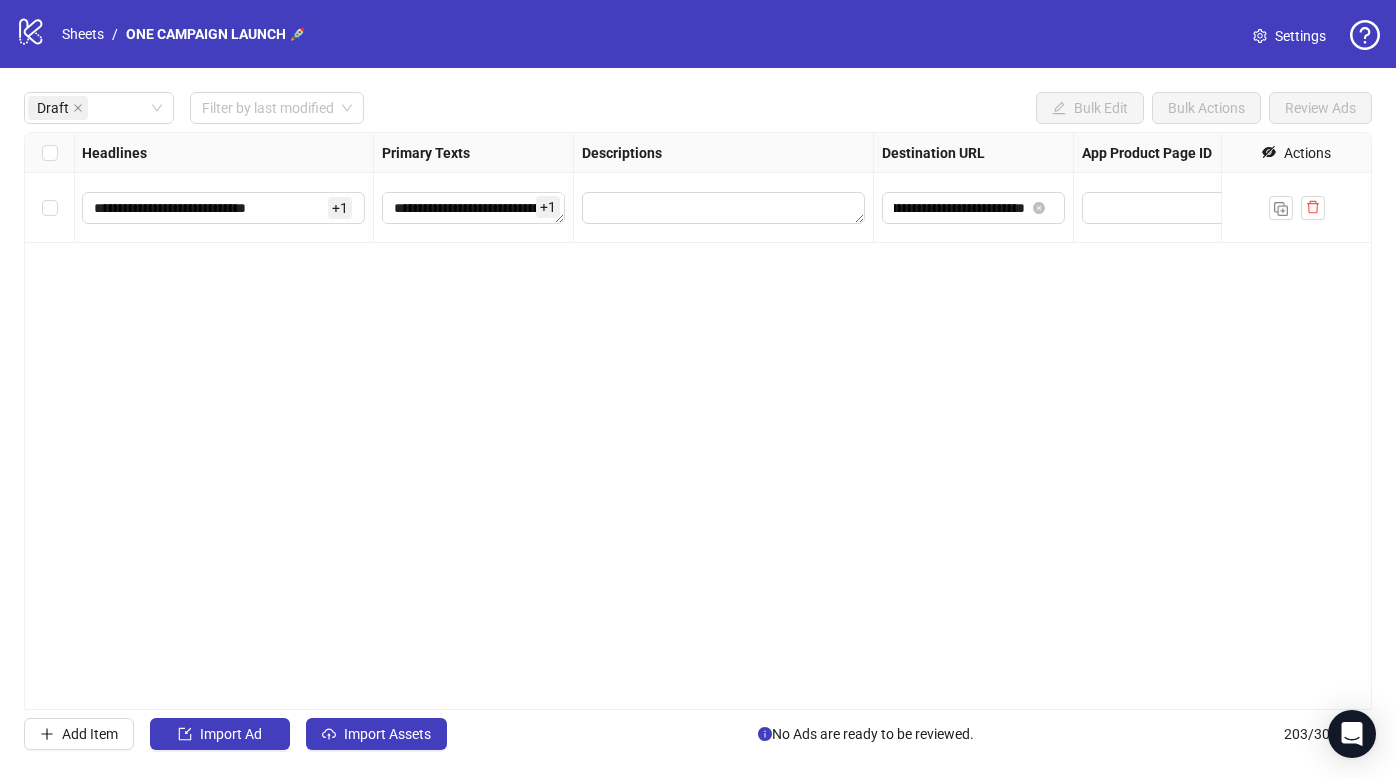 click on "**********" at bounding box center (698, 421) 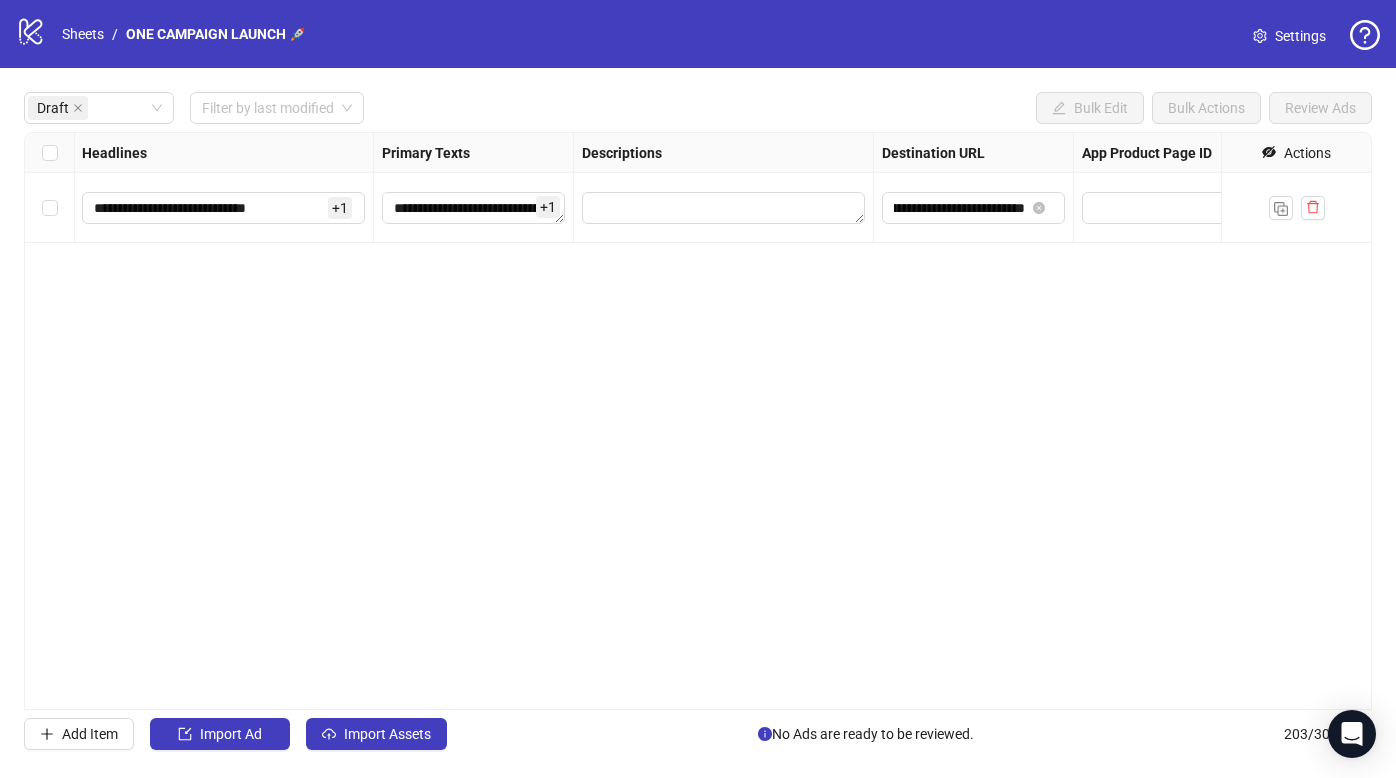 scroll, scrollTop: 0, scrollLeft: 0, axis: both 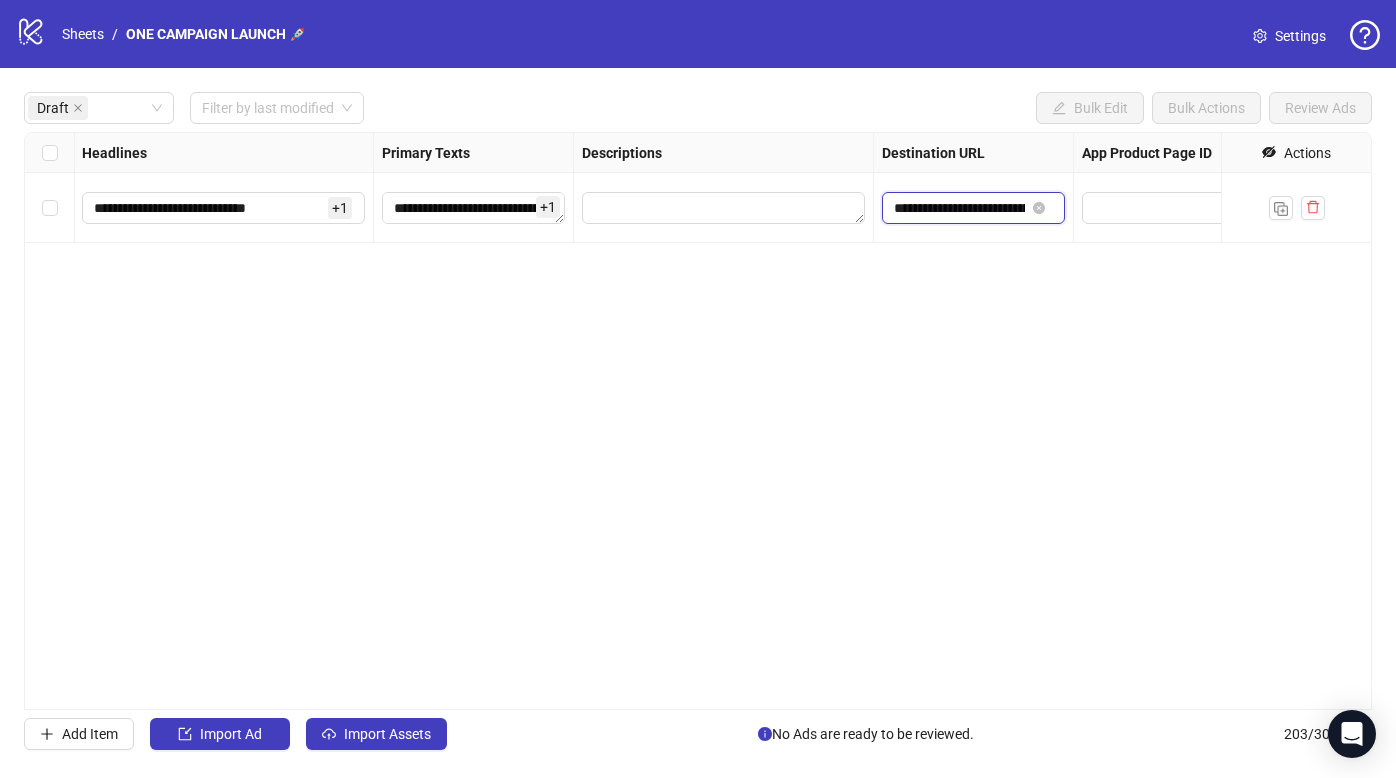 click on "**********" at bounding box center [959, 208] 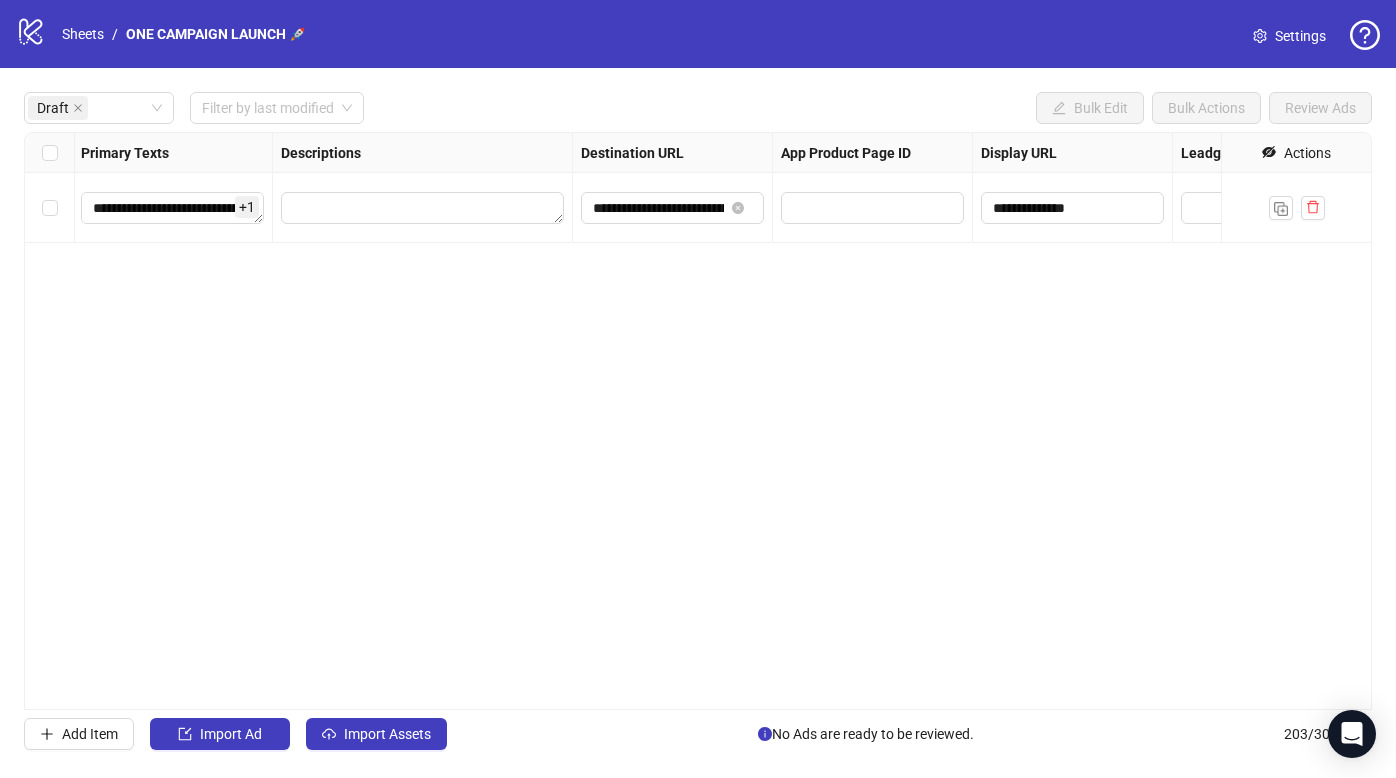 drag, startPoint x: 996, startPoint y: 339, endPoint x: 1241, endPoint y: 358, distance: 245.73563 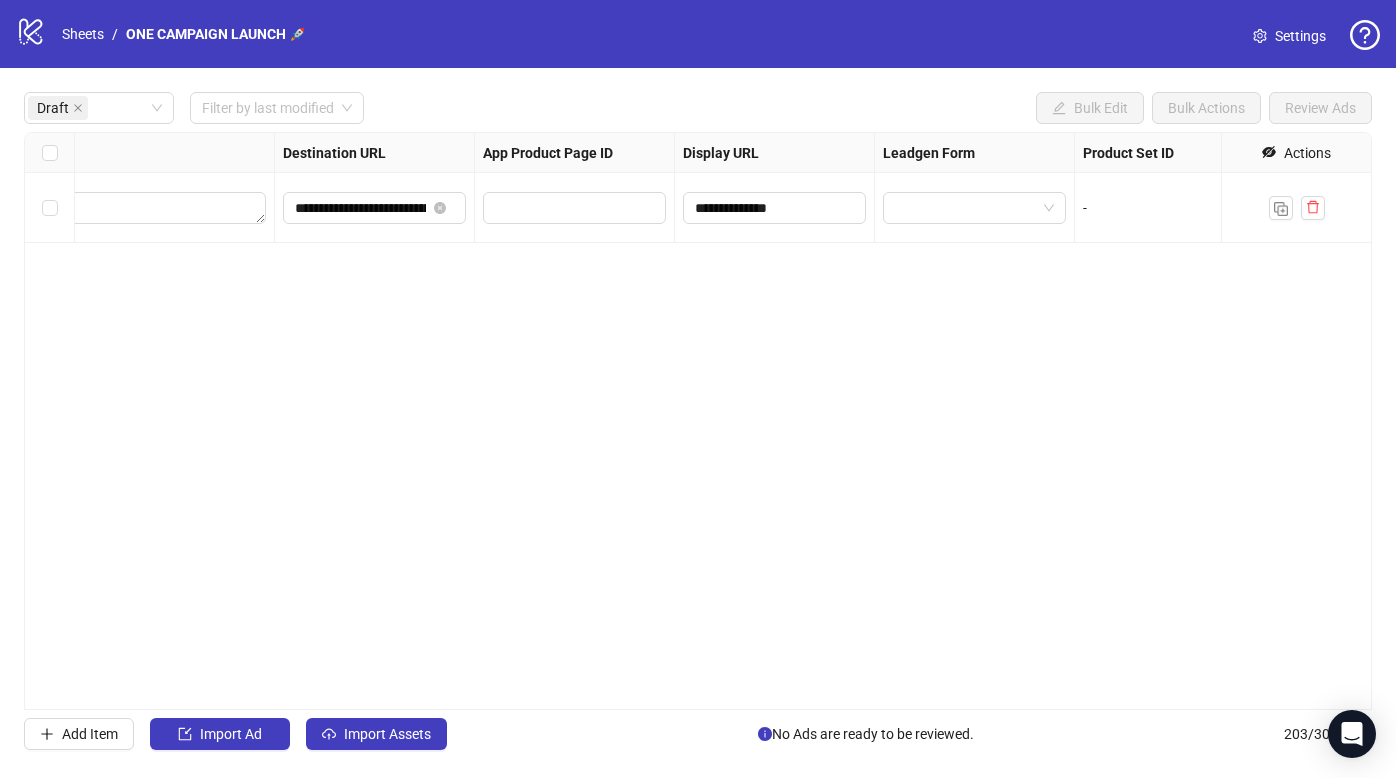 scroll, scrollTop: 0, scrollLeft: 1924, axis: horizontal 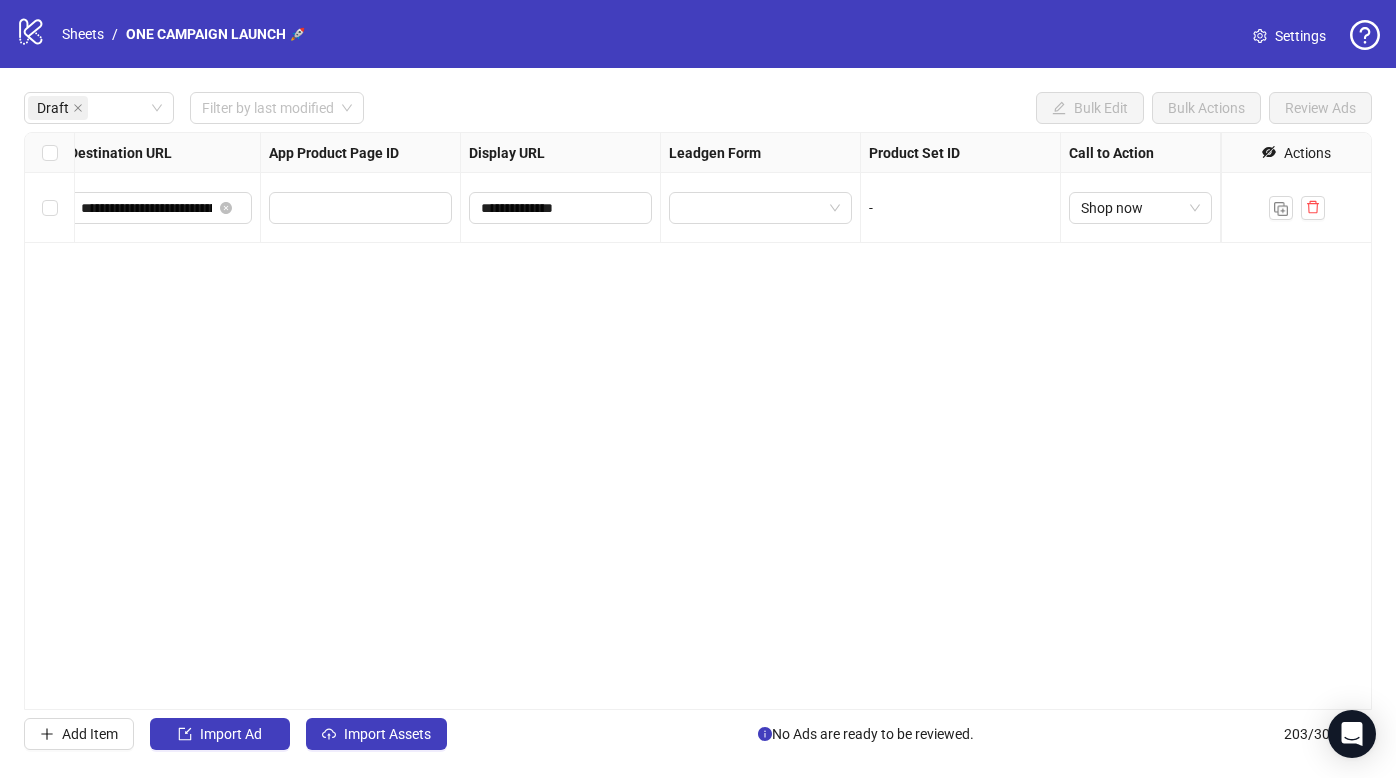 drag, startPoint x: 961, startPoint y: 344, endPoint x: 1290, endPoint y: 370, distance: 330.02576 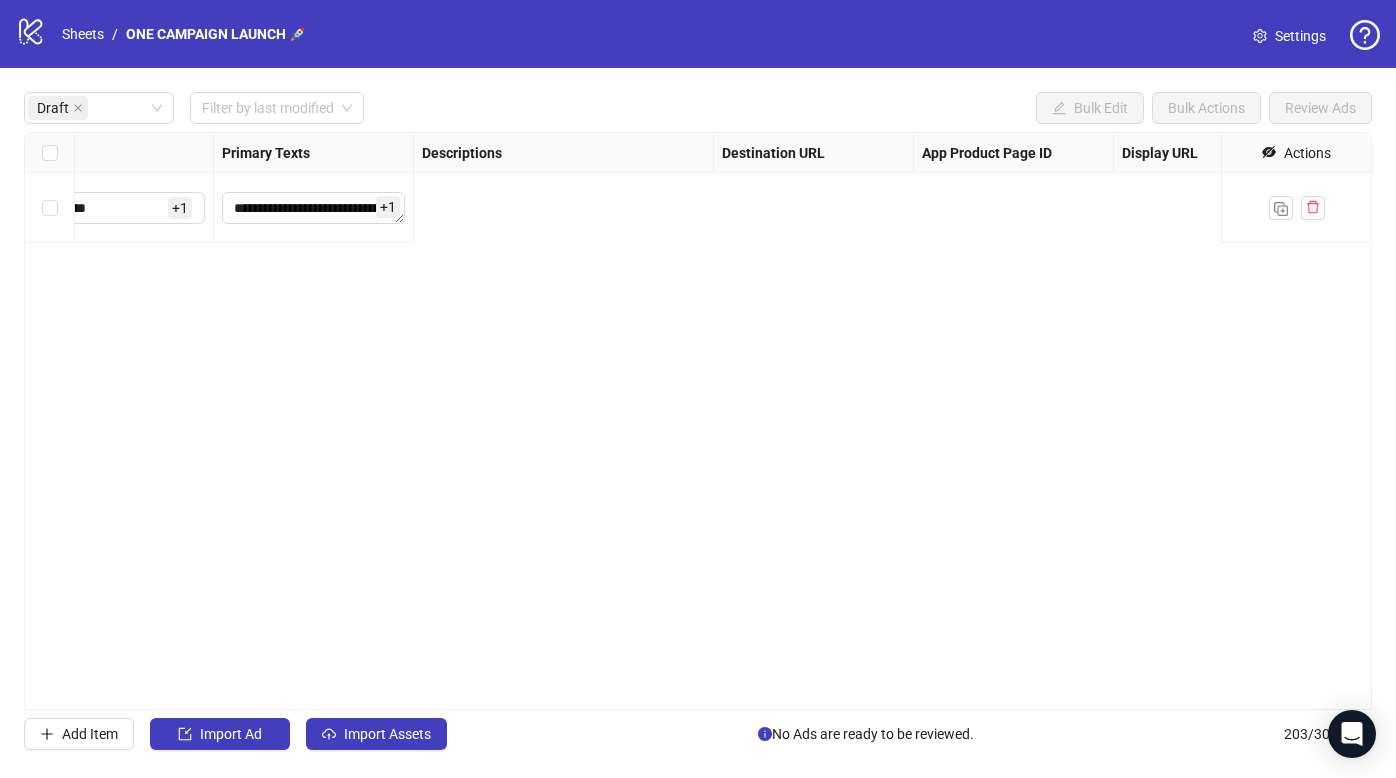 scroll, scrollTop: 0, scrollLeft: 0, axis: both 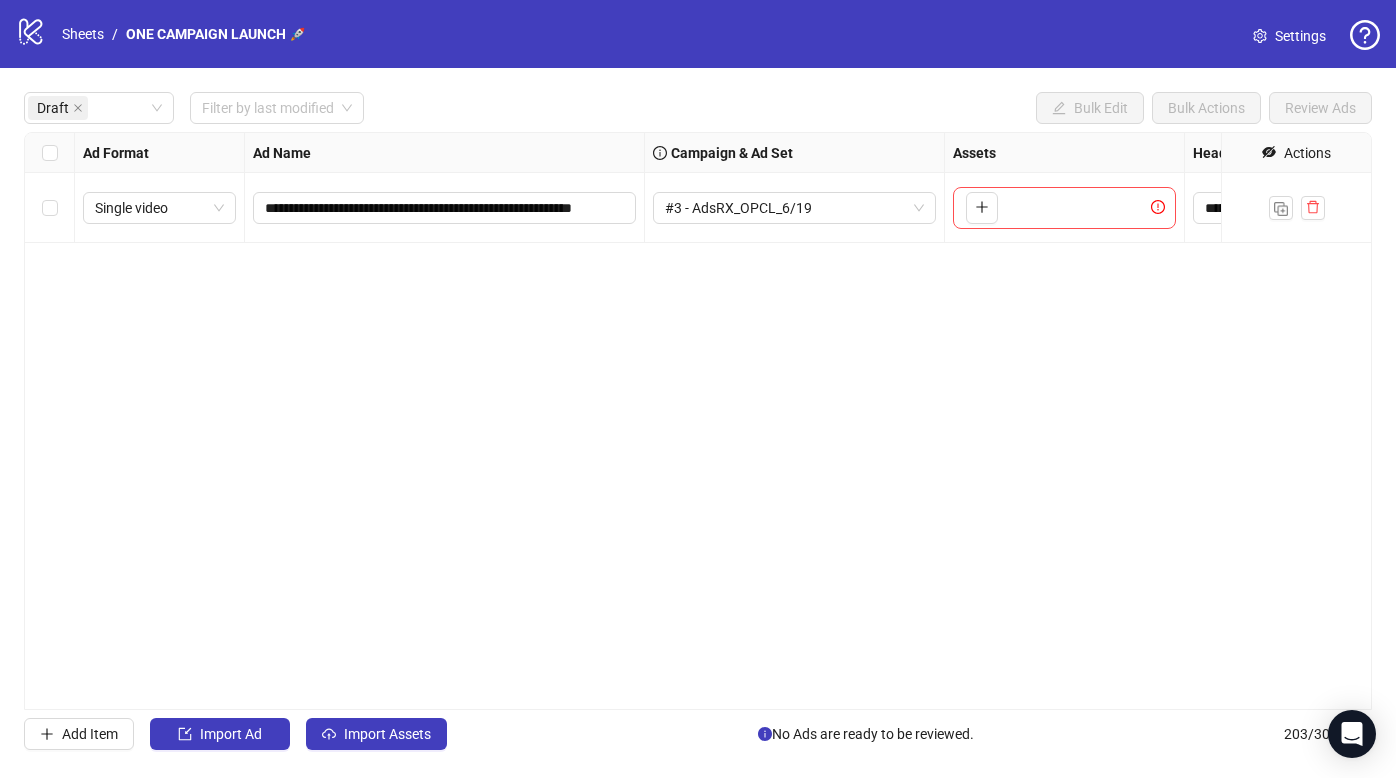 drag, startPoint x: 1066, startPoint y: 338, endPoint x: 56, endPoint y: 370, distance: 1010.5068 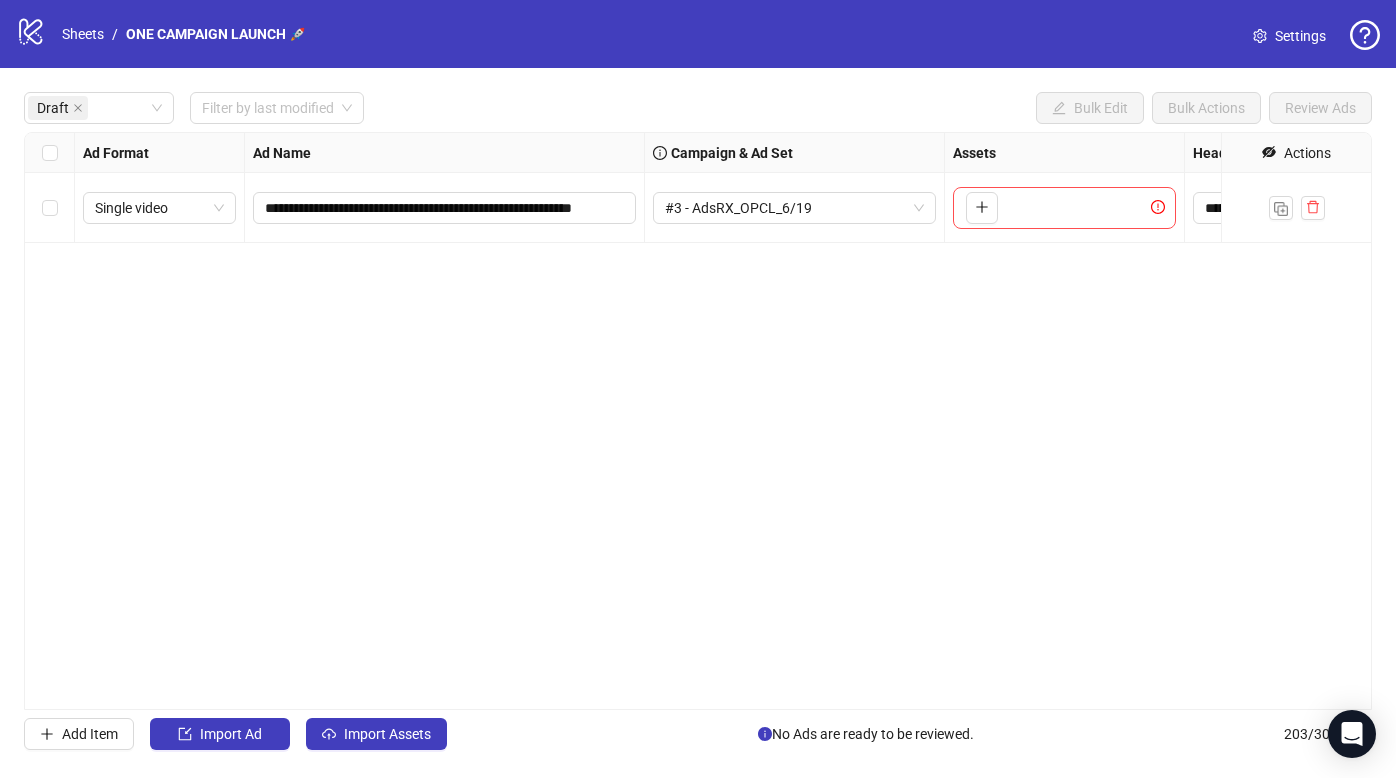 click on "**********" at bounding box center [698, 421] 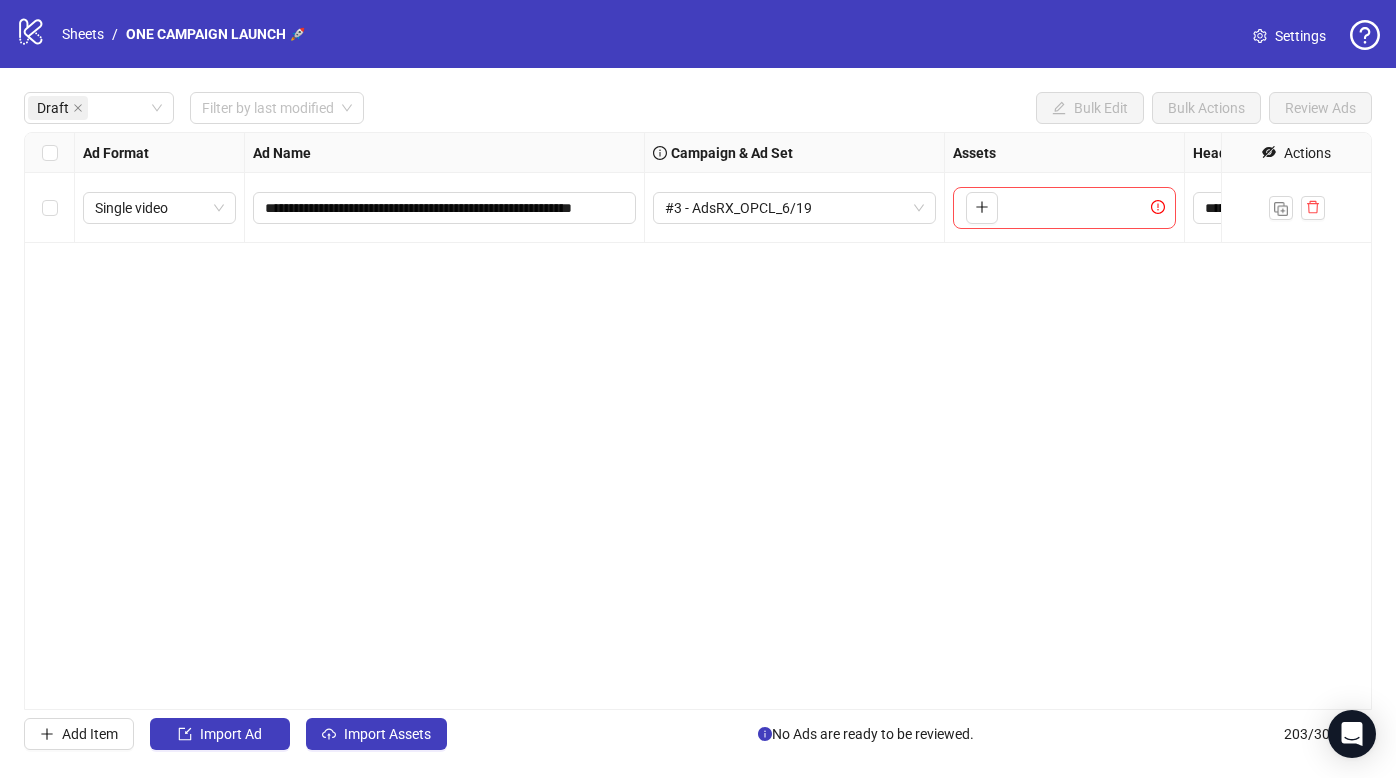 click on "**********" at bounding box center (698, 421) 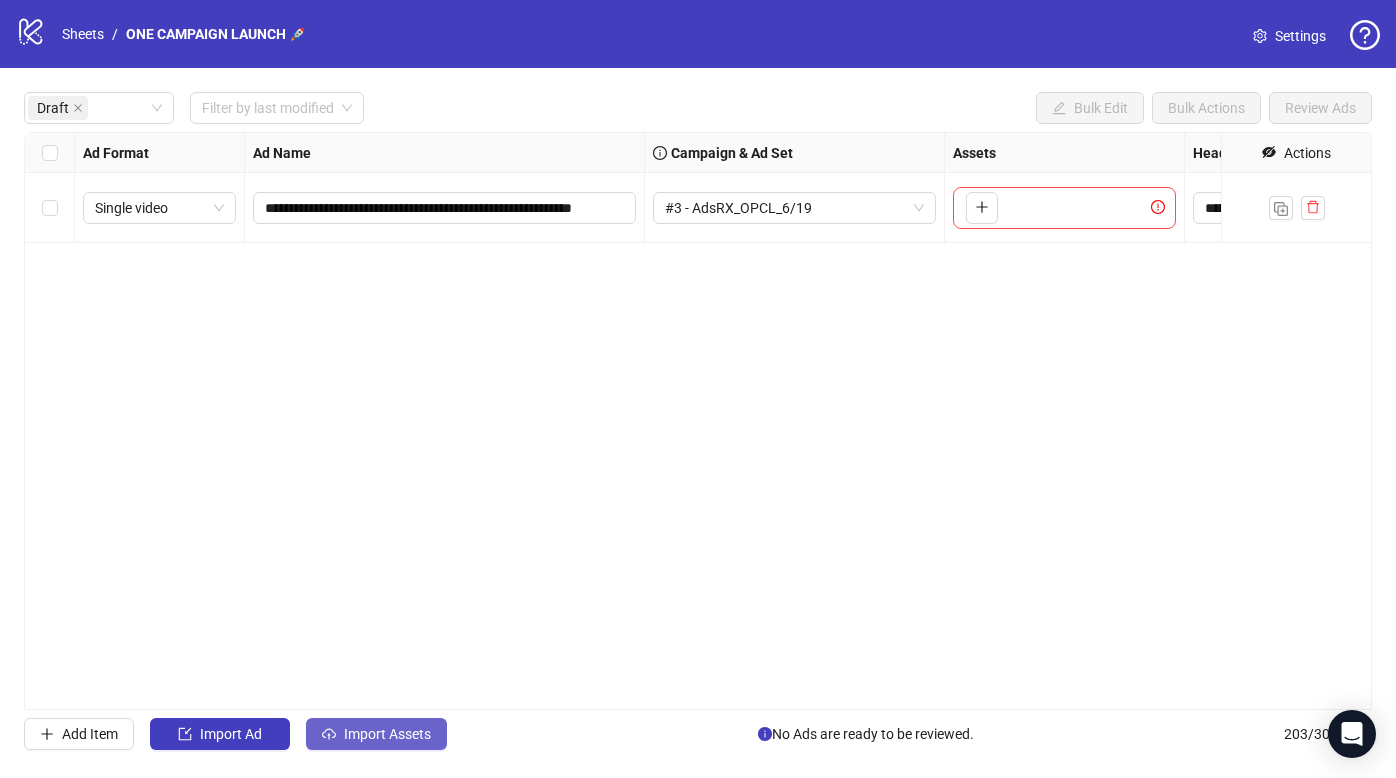 click on "Import Assets" at bounding box center (376, 734) 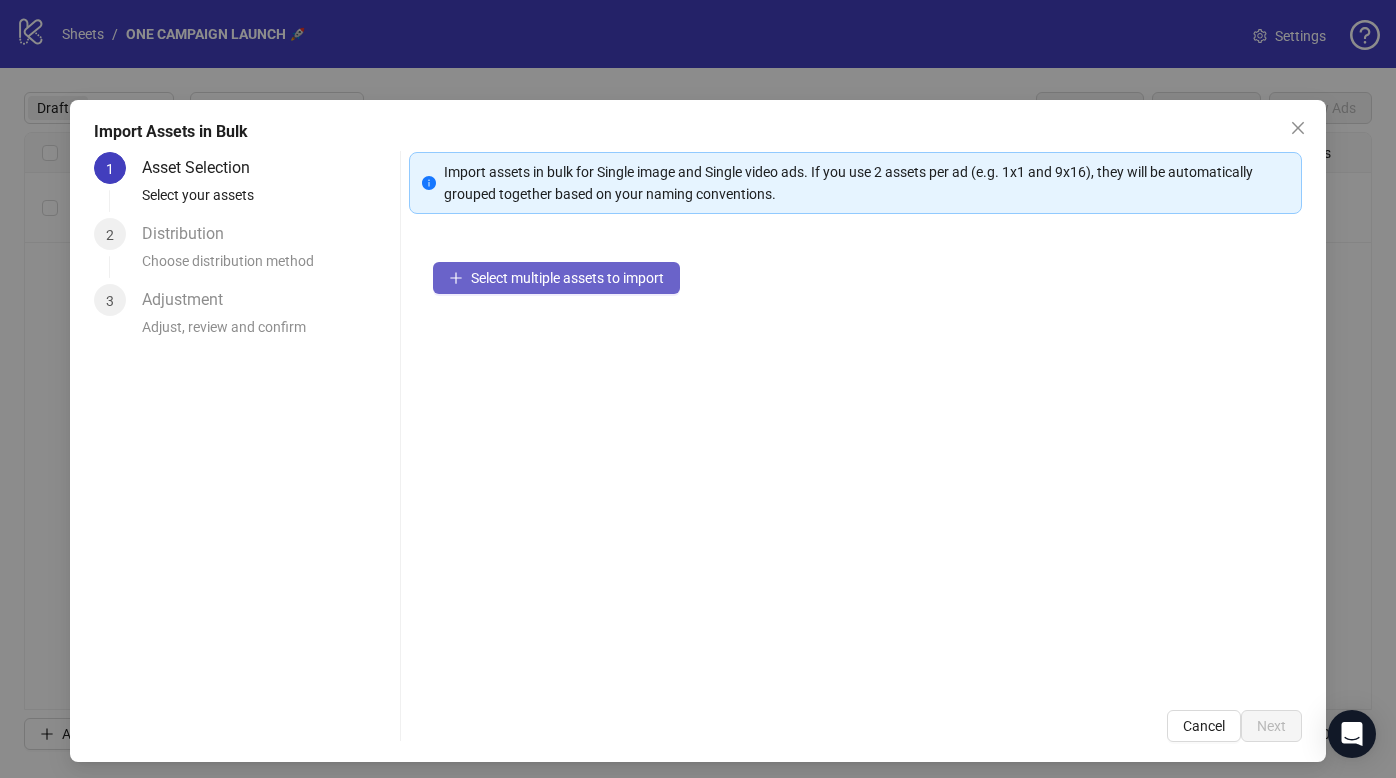 click on "Select multiple assets to import" at bounding box center (567, 278) 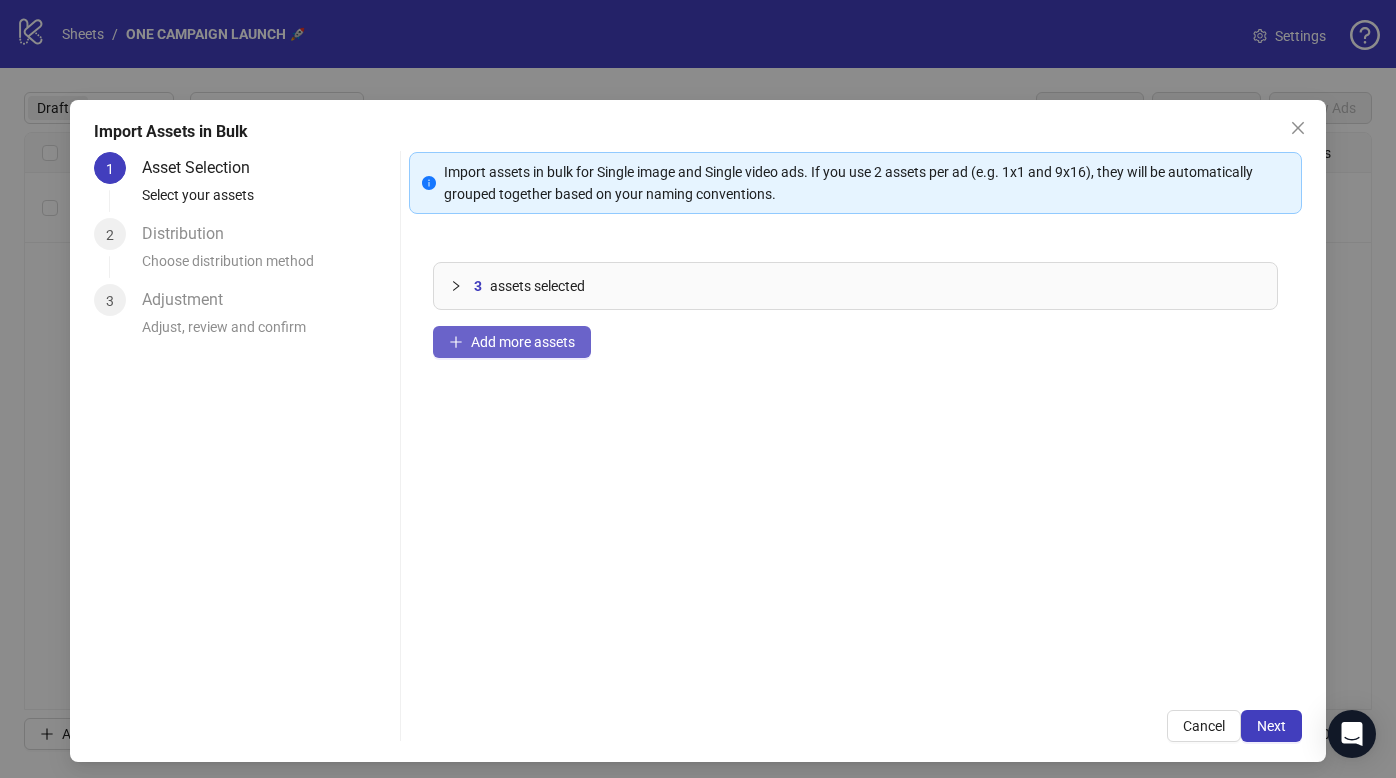 click on "Add more assets" at bounding box center (512, 342) 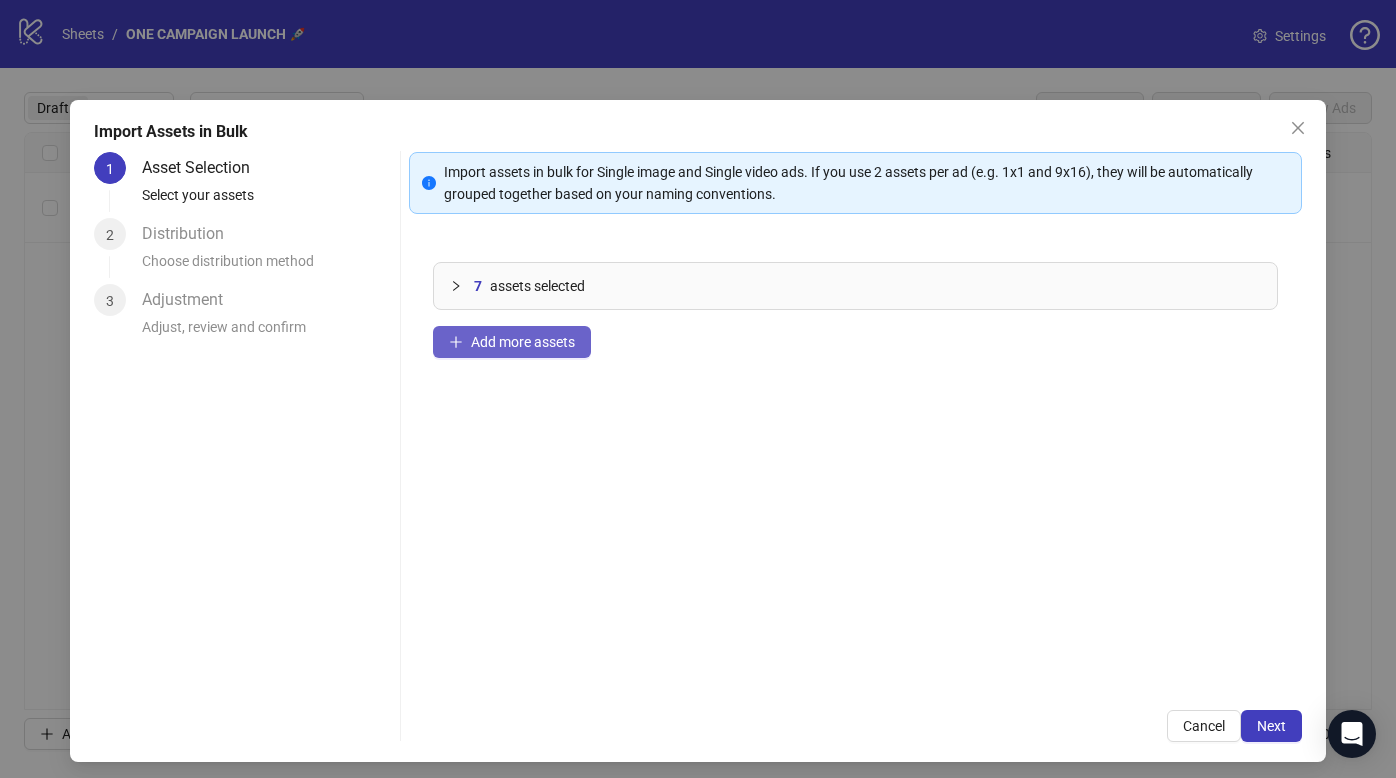 click on "Add more assets" at bounding box center [523, 342] 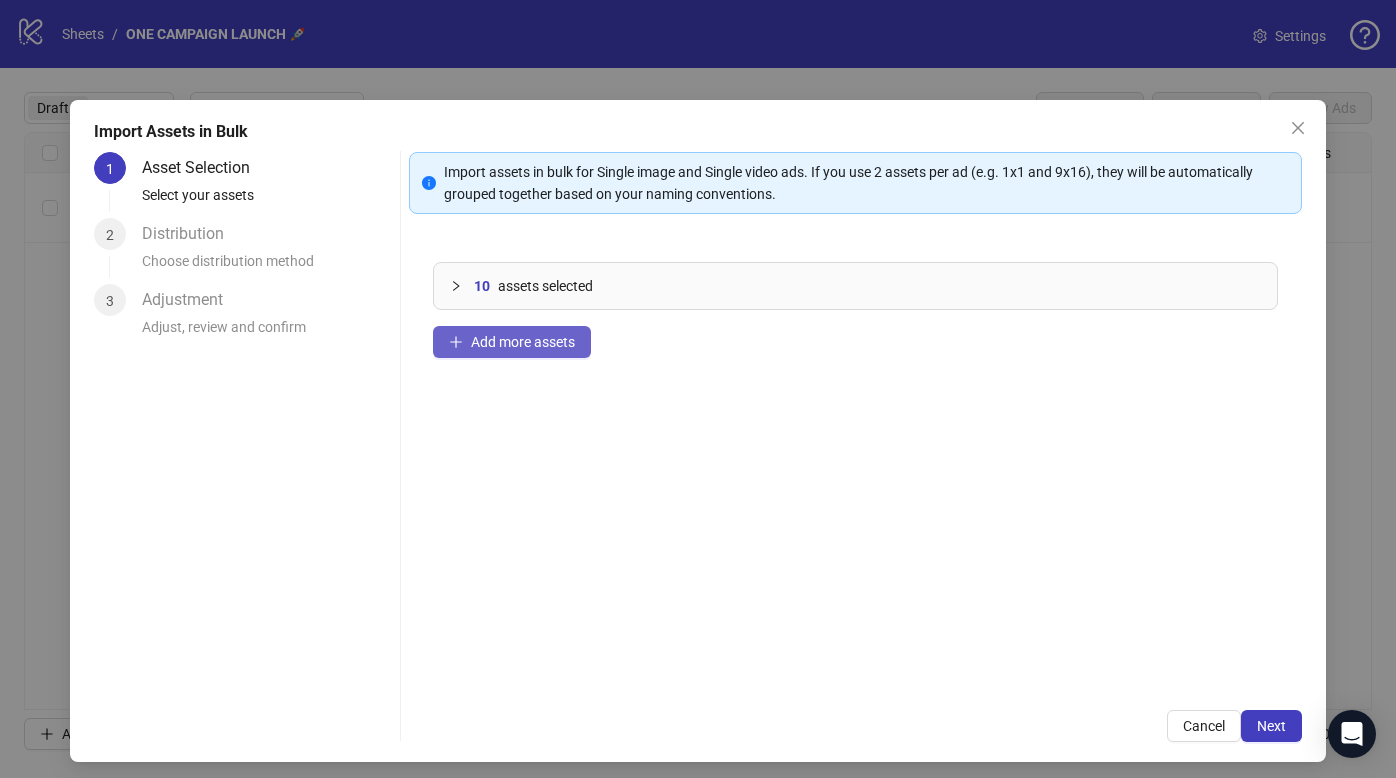 click on "Add more assets" at bounding box center [523, 342] 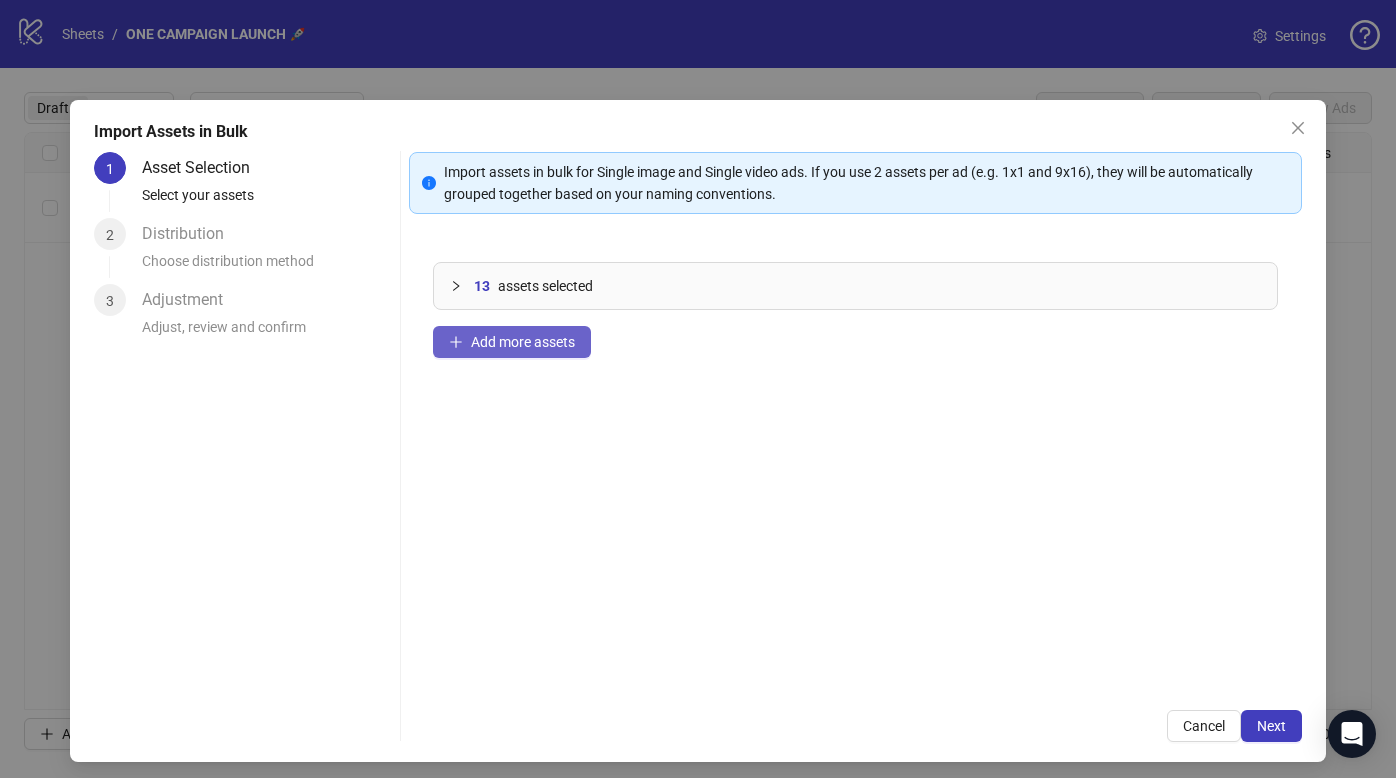 click on "Add more assets" at bounding box center (523, 342) 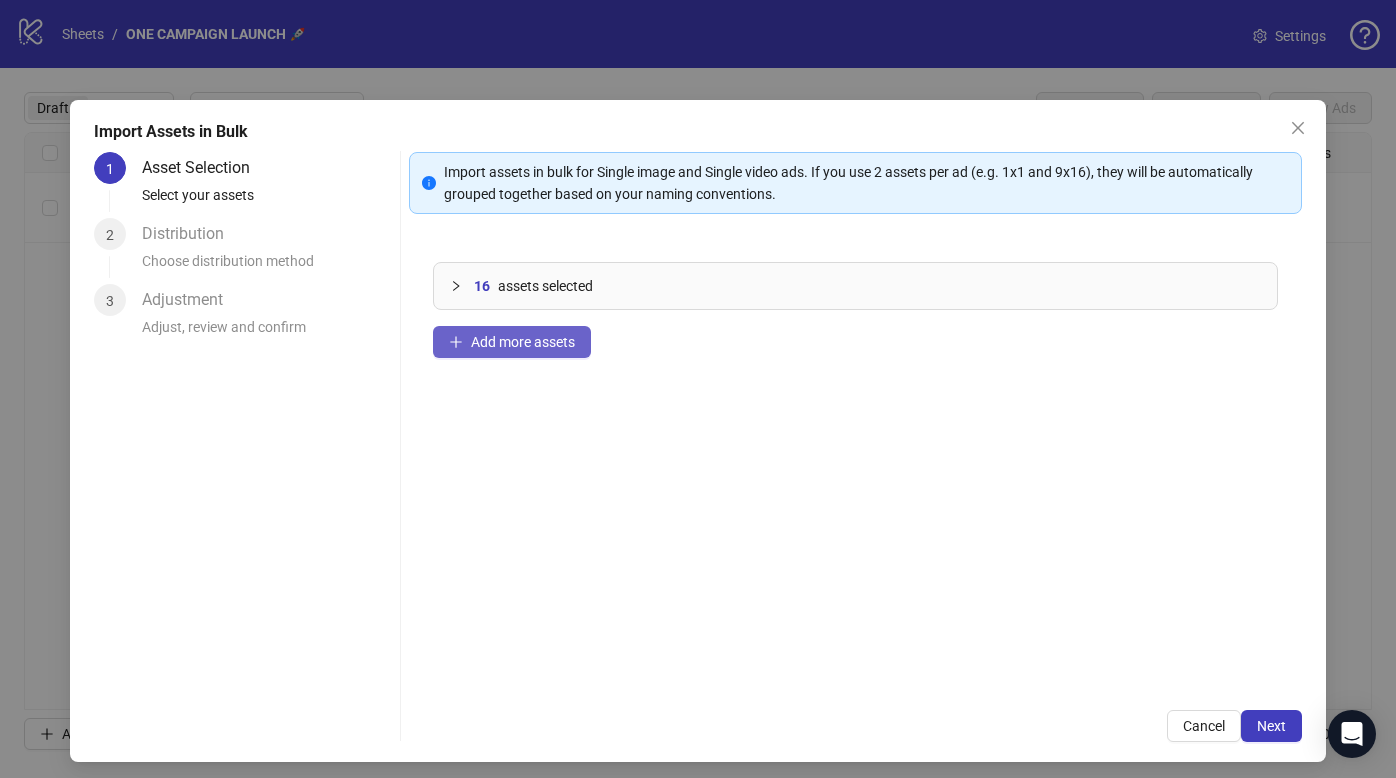 click on "Add more assets" at bounding box center (512, 342) 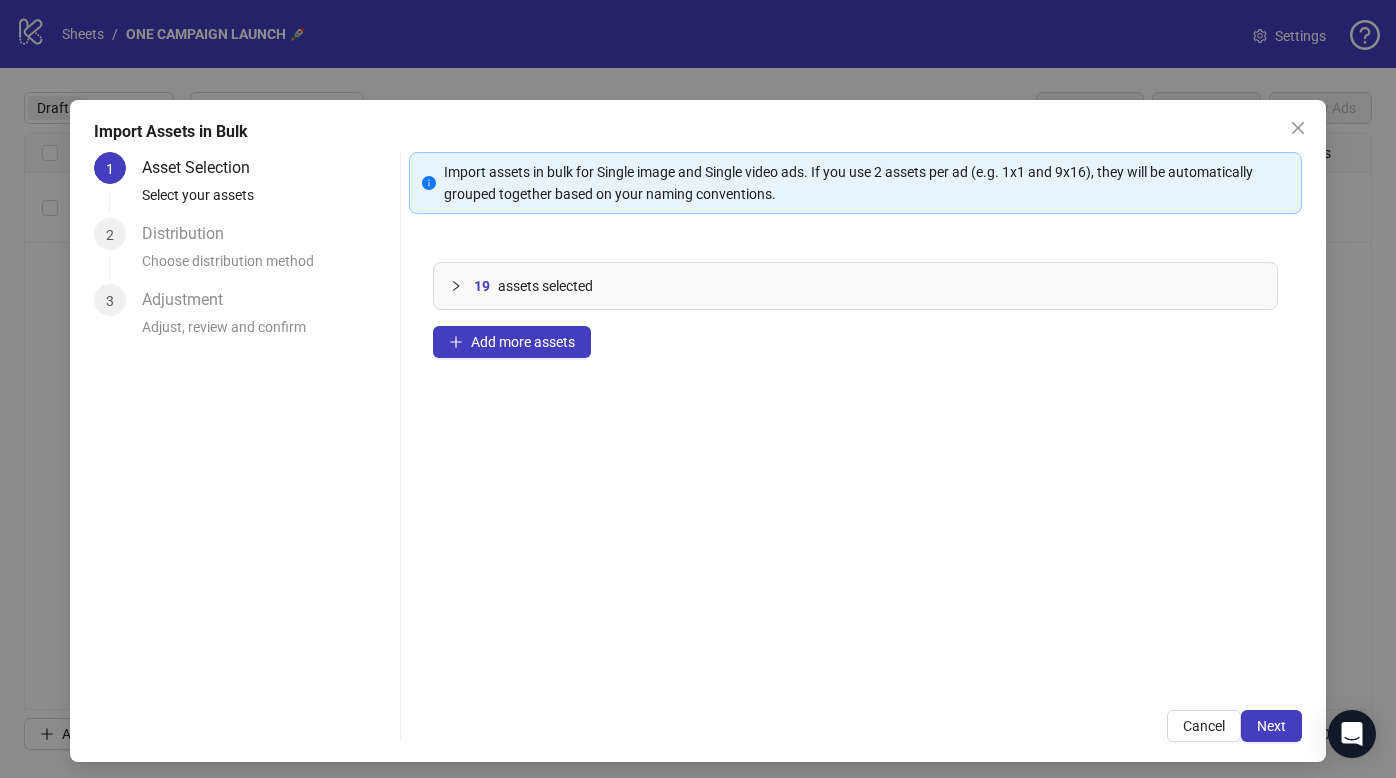 click on "19 assets selected Add more assets" at bounding box center (856, 462) 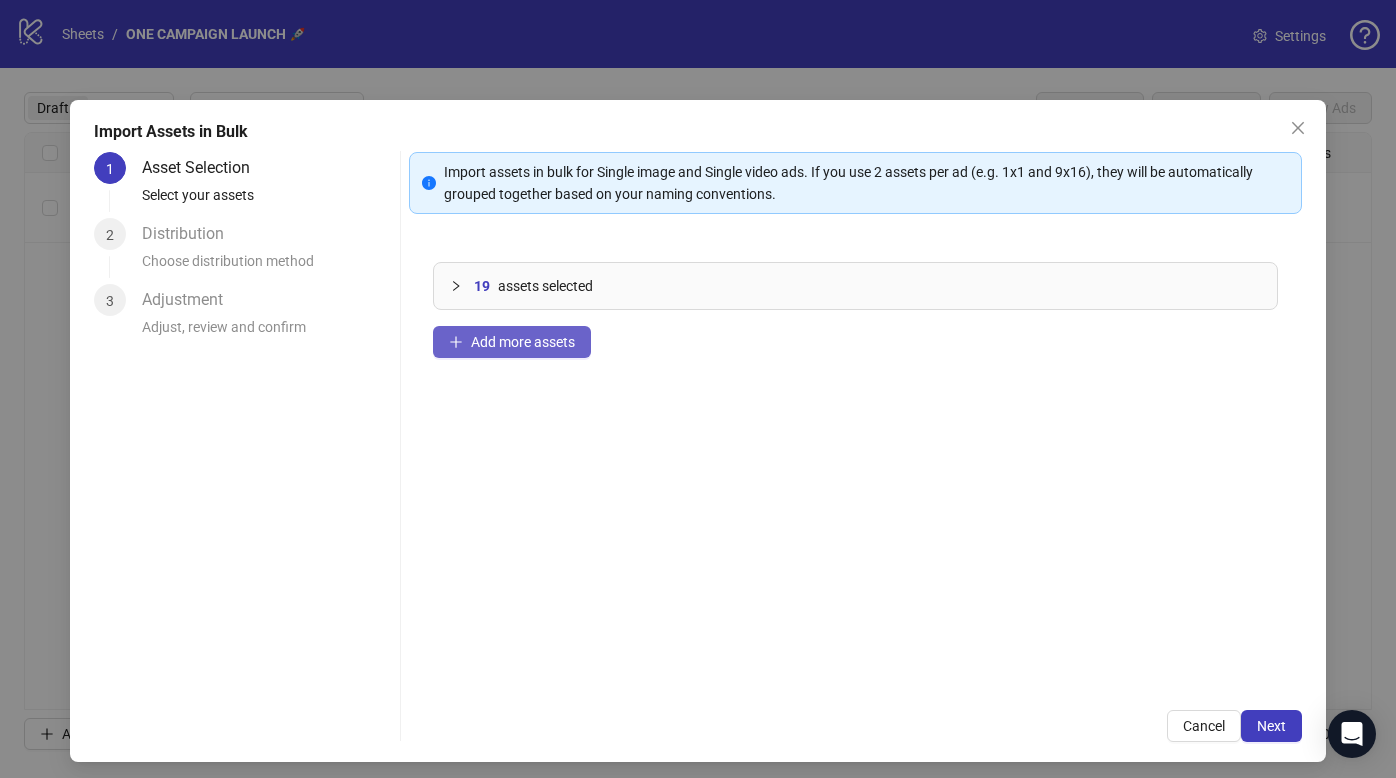 click on "Add more assets" at bounding box center (512, 342) 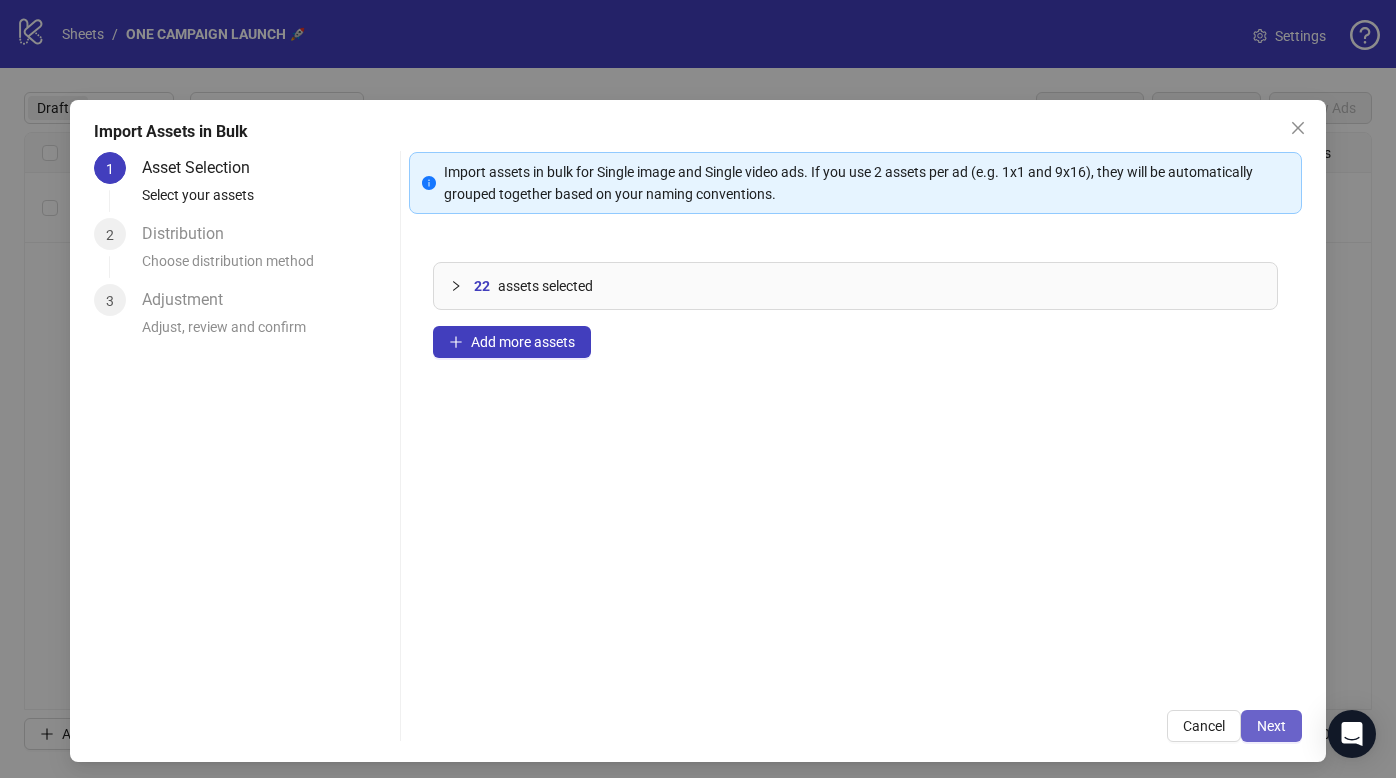 click on "Next" at bounding box center [1271, 726] 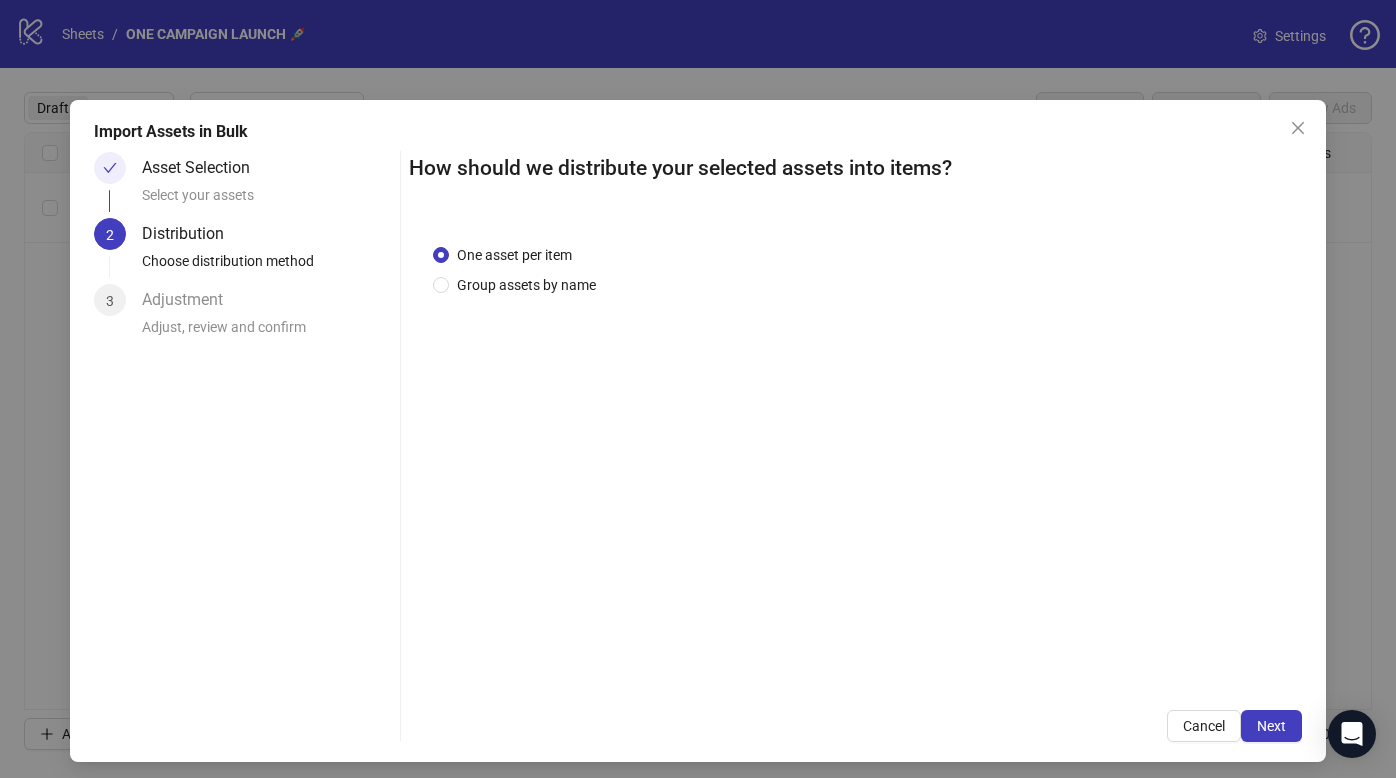 click on "Next" at bounding box center (1271, 726) 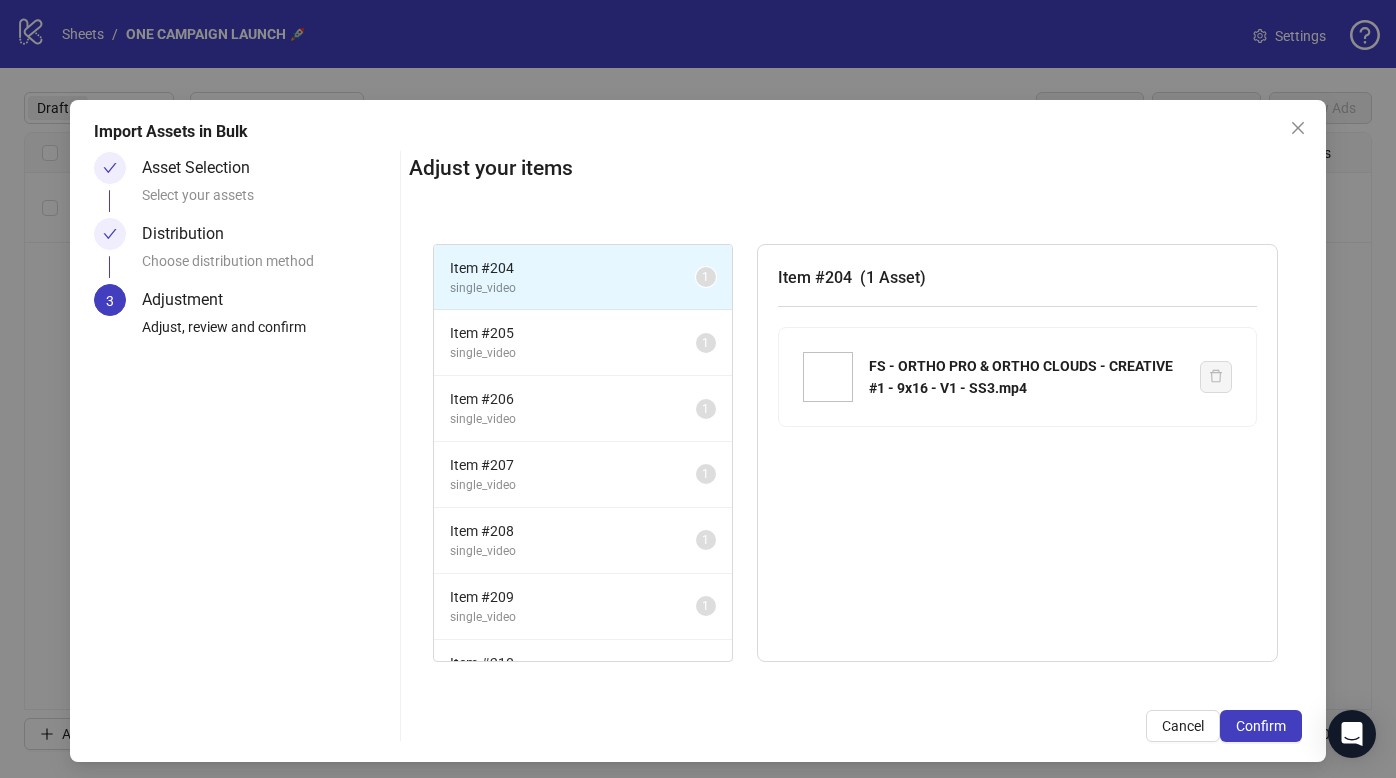 click on "Confirm" at bounding box center (1261, 726) 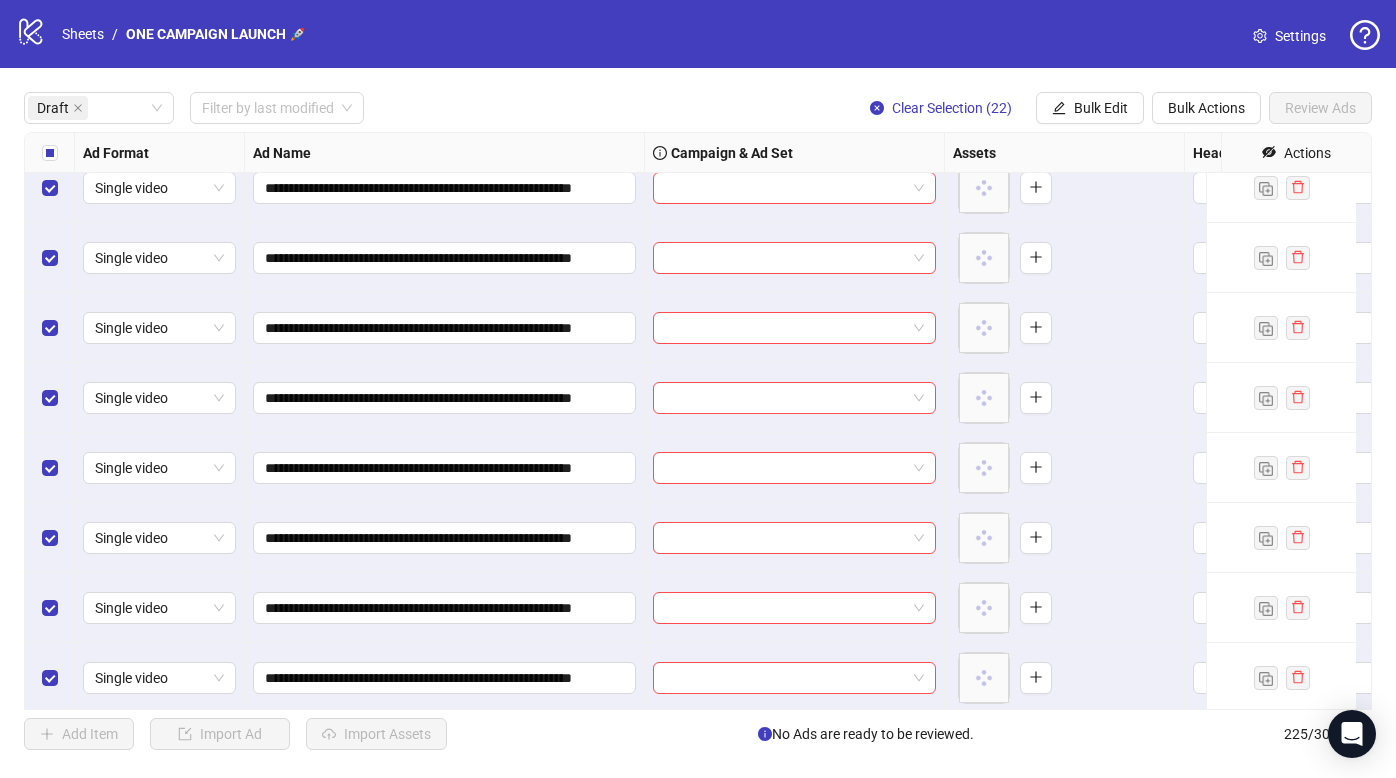 scroll, scrollTop: 1089, scrollLeft: 0, axis: vertical 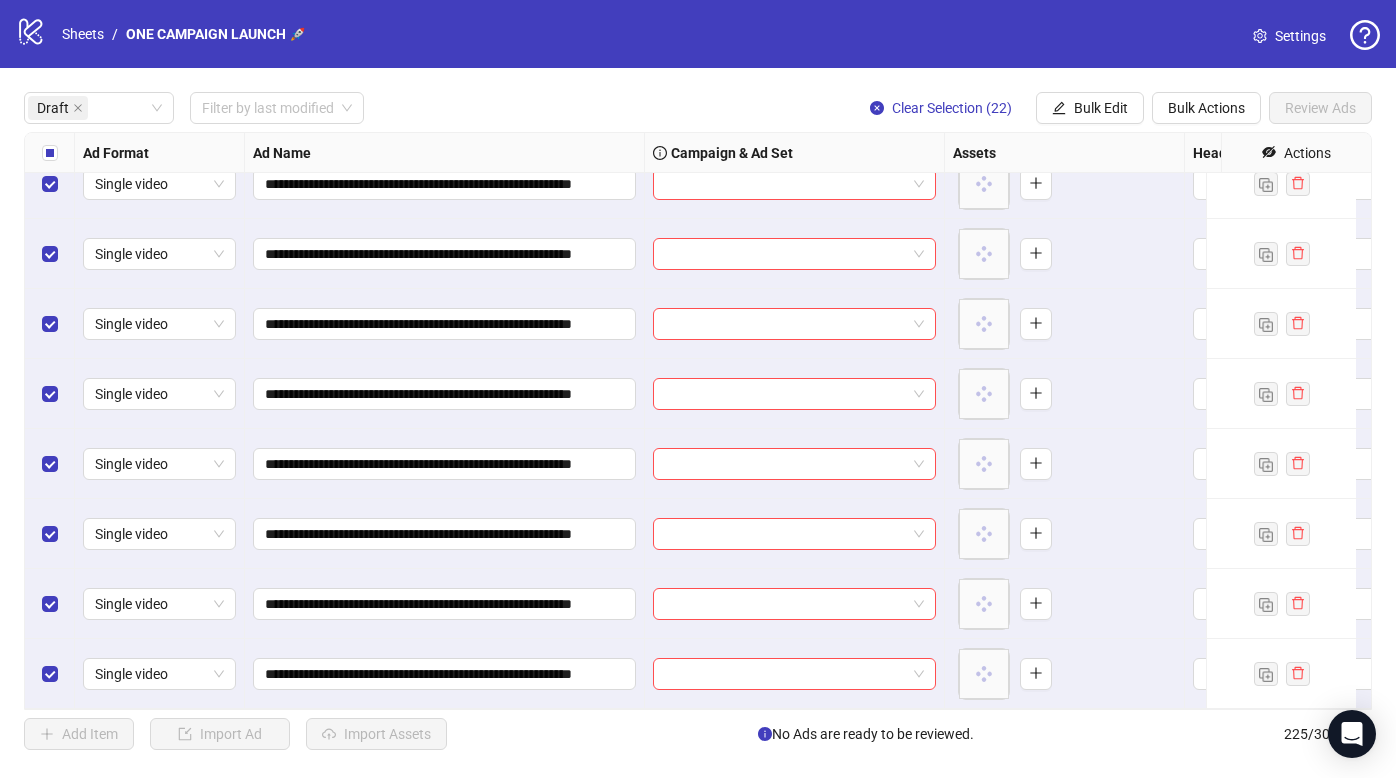click on "**********" at bounding box center [1660, -116] 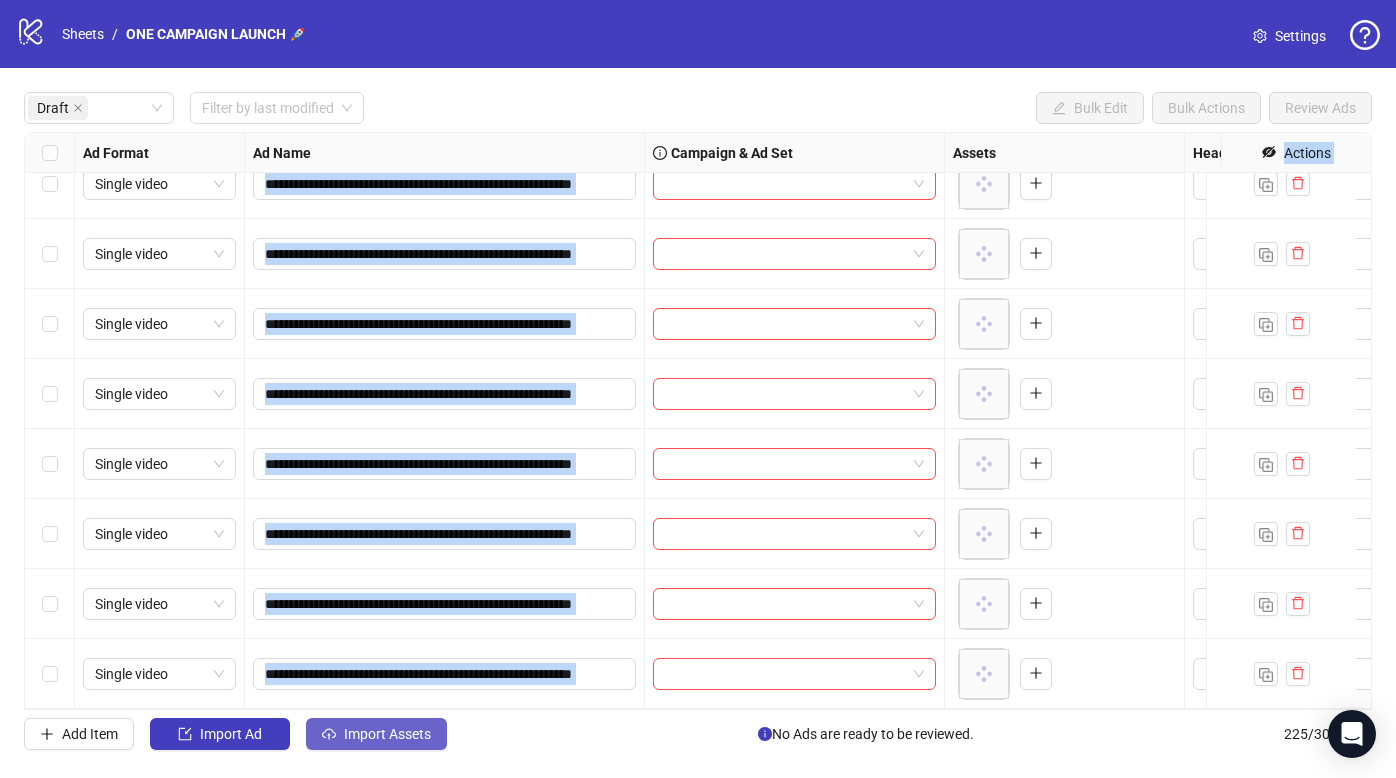 click on "Import Assets" at bounding box center (387, 734) 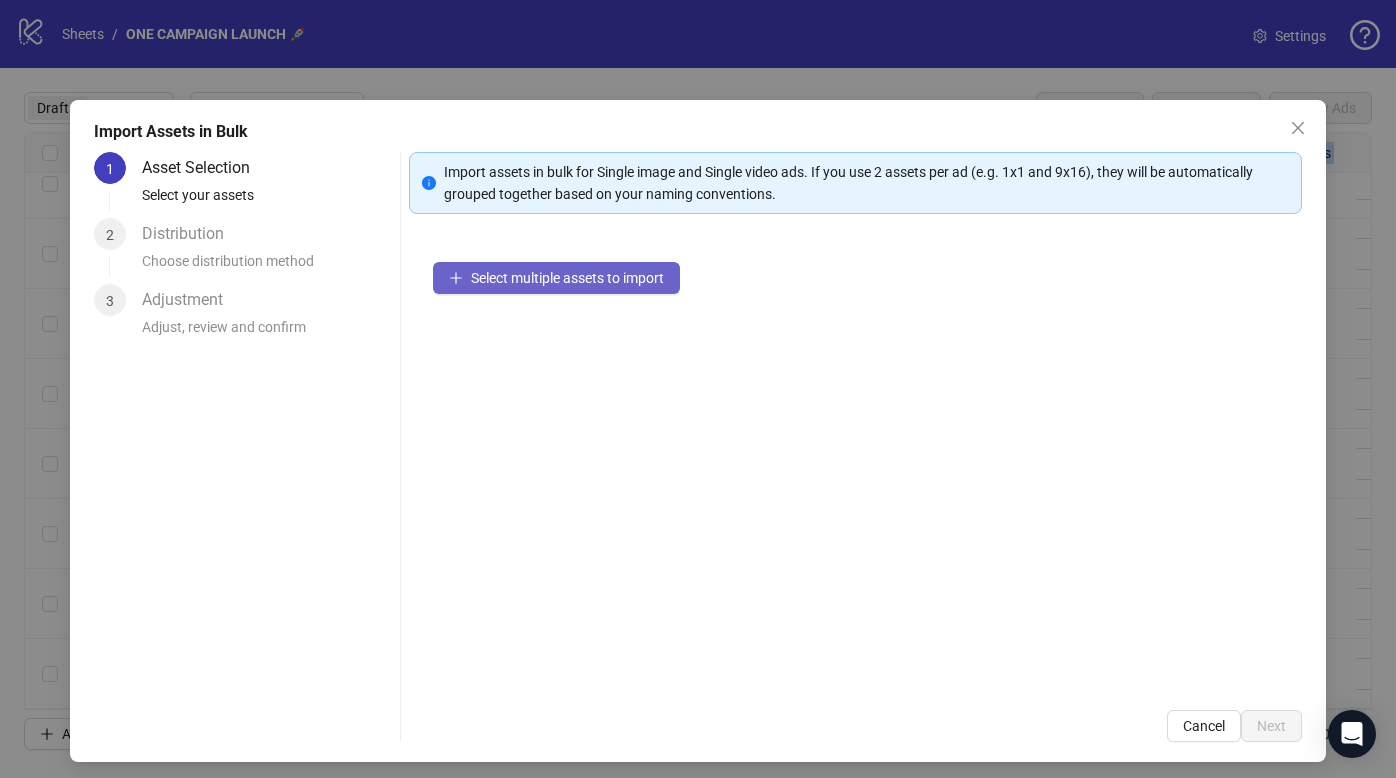 click on "Select multiple assets to import" at bounding box center [556, 278] 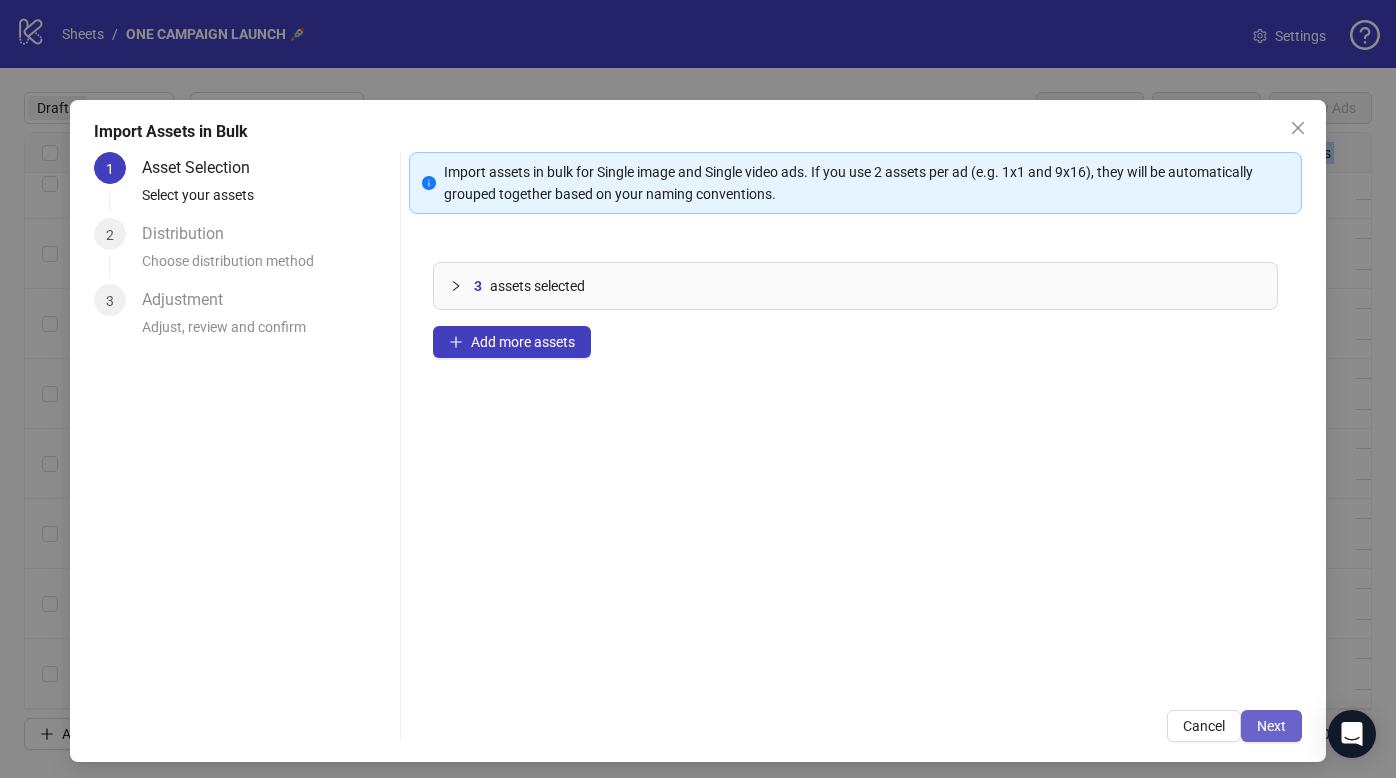 click on "Next" at bounding box center (1271, 726) 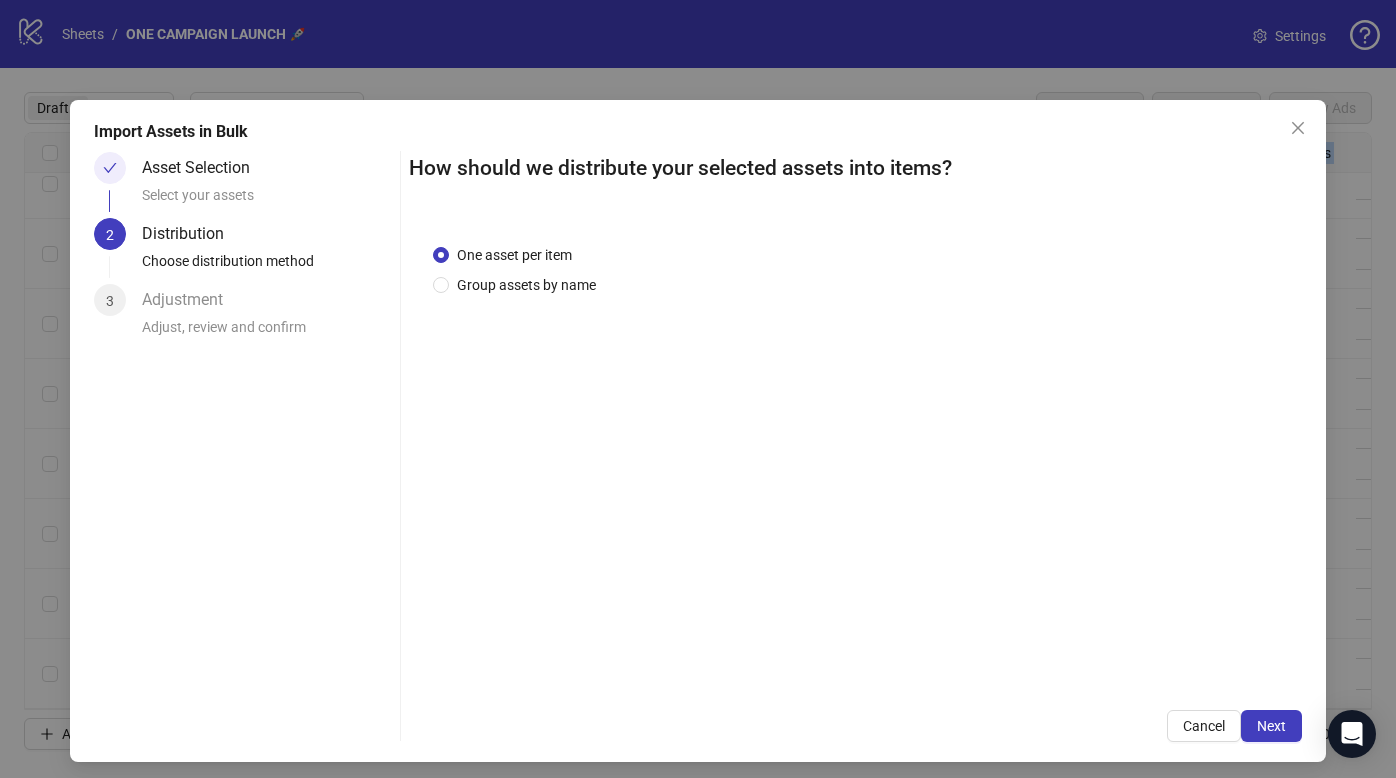 click on "Next" at bounding box center [1271, 726] 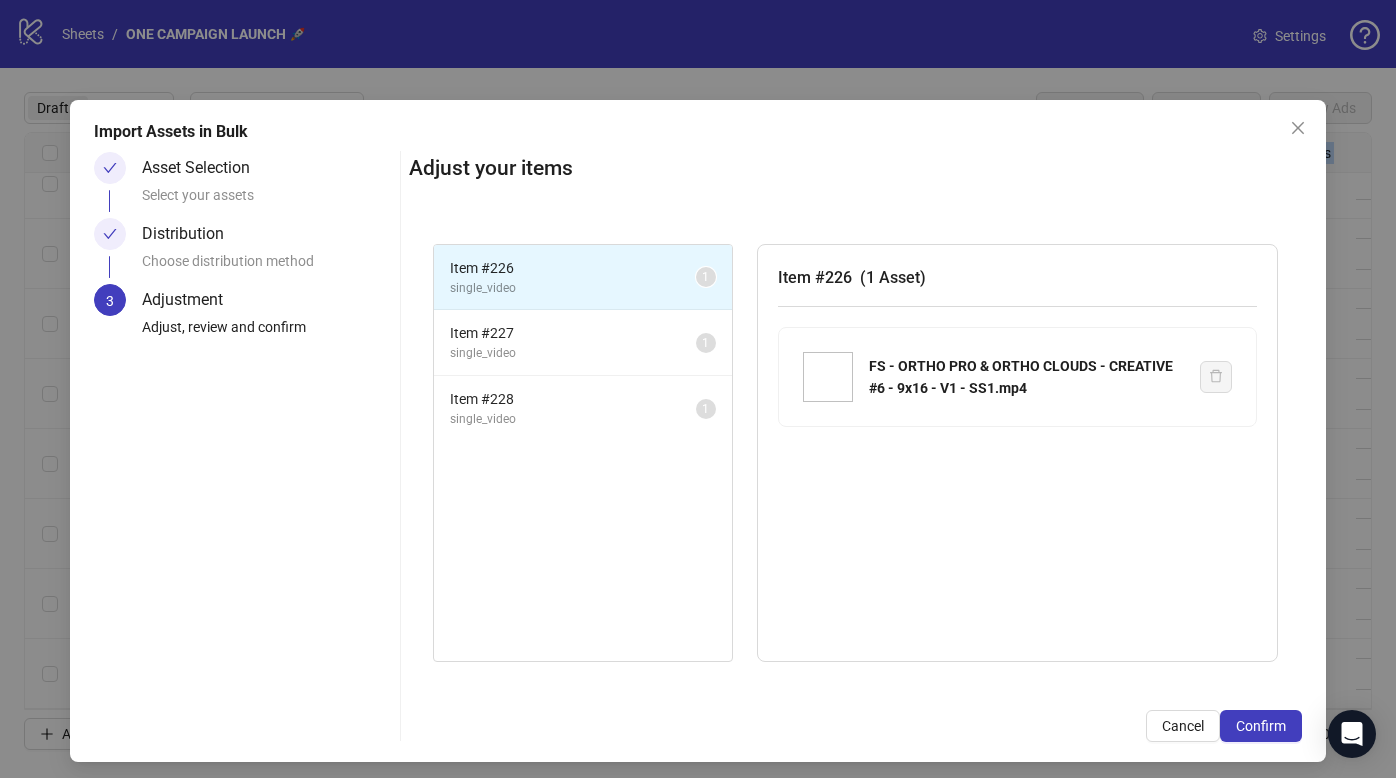 click on "Confirm" at bounding box center (1261, 726) 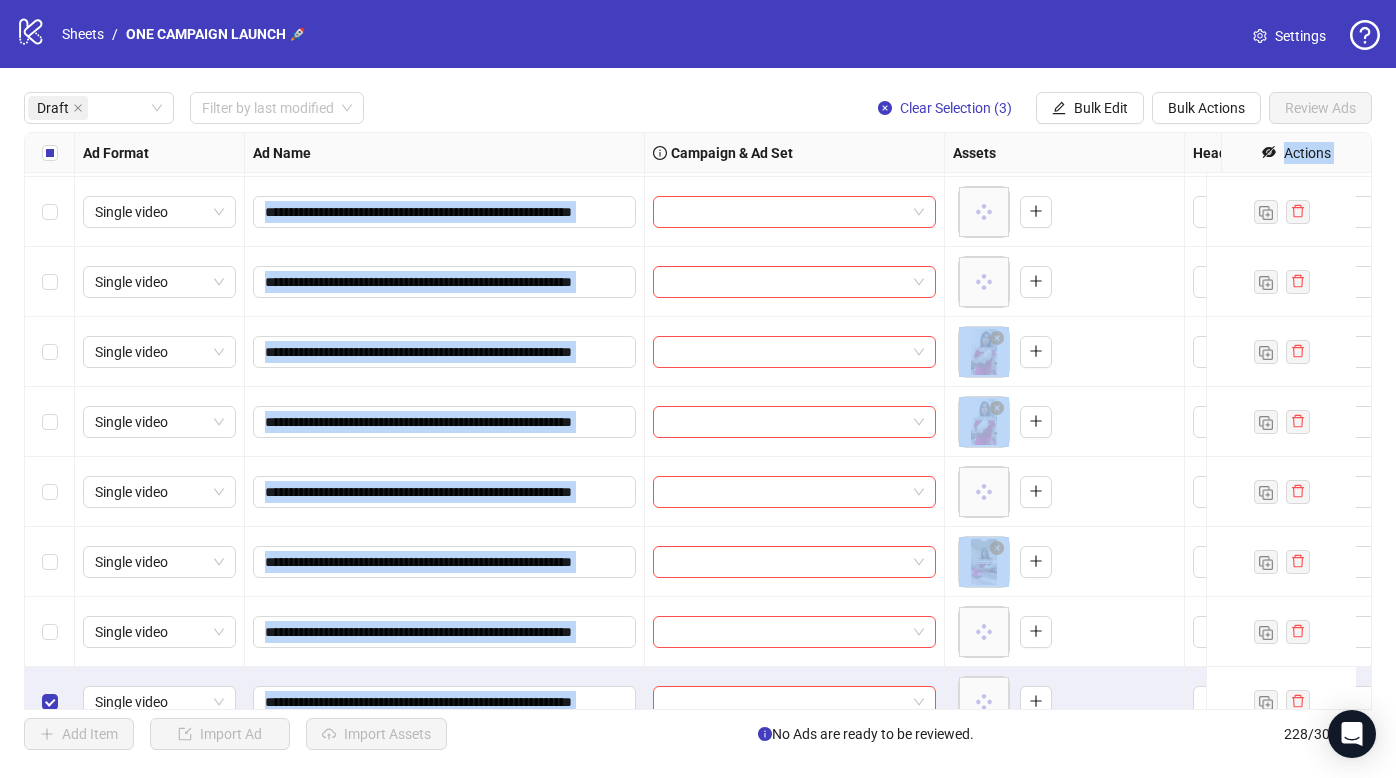 scroll, scrollTop: 1299, scrollLeft: 0, axis: vertical 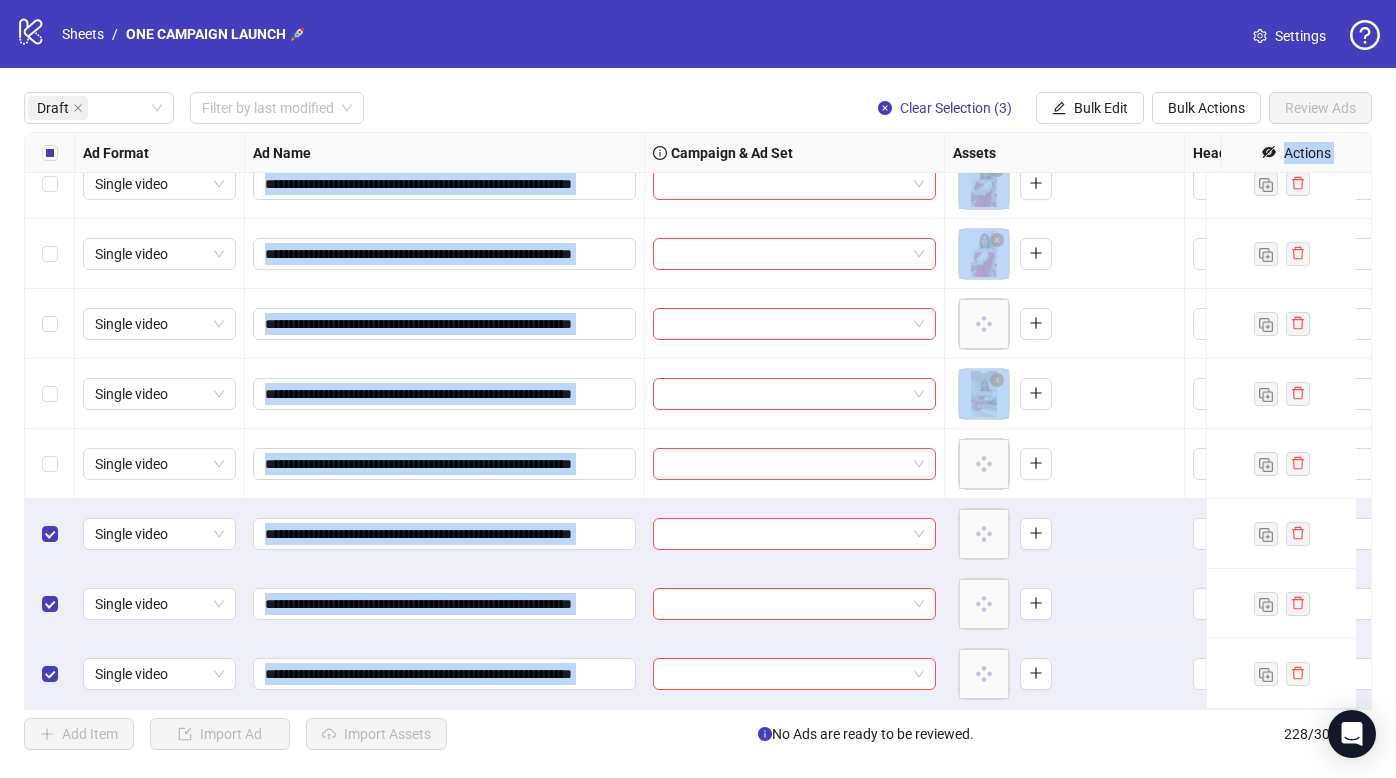 click at bounding box center [795, 604] 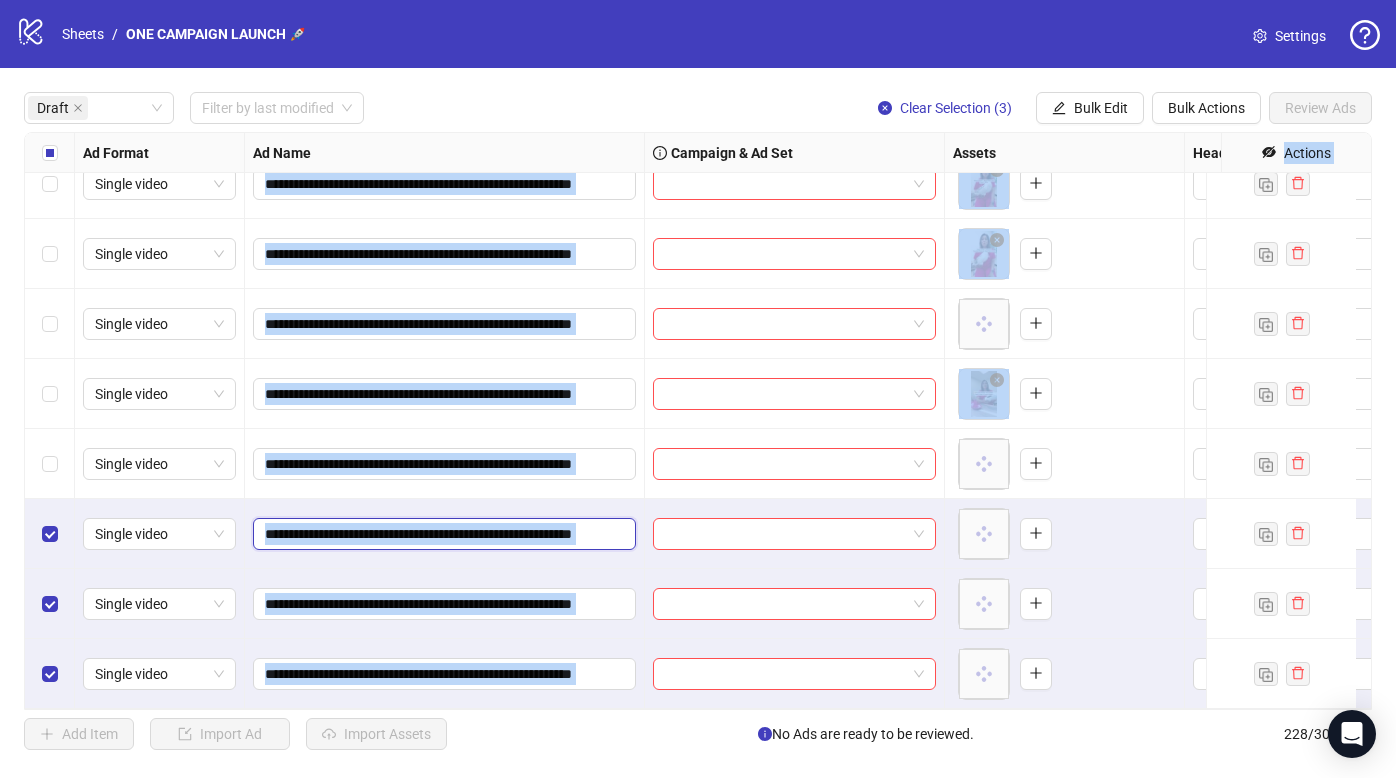 click on "**********" at bounding box center [442, 534] 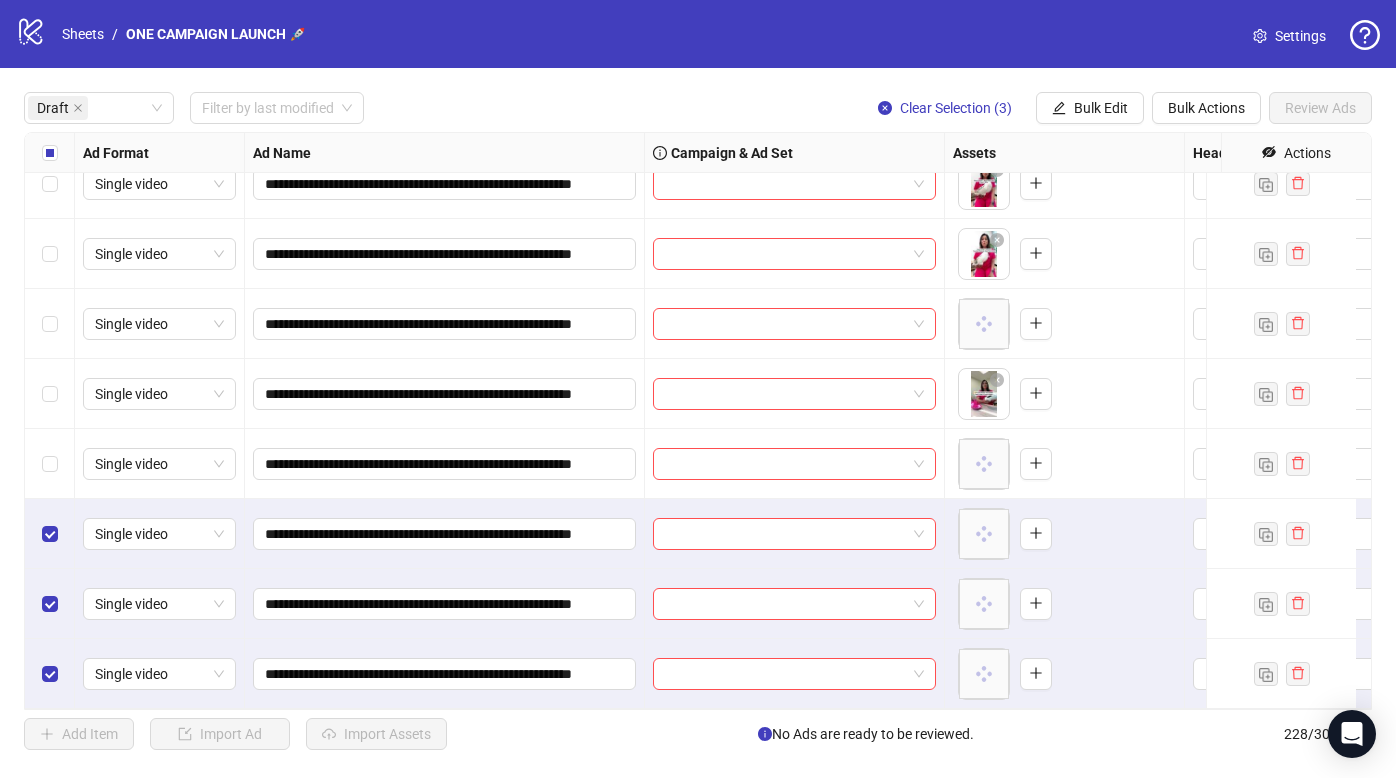 click at bounding box center [795, 464] 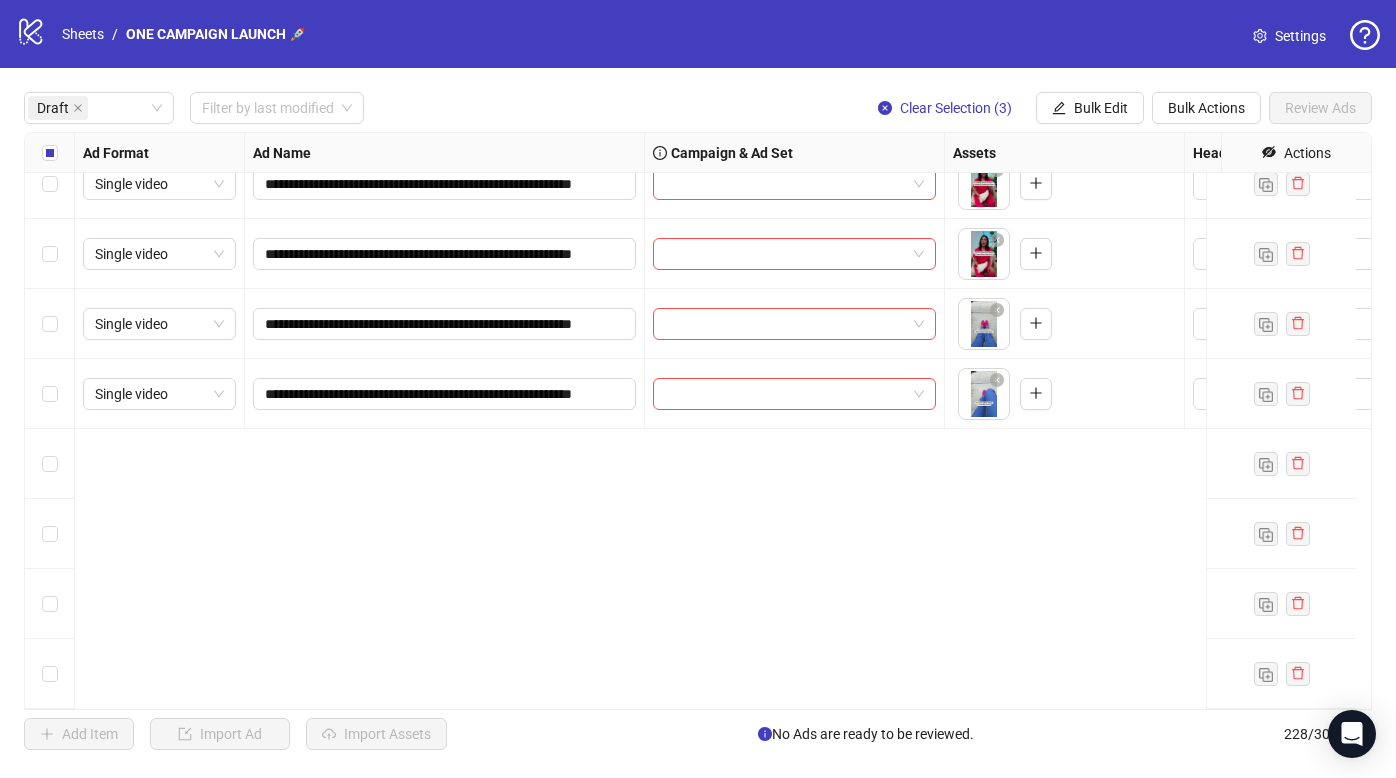 scroll, scrollTop: 0, scrollLeft: 0, axis: both 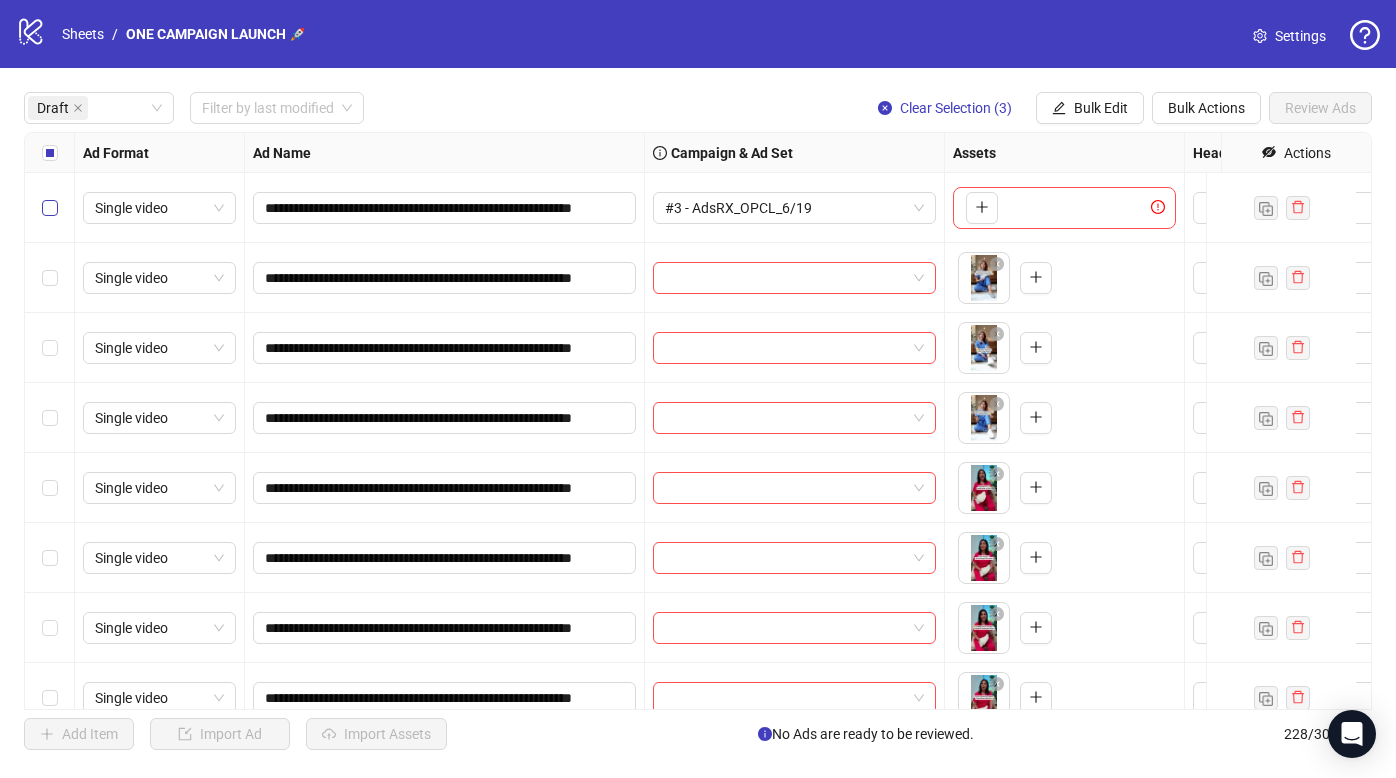 click at bounding box center [50, 208] 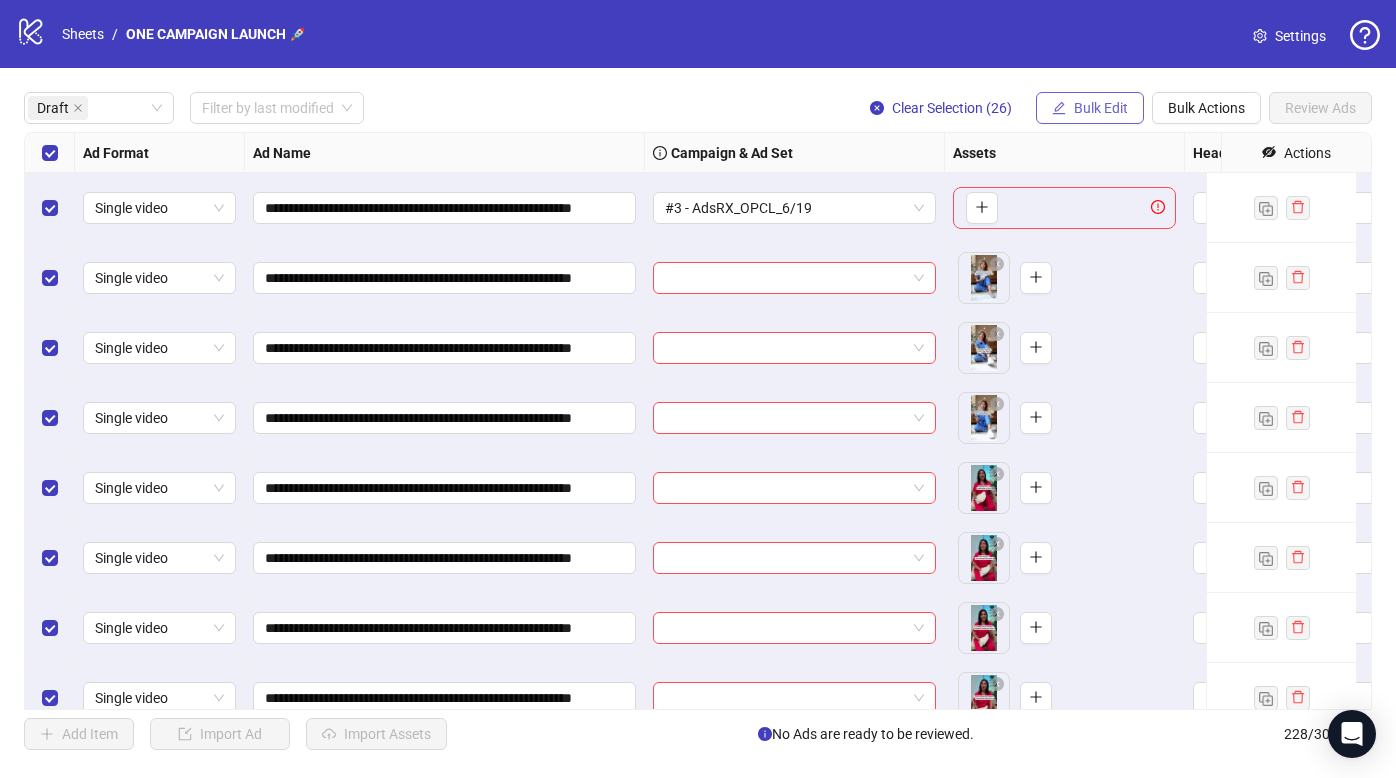 click 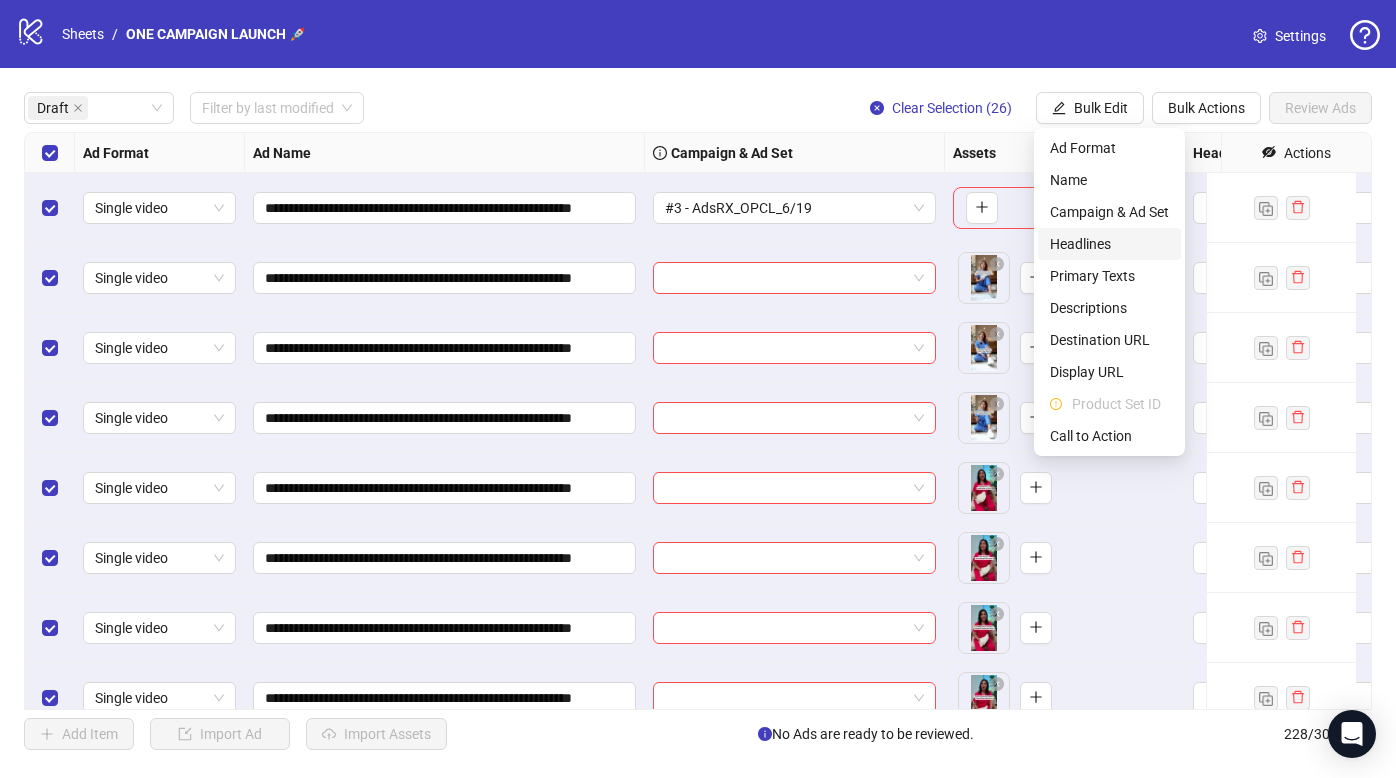 click on "Headlines" at bounding box center (1109, 244) 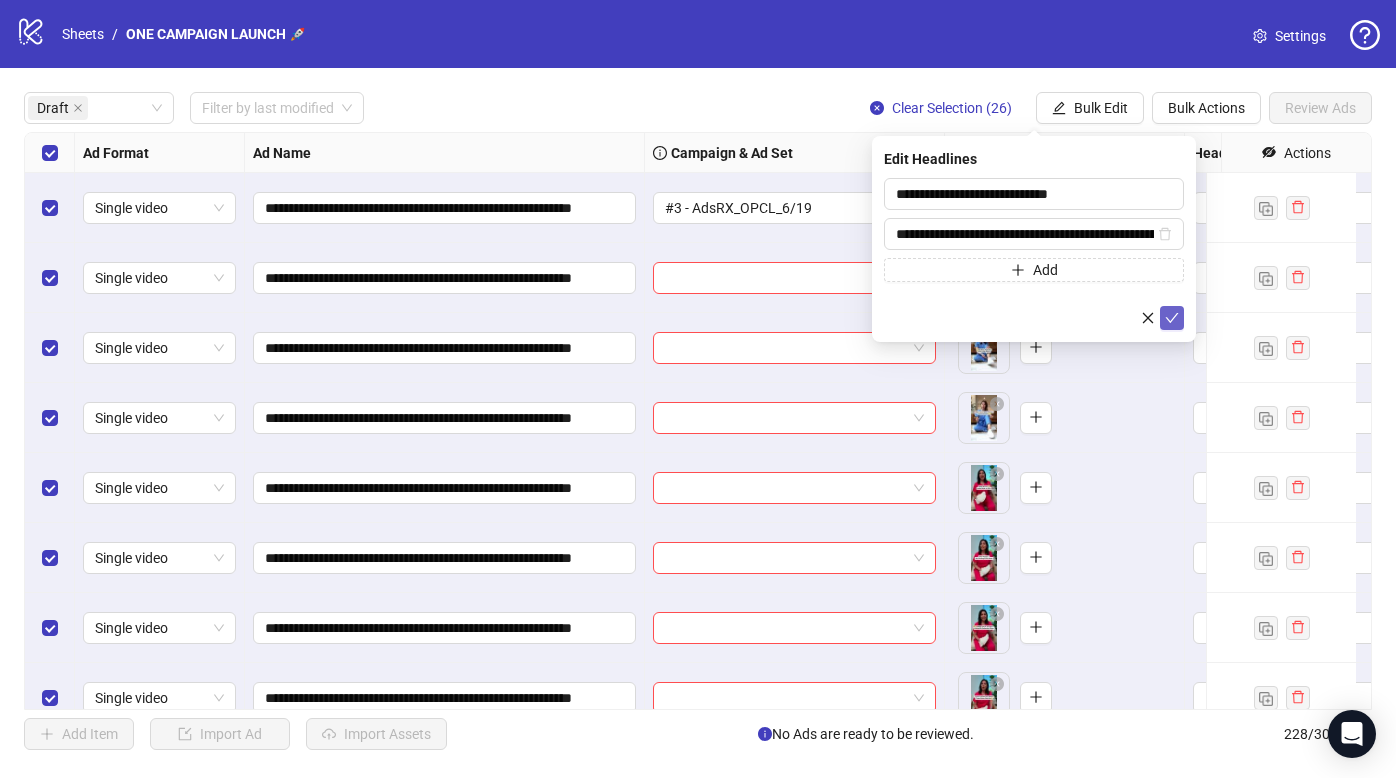 click at bounding box center [1172, 318] 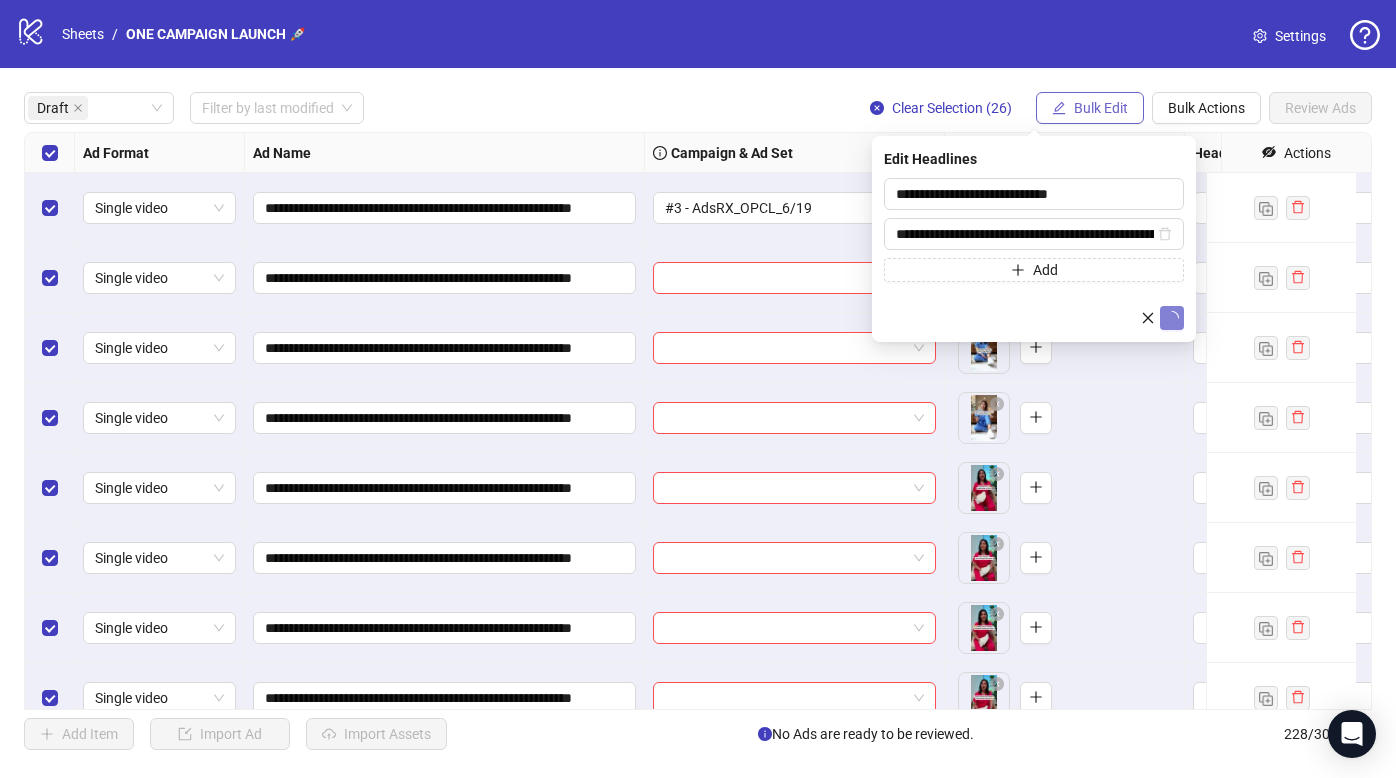 click on "Bulk Edit" at bounding box center [1090, 108] 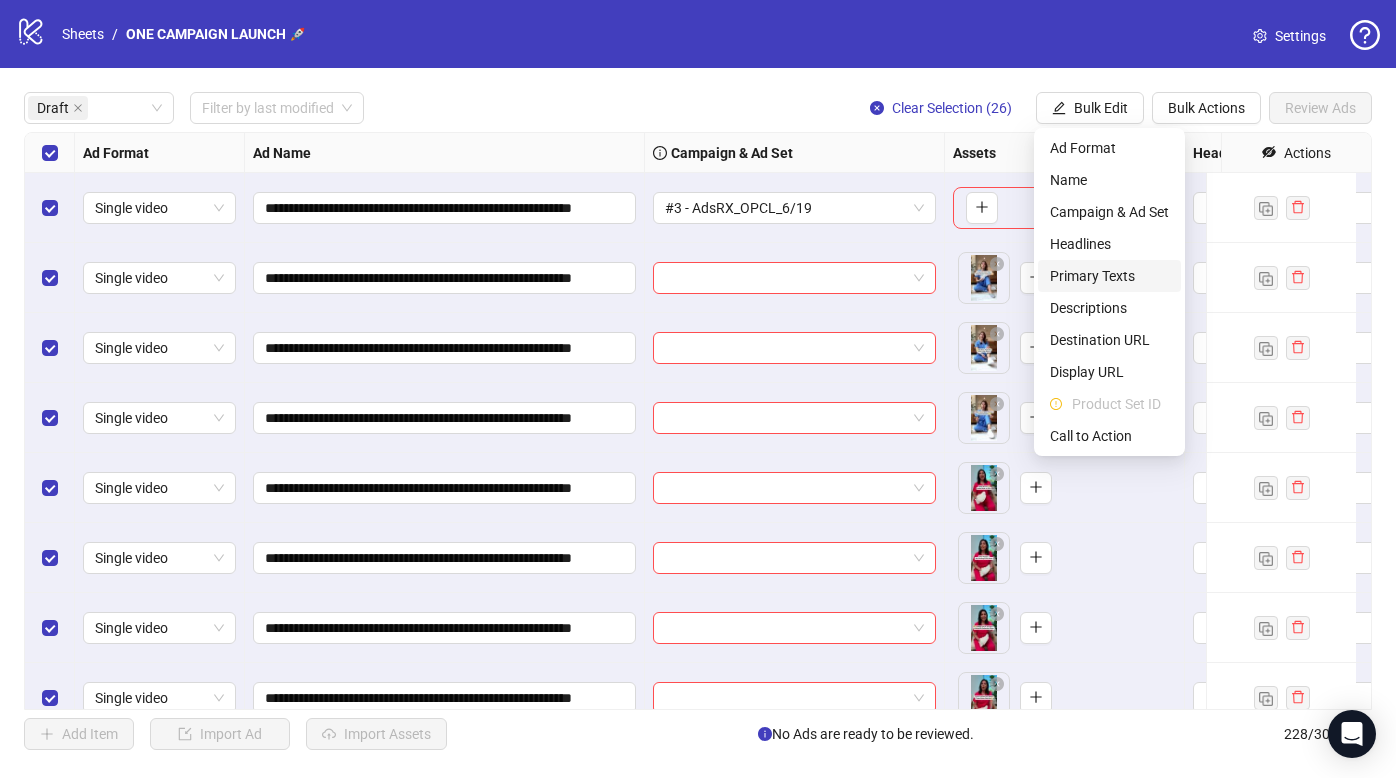 click on "Primary Texts" at bounding box center (1109, 276) 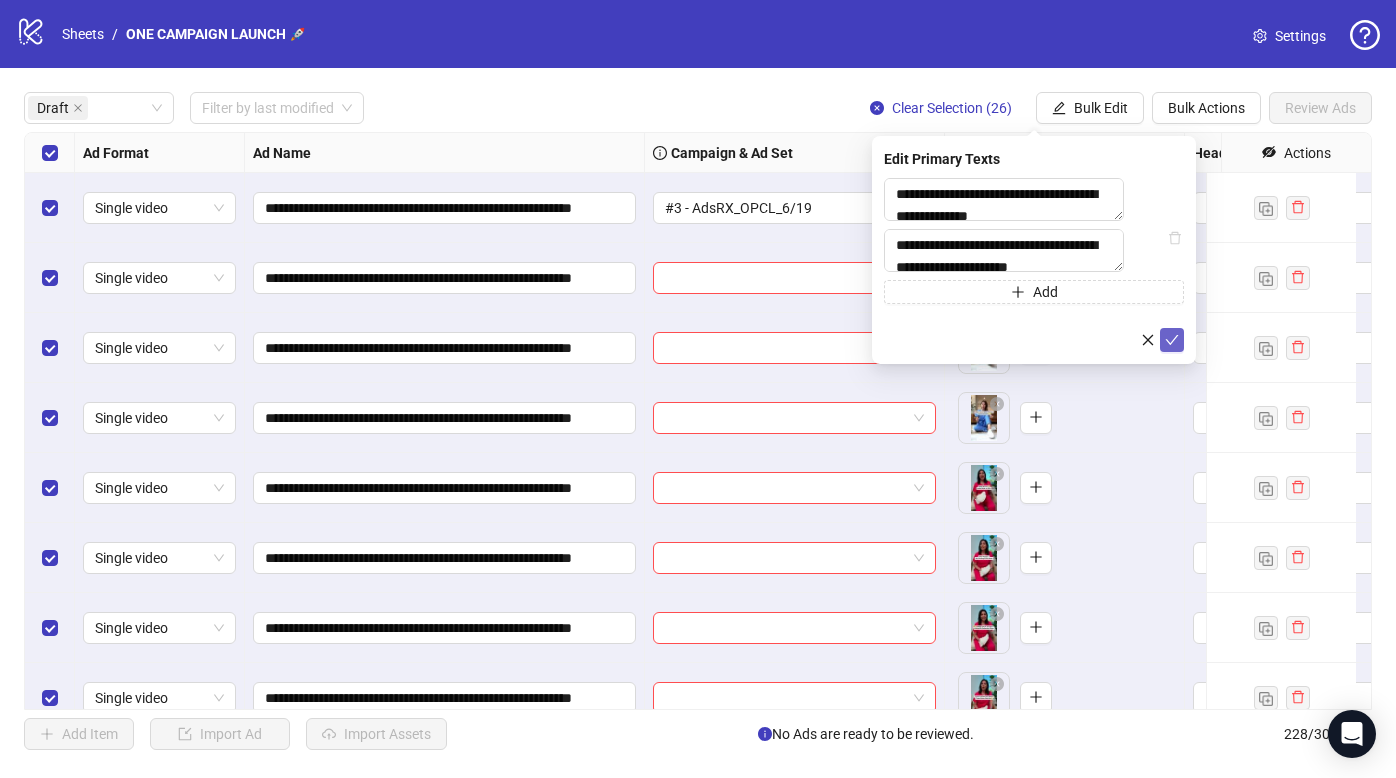 click 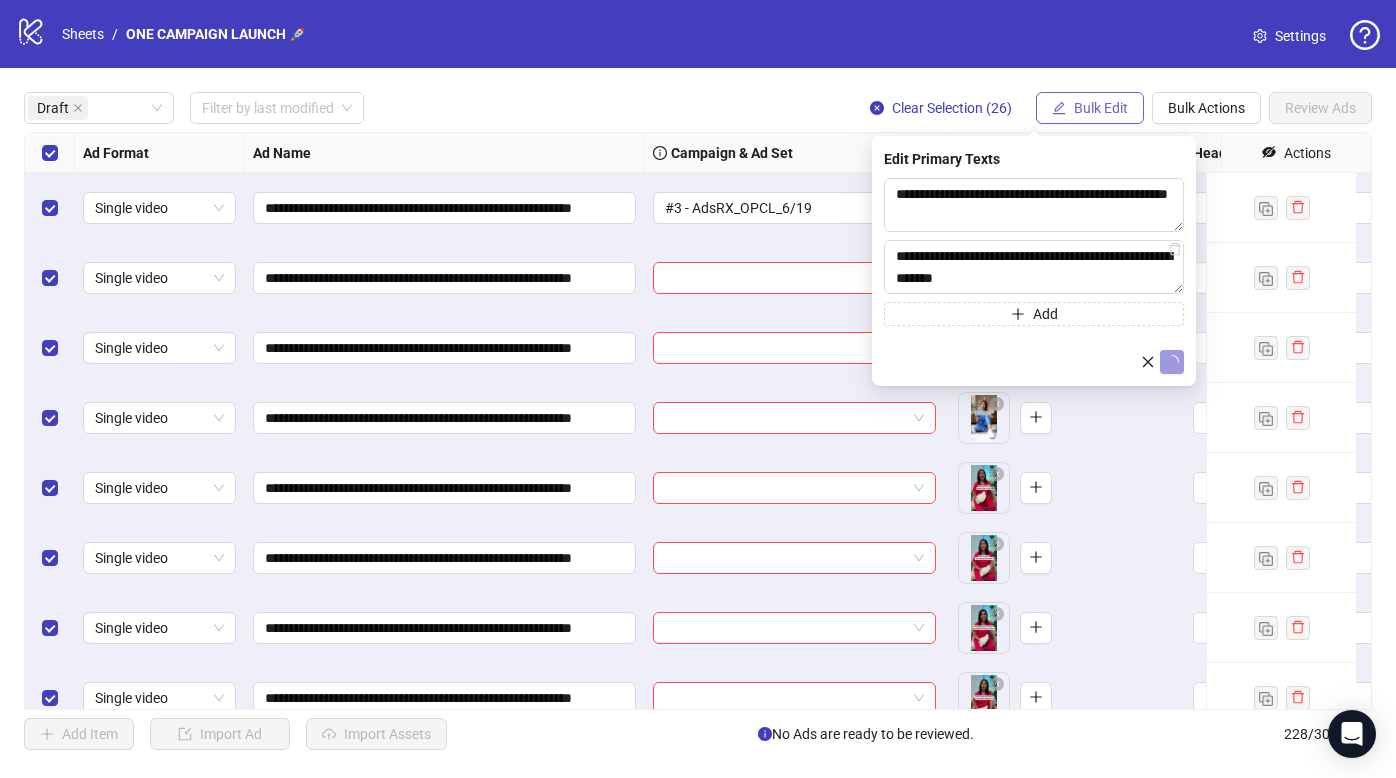 click on "Bulk Edit" at bounding box center (1090, 108) 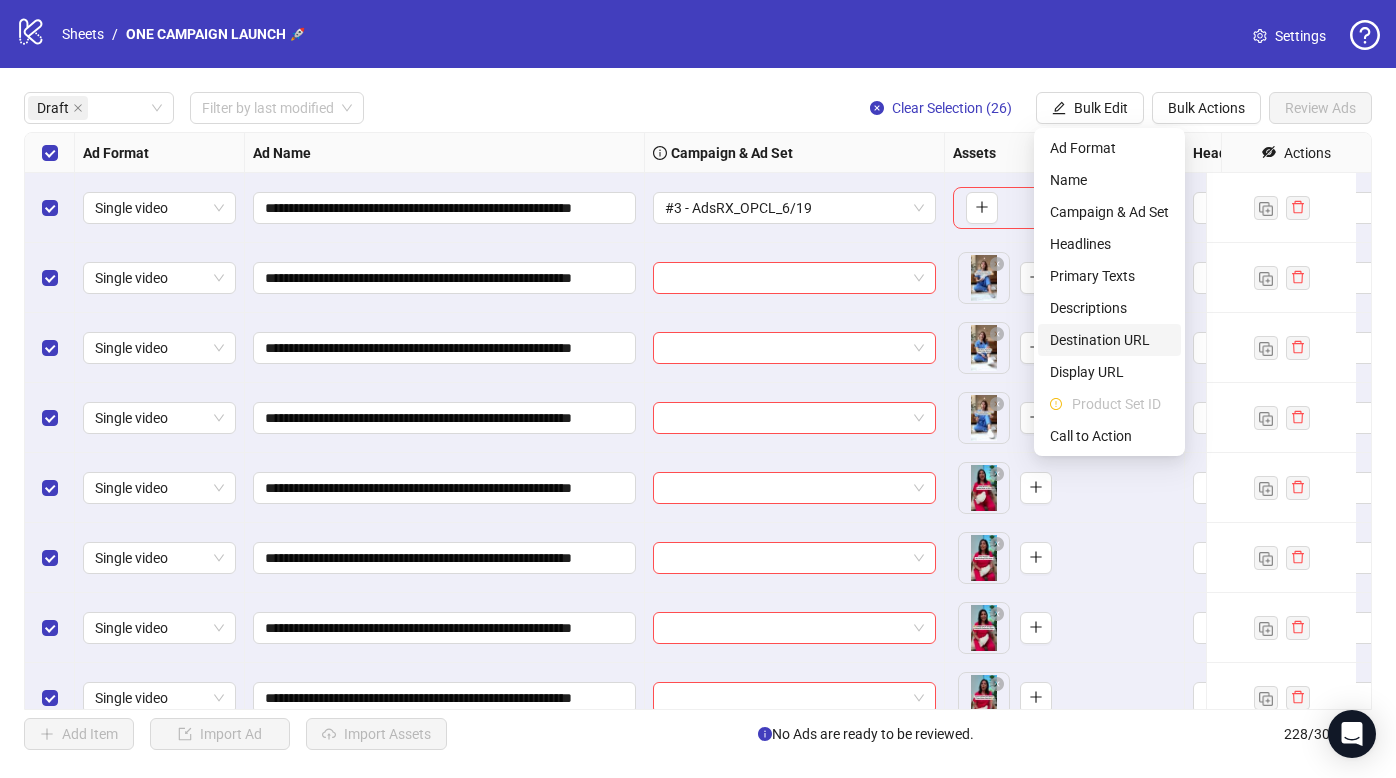click on "Destination URL" at bounding box center [1109, 340] 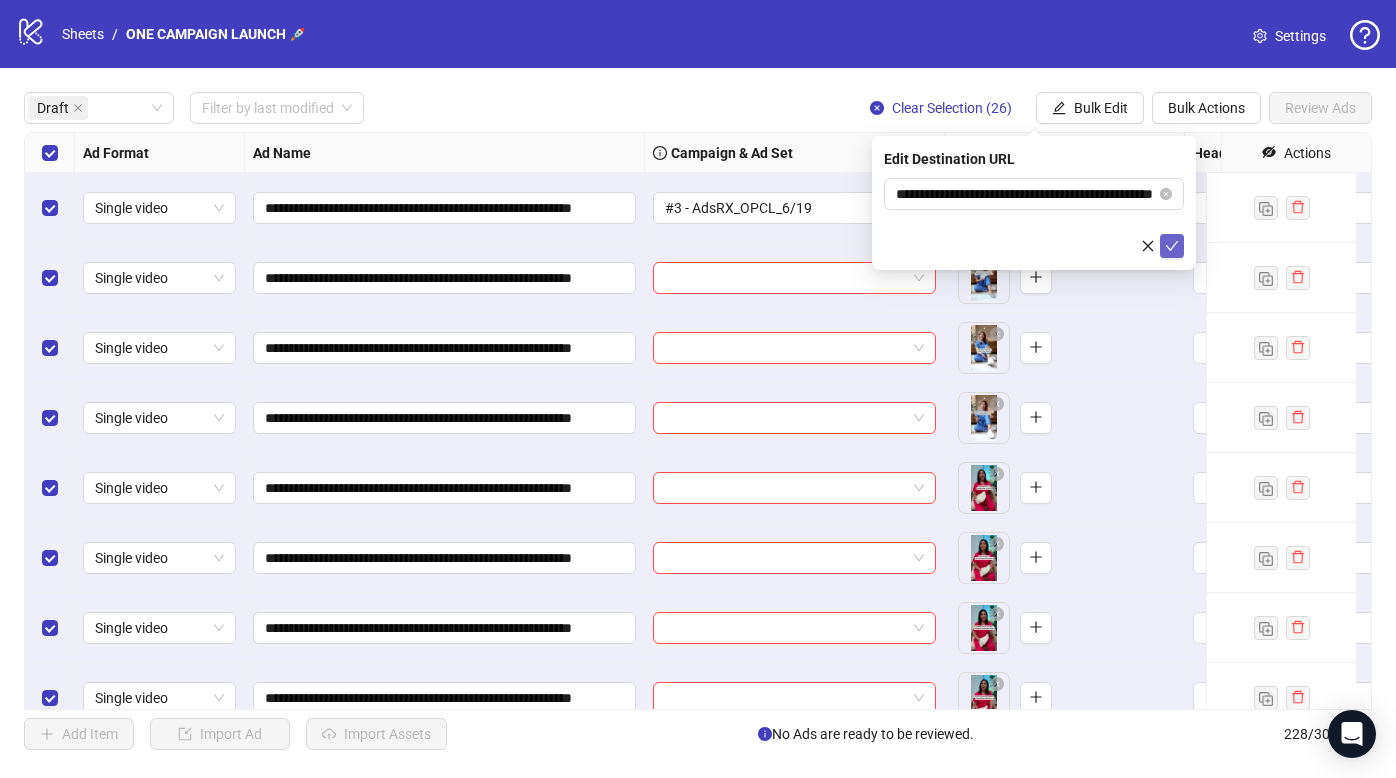 click 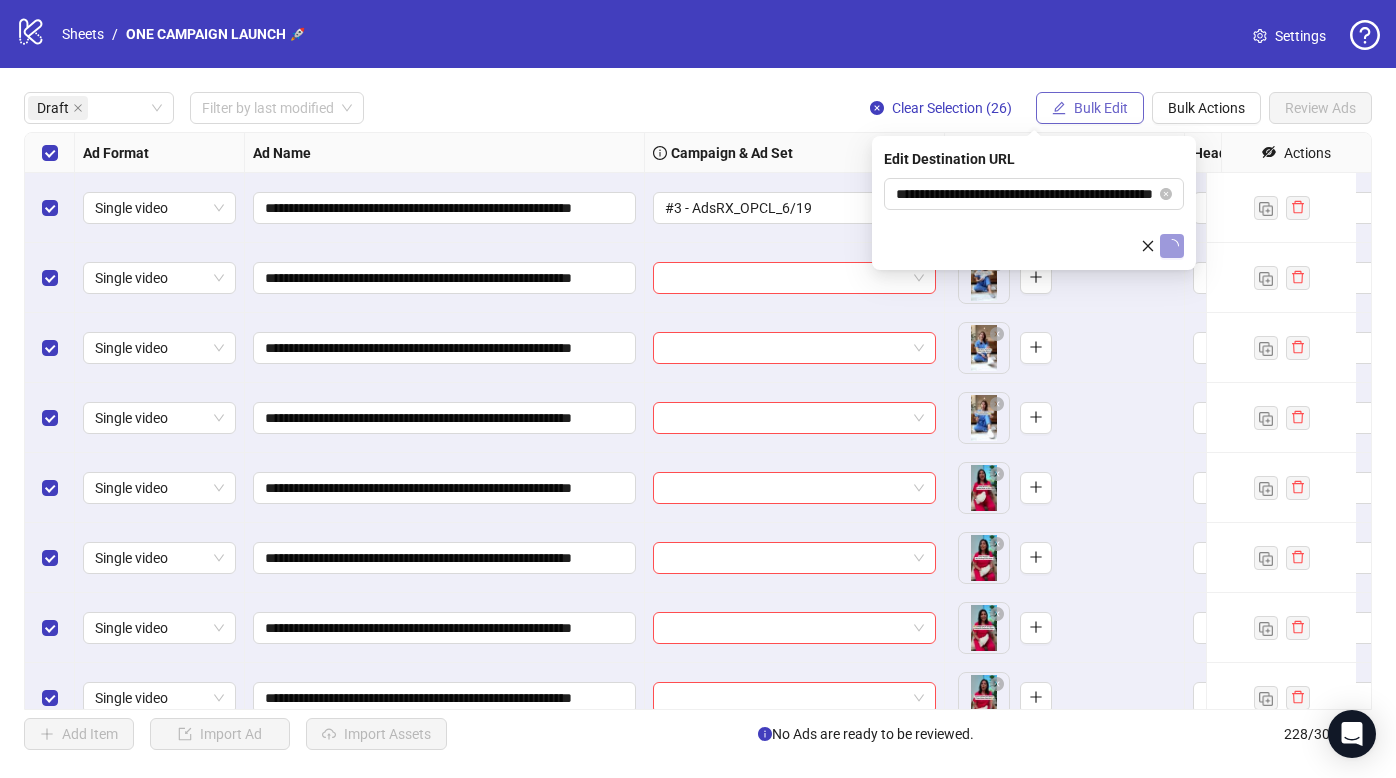 click on "Bulk Edit" at bounding box center [1101, 108] 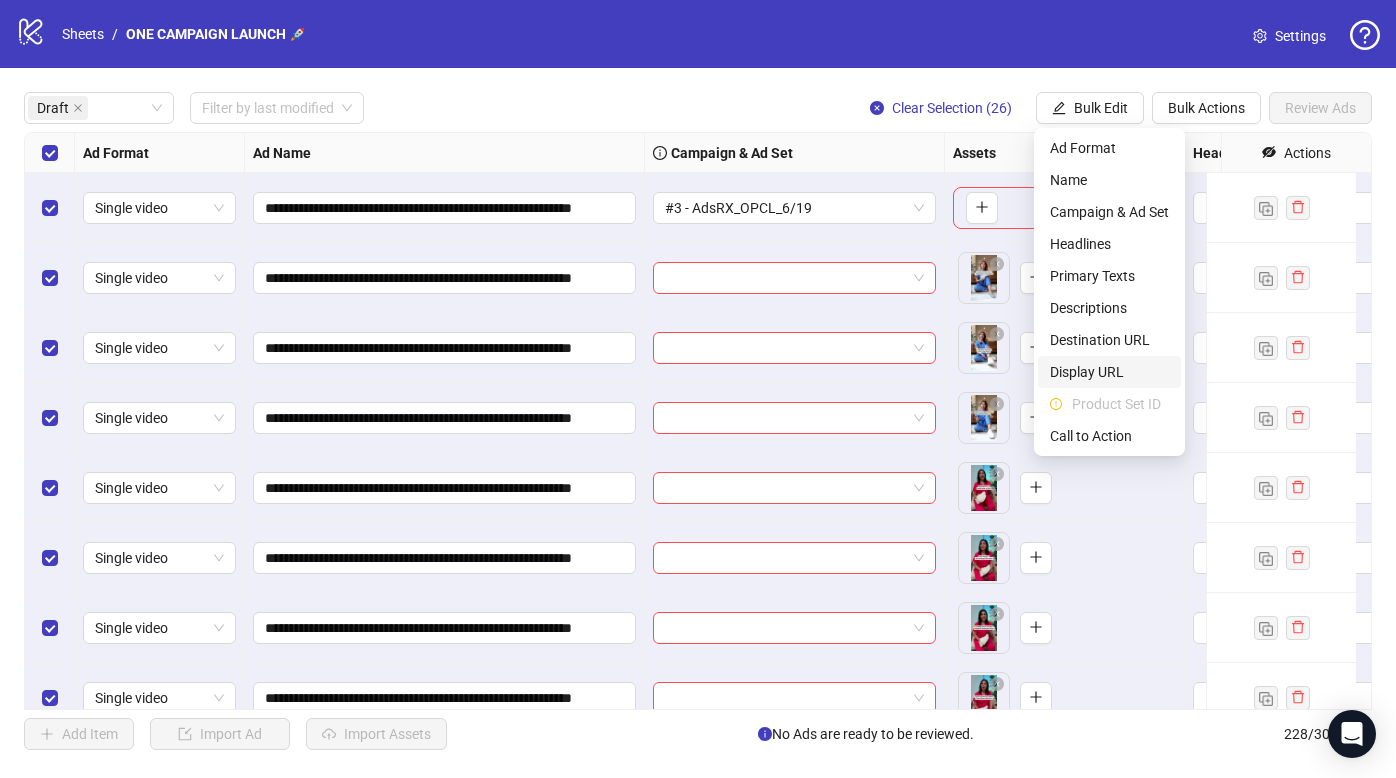 click on "Display URL" at bounding box center (1109, 372) 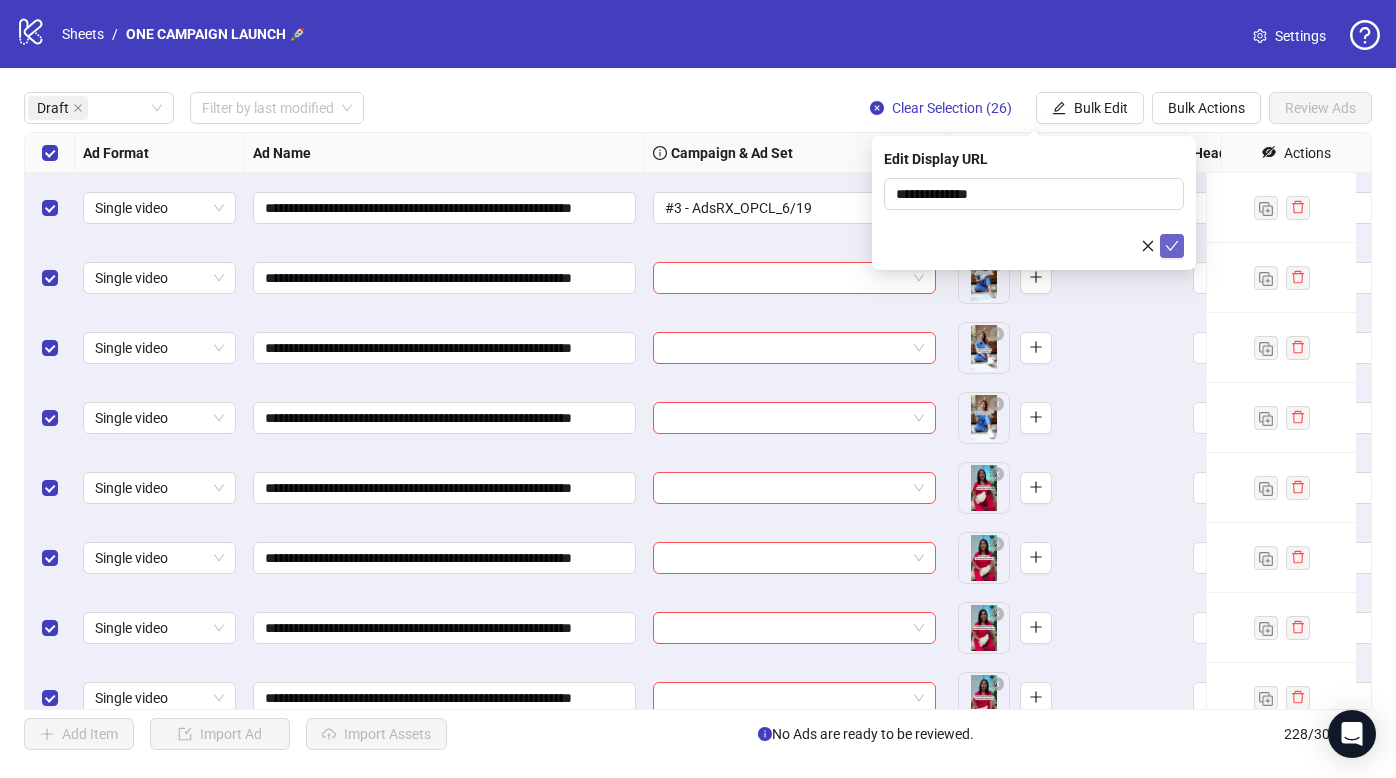 click 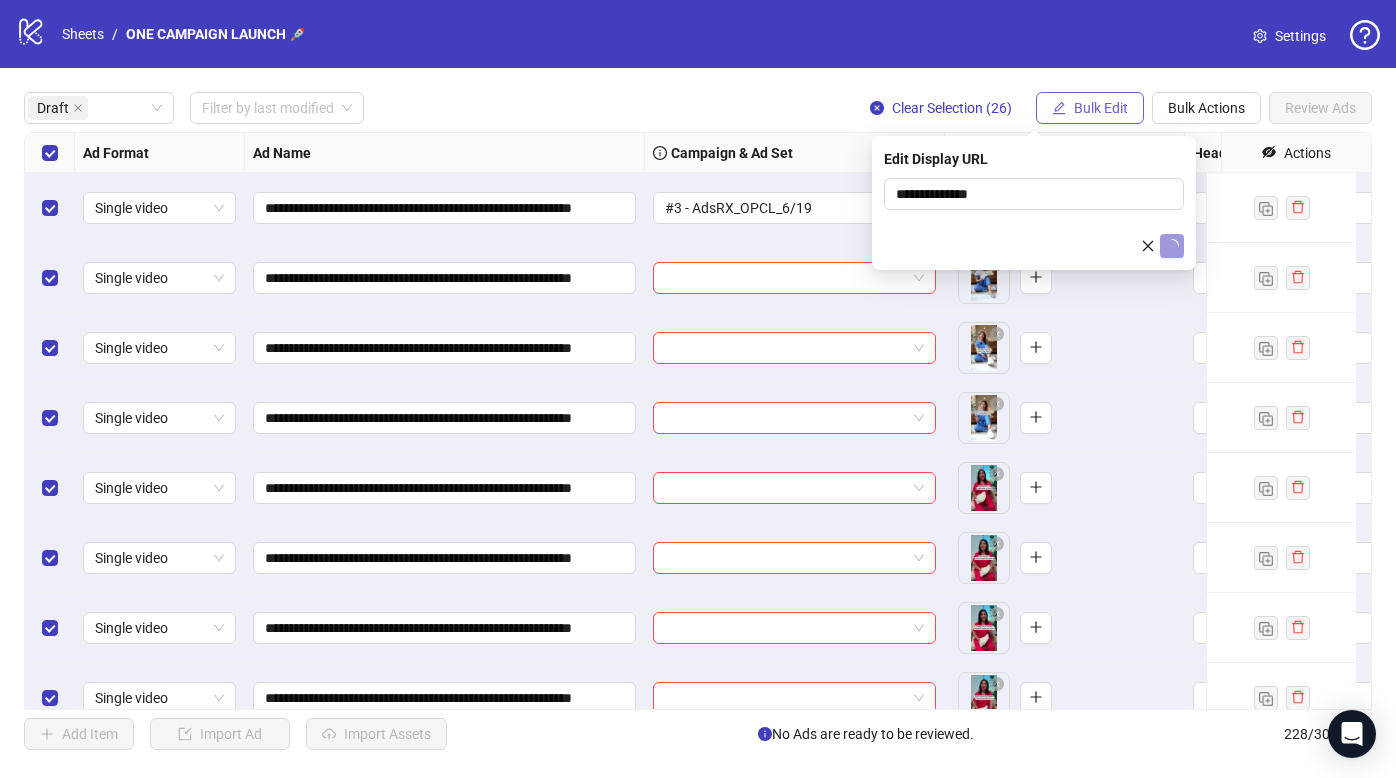 click on "Bulk Edit" at bounding box center [1101, 108] 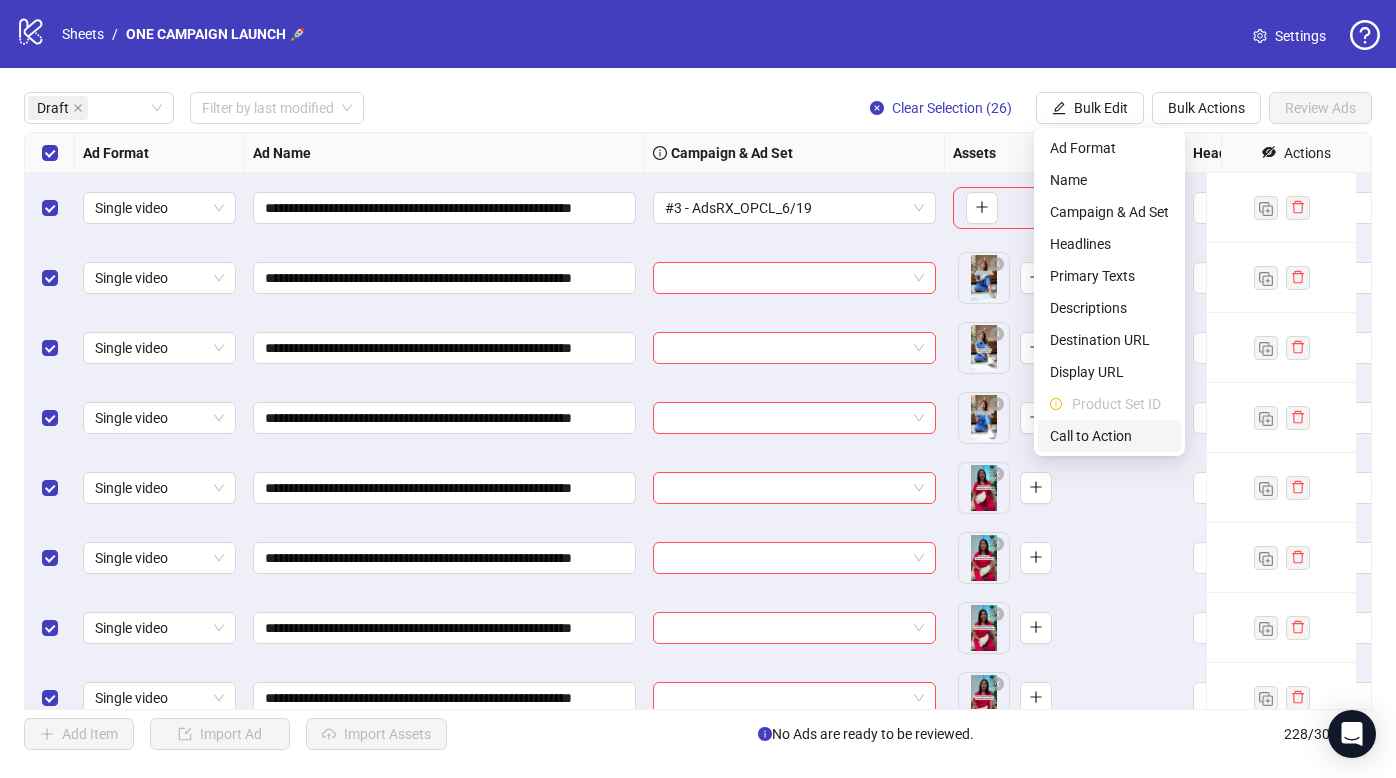 click on "Call to Action" at bounding box center [1109, 436] 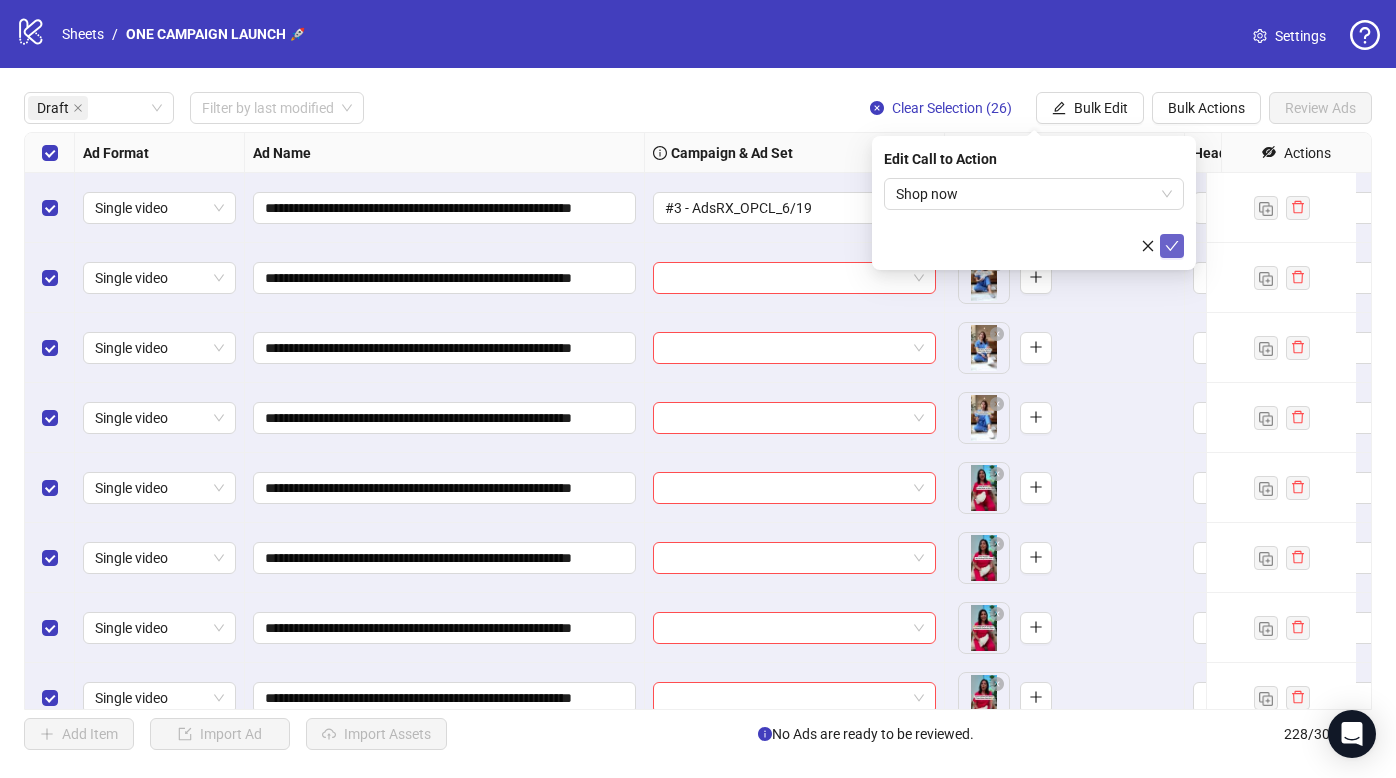 click 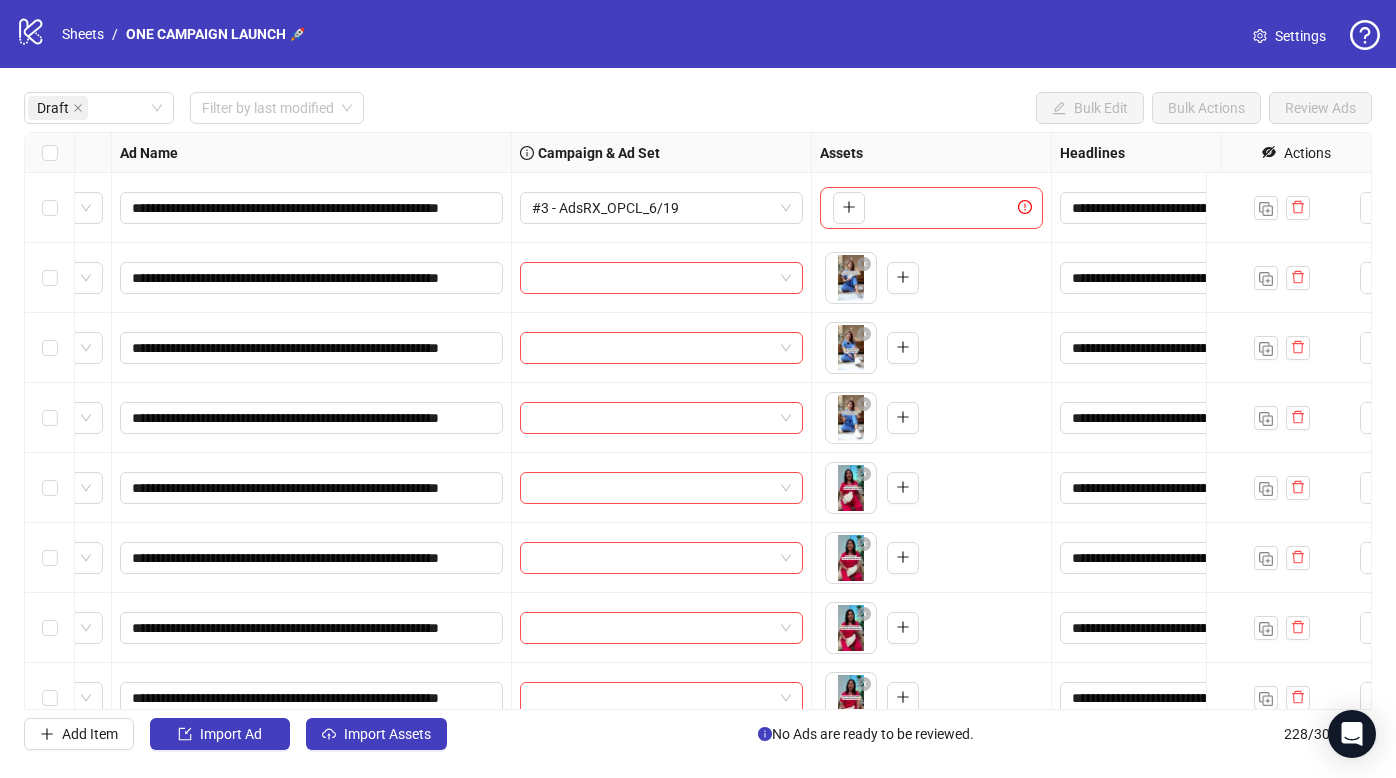 drag, startPoint x: 1134, startPoint y: 311, endPoint x: 1196, endPoint y: 301, distance: 62.801273 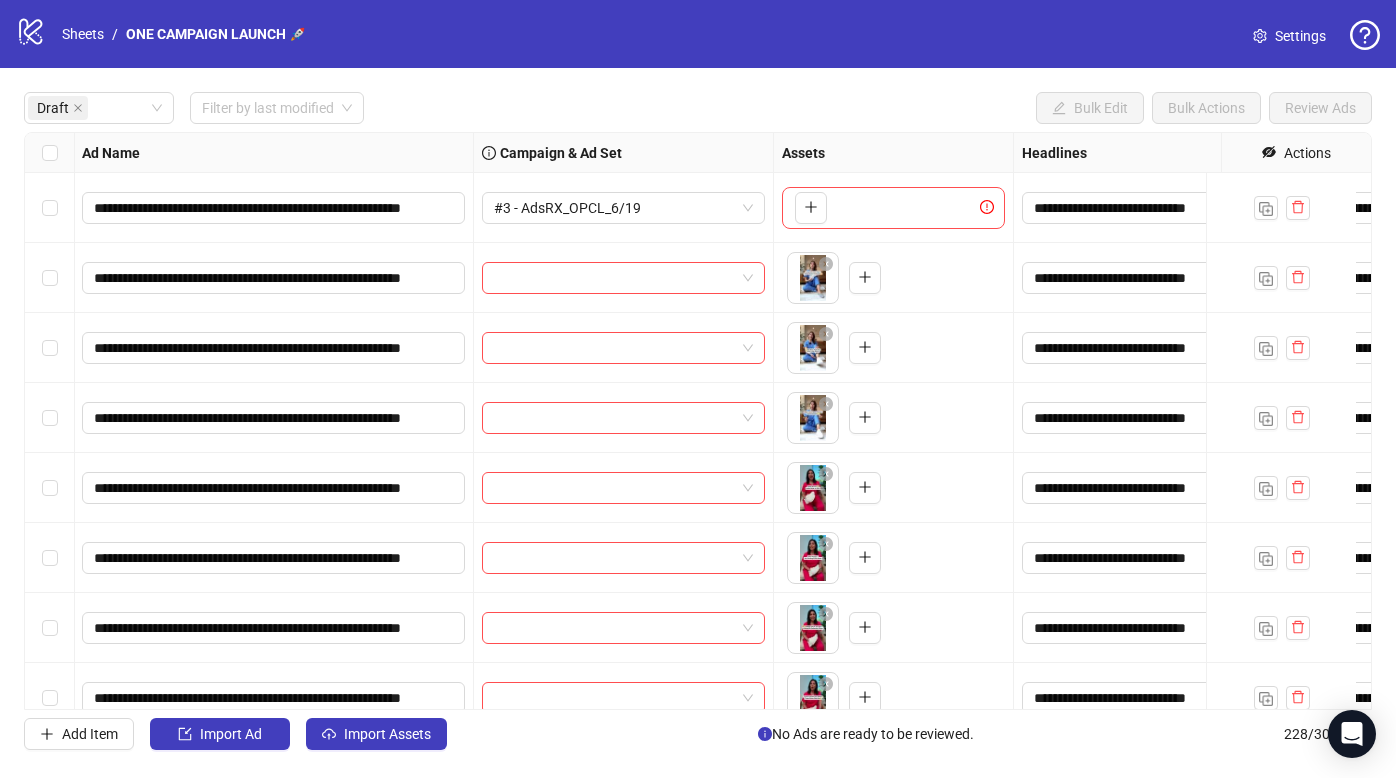 scroll, scrollTop: 0, scrollLeft: 175, axis: horizontal 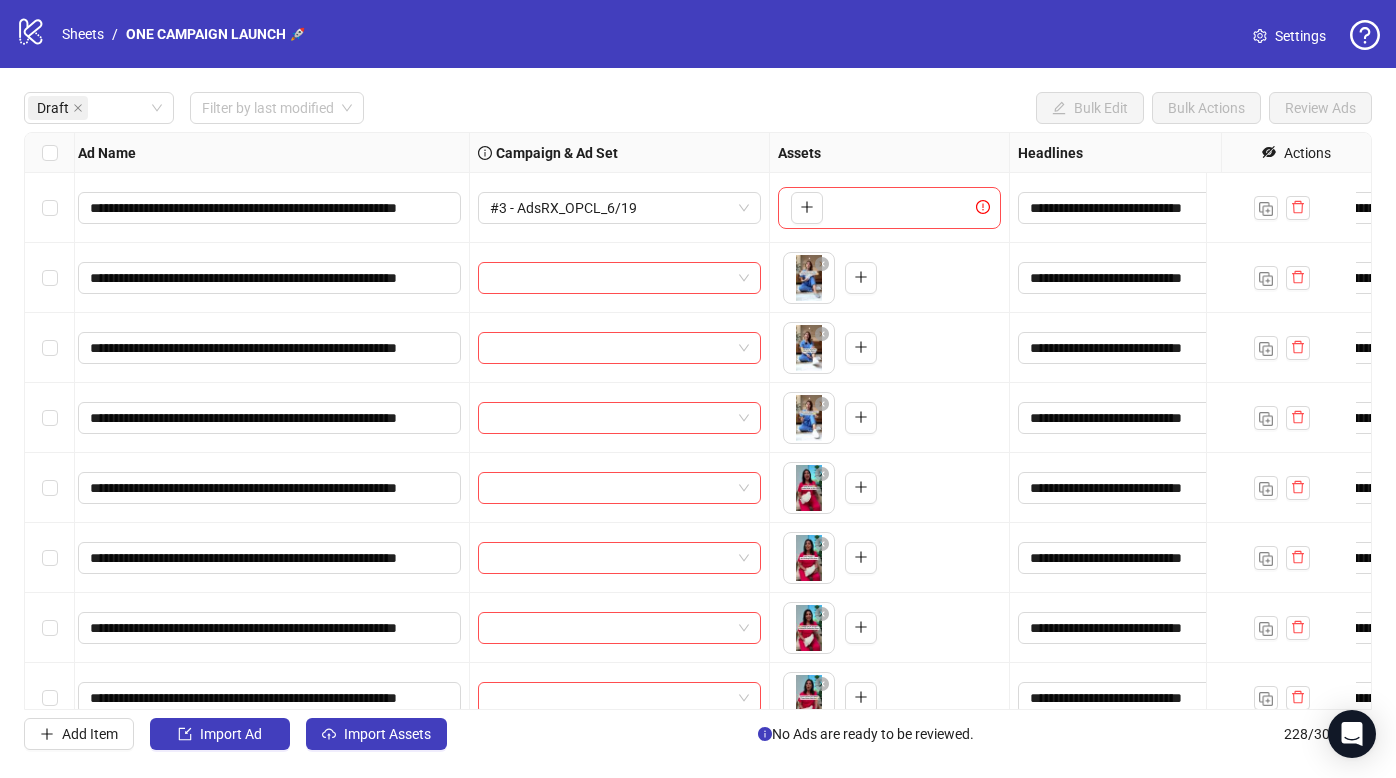 click at bounding box center [620, 278] 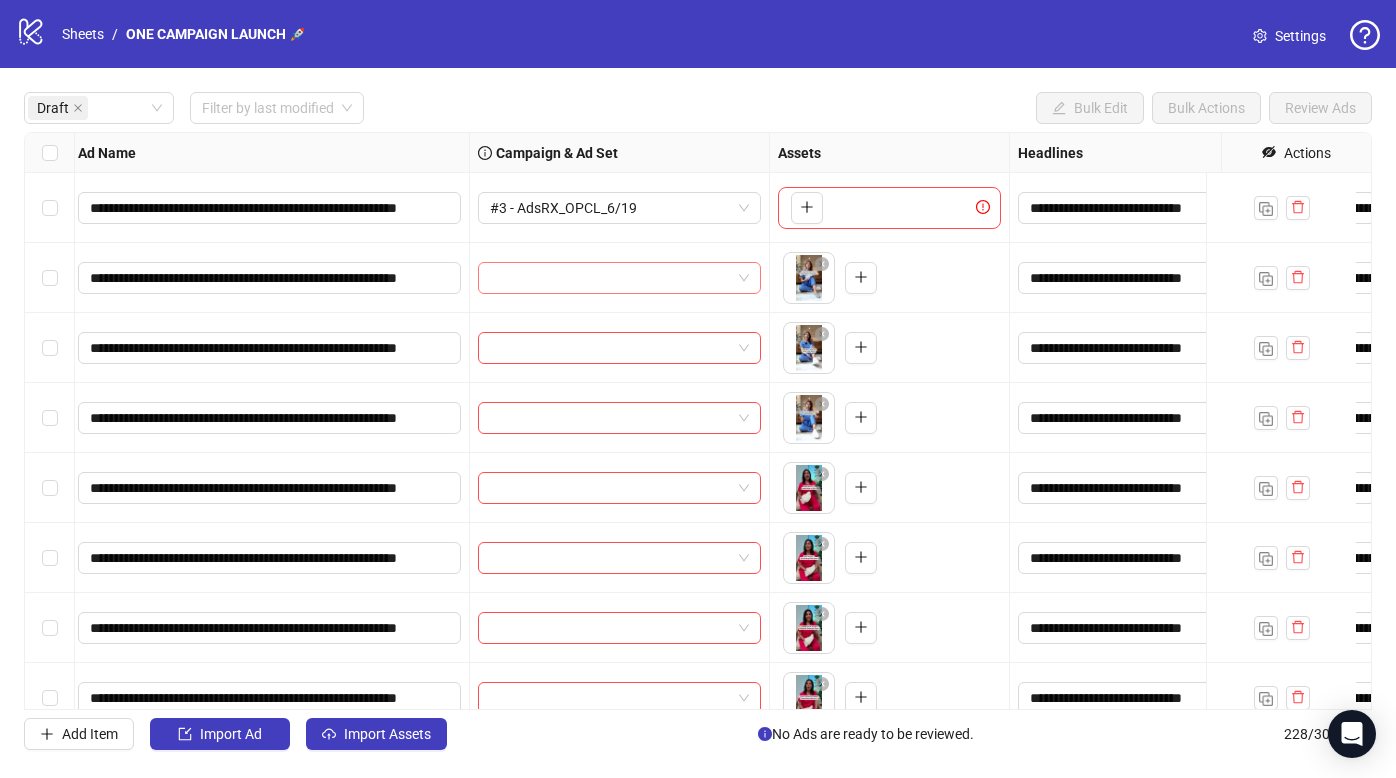 scroll, scrollTop: 0, scrollLeft: 36, axis: horizontal 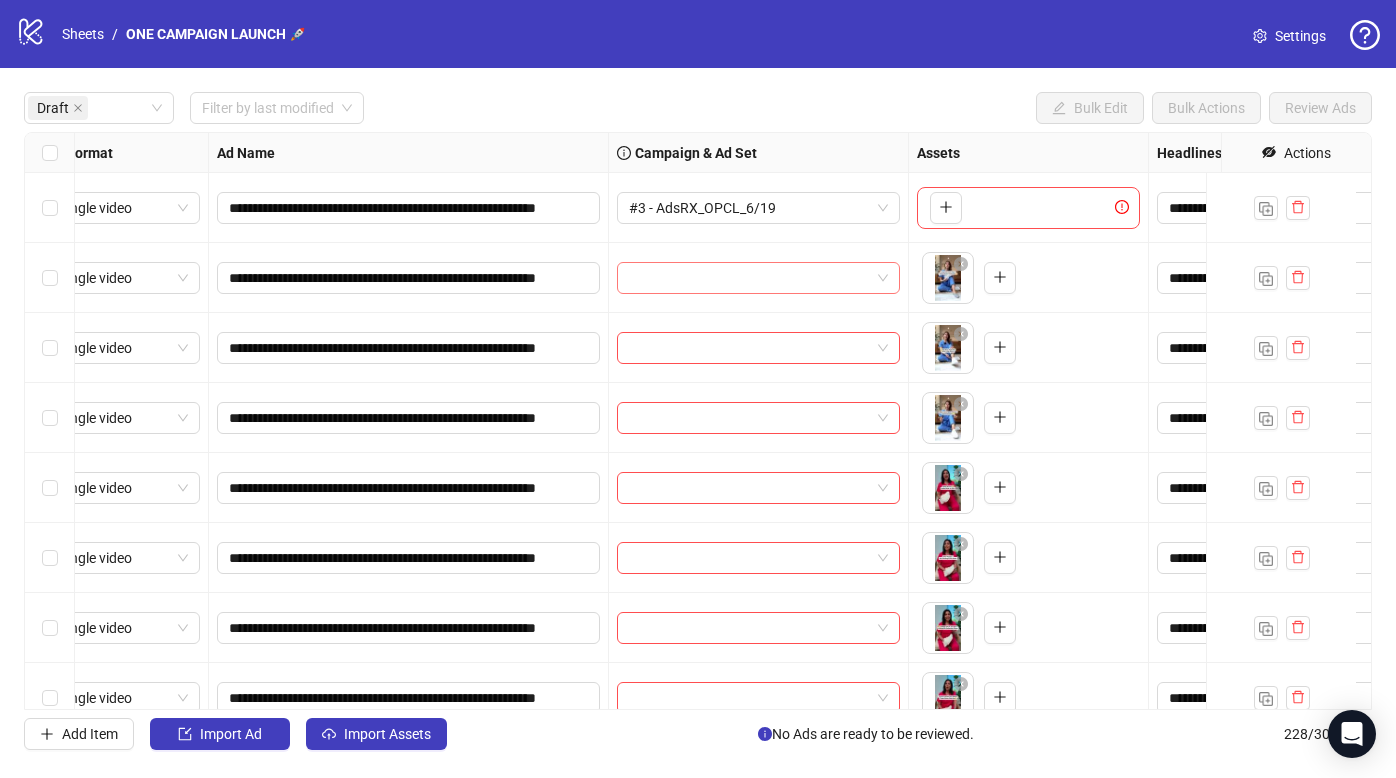 click at bounding box center [749, 278] 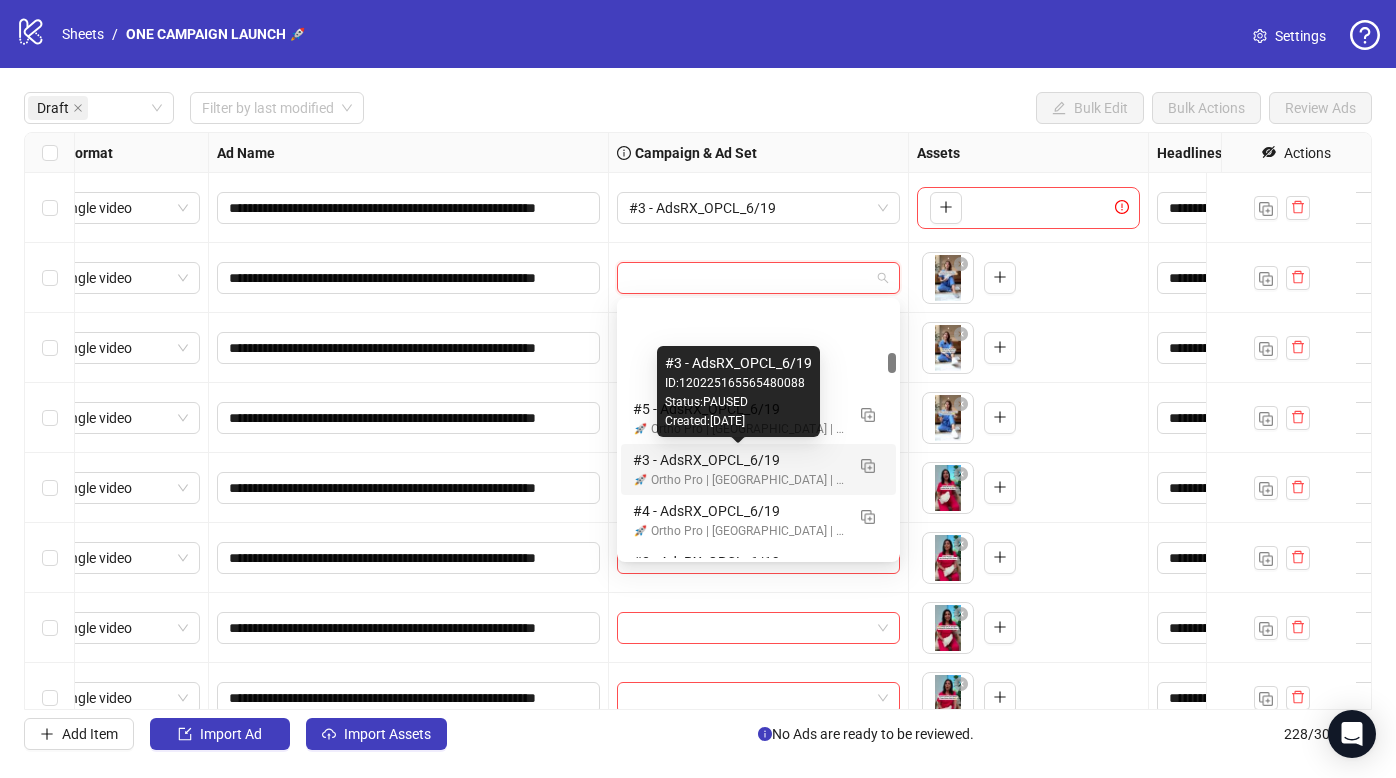 scroll, scrollTop: 2100, scrollLeft: 0, axis: vertical 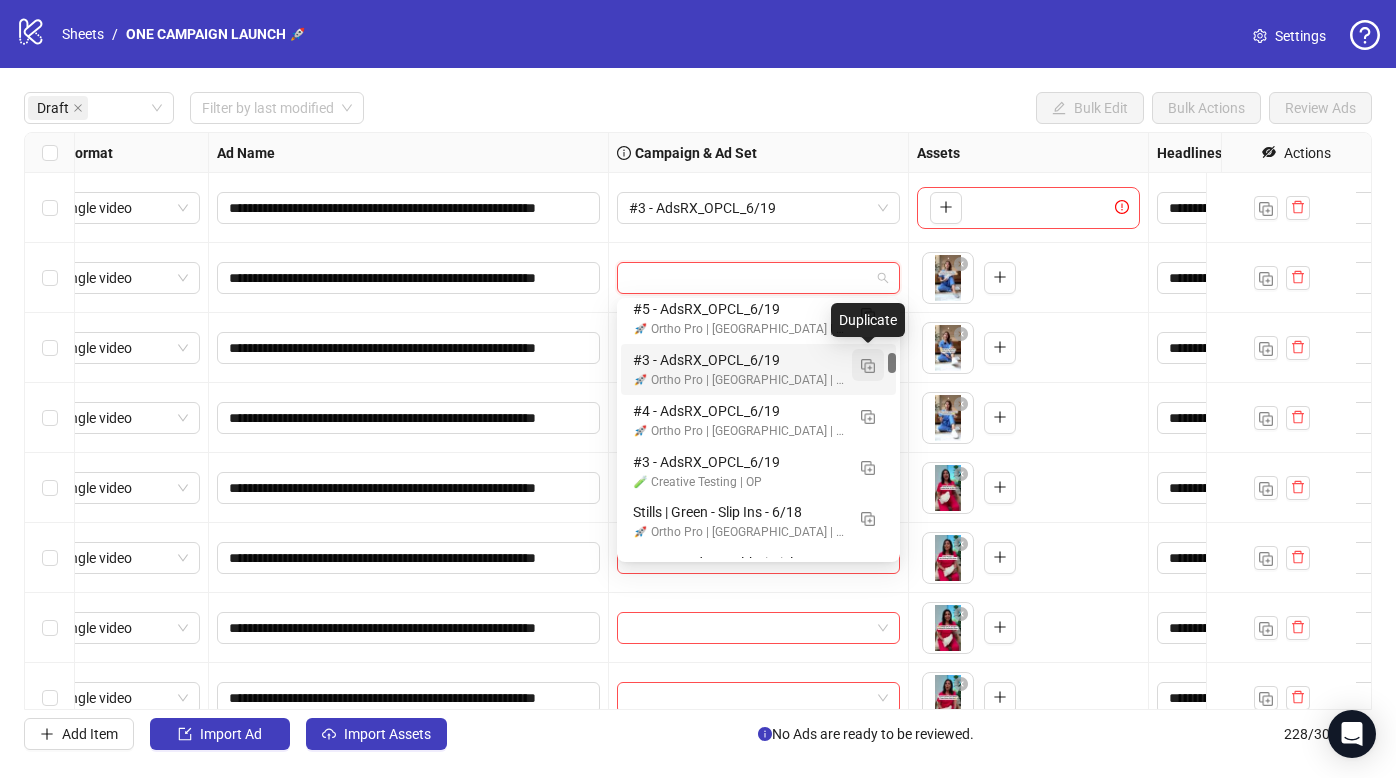 click at bounding box center [868, 366] 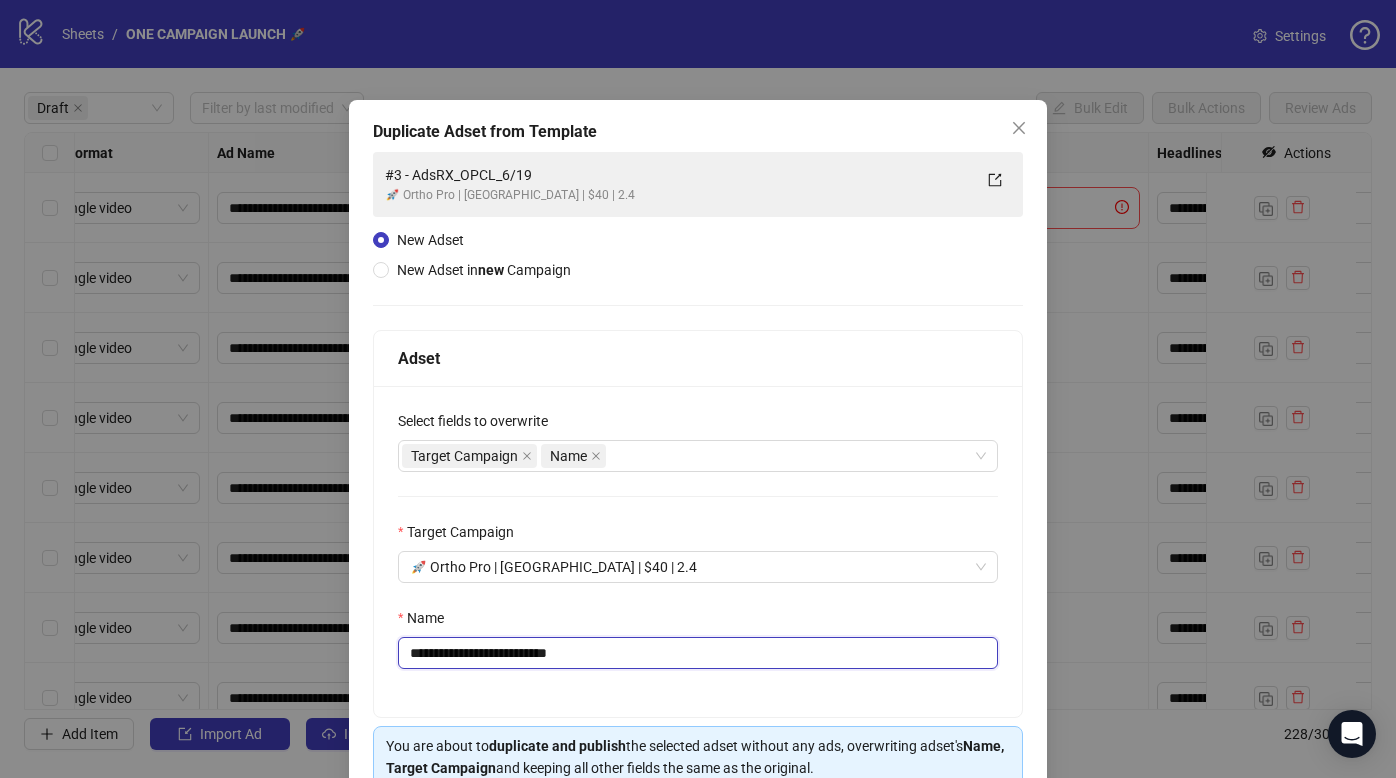 click on "**********" at bounding box center (698, 653) 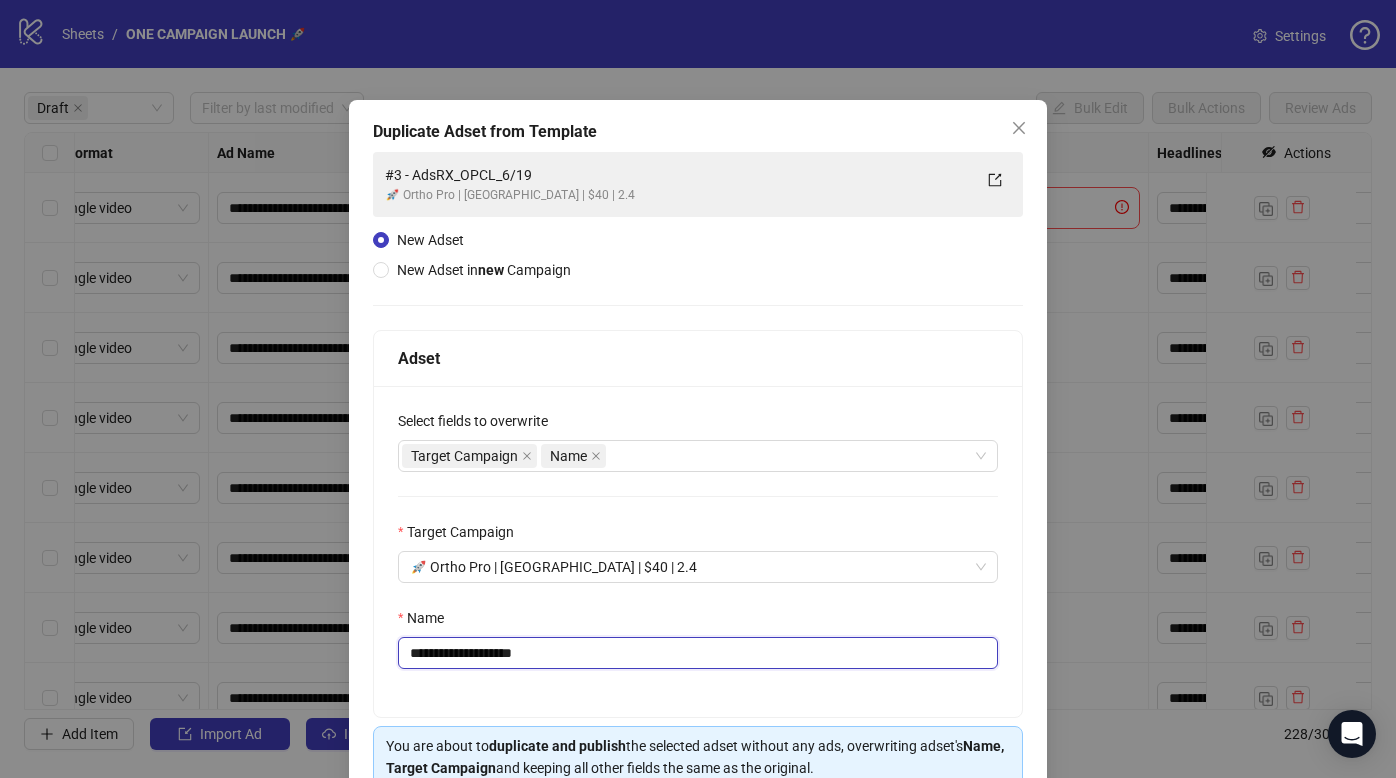click on "**********" at bounding box center [698, 653] 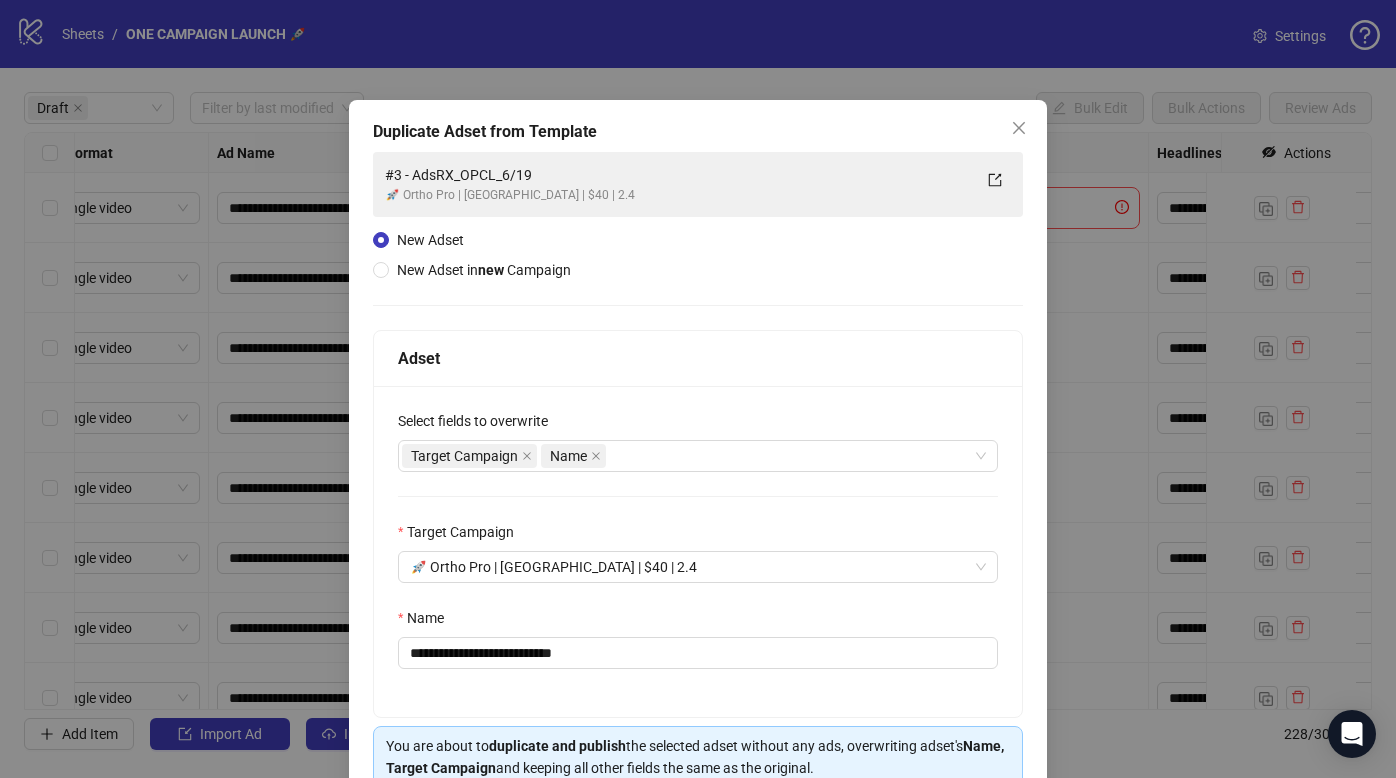 click on "Name" at bounding box center [698, 622] 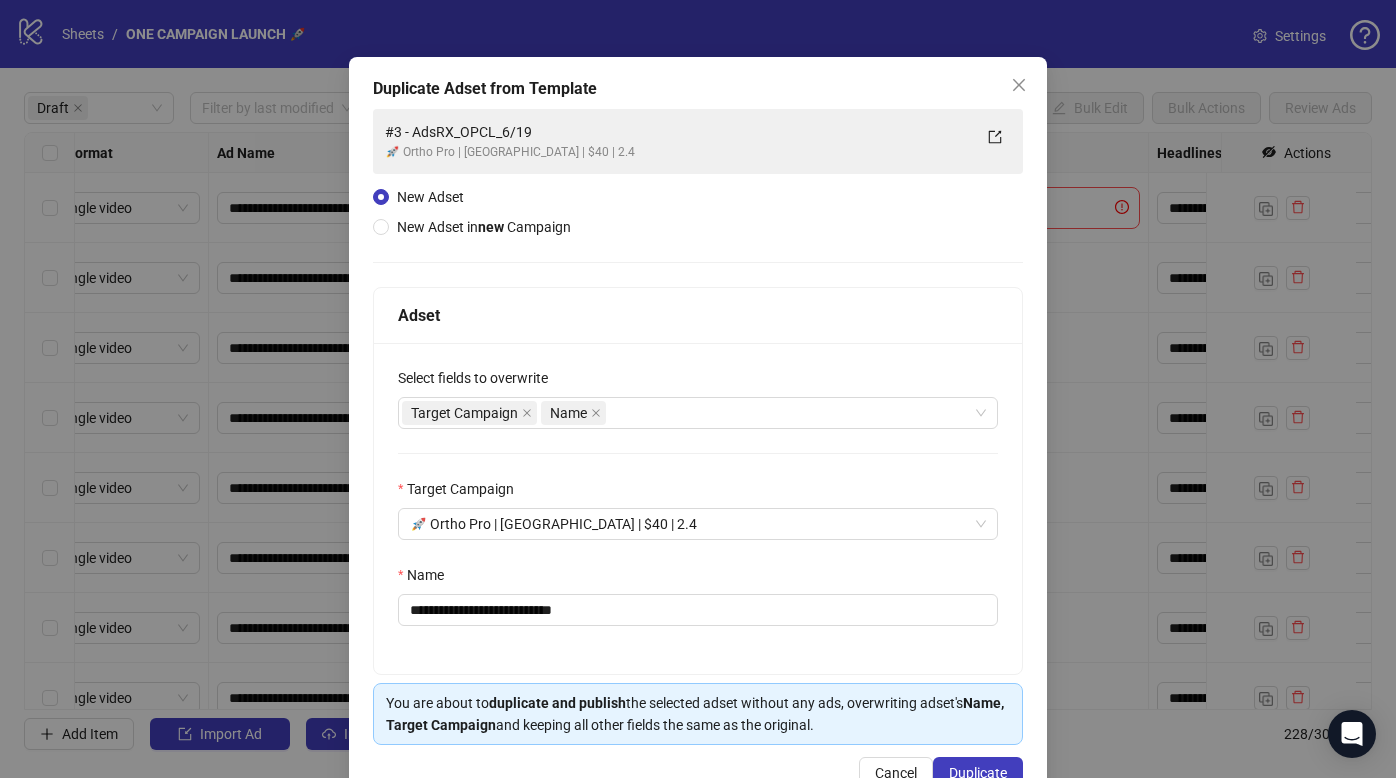 scroll, scrollTop: 98, scrollLeft: 0, axis: vertical 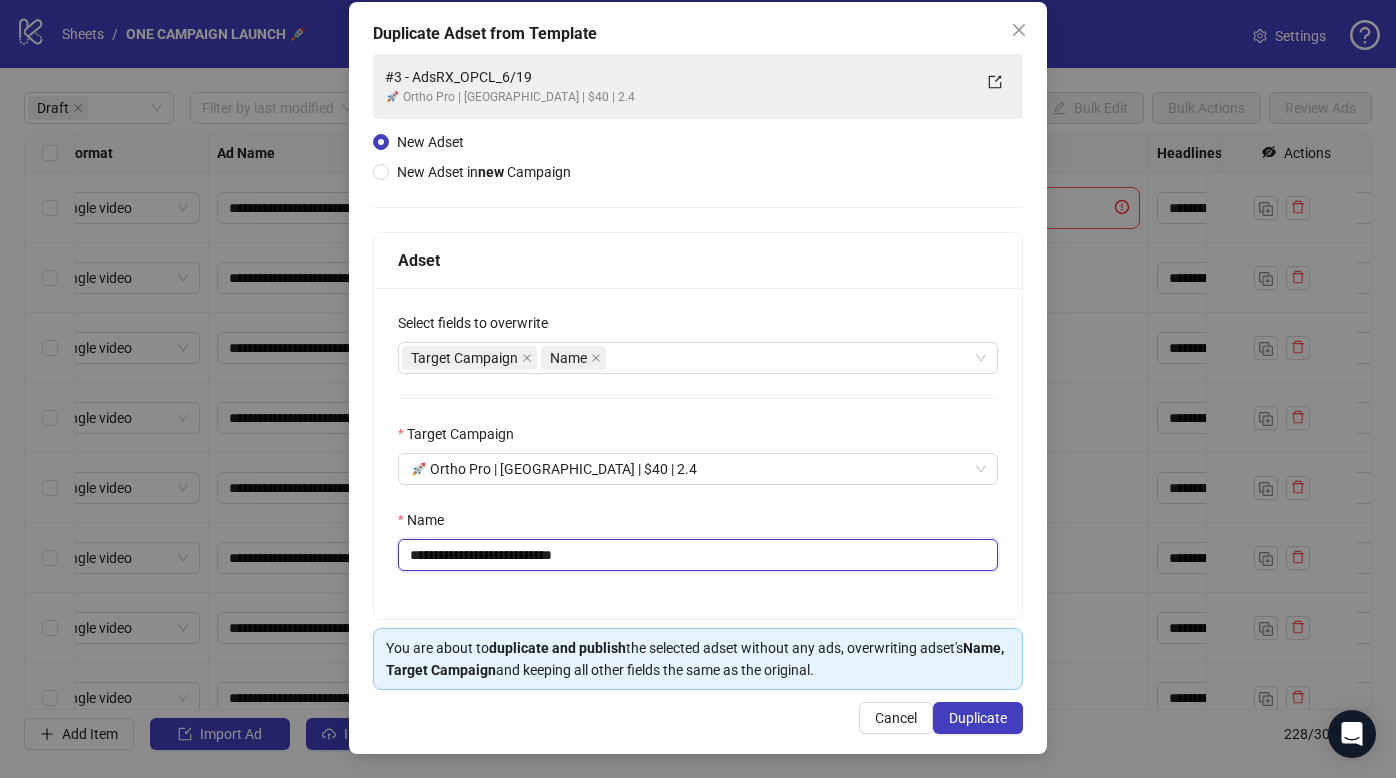 click on "**********" at bounding box center [698, 555] 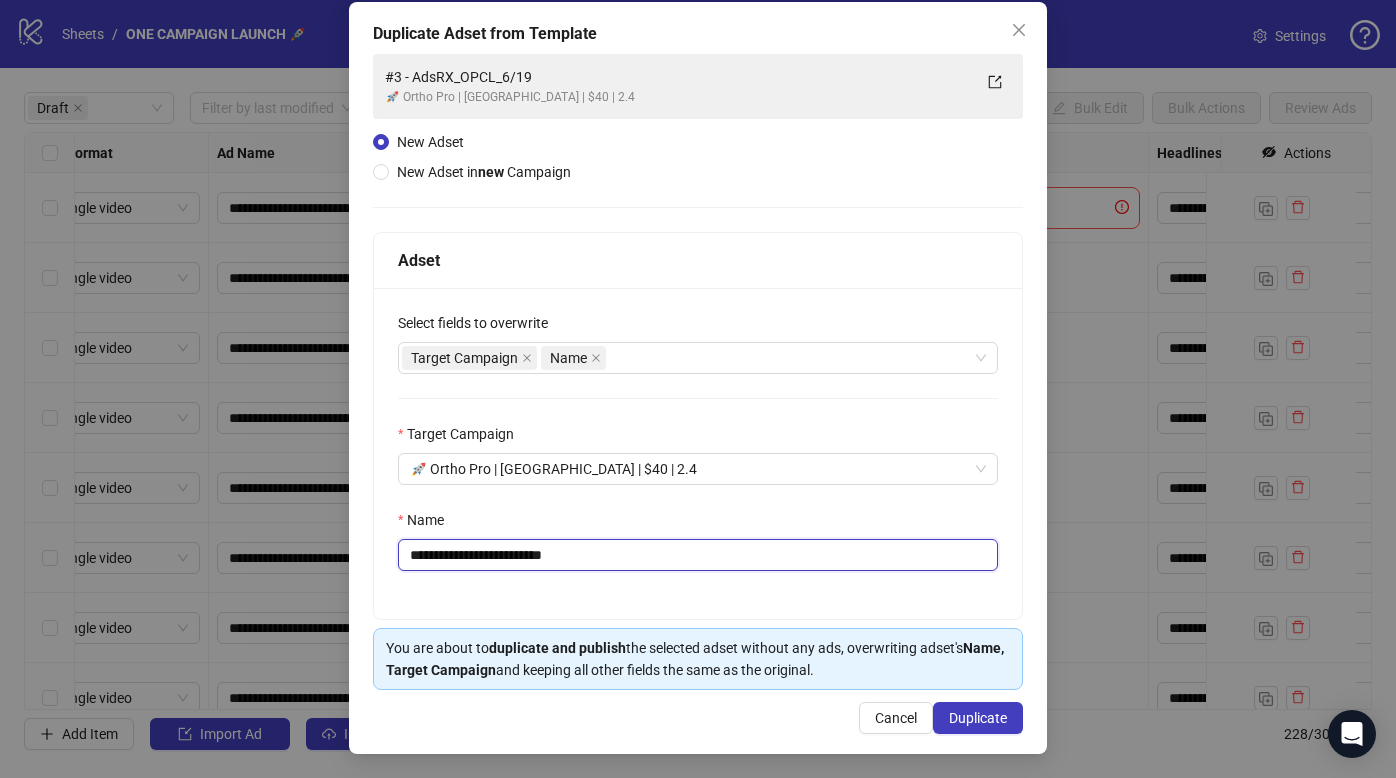 type on "**********" 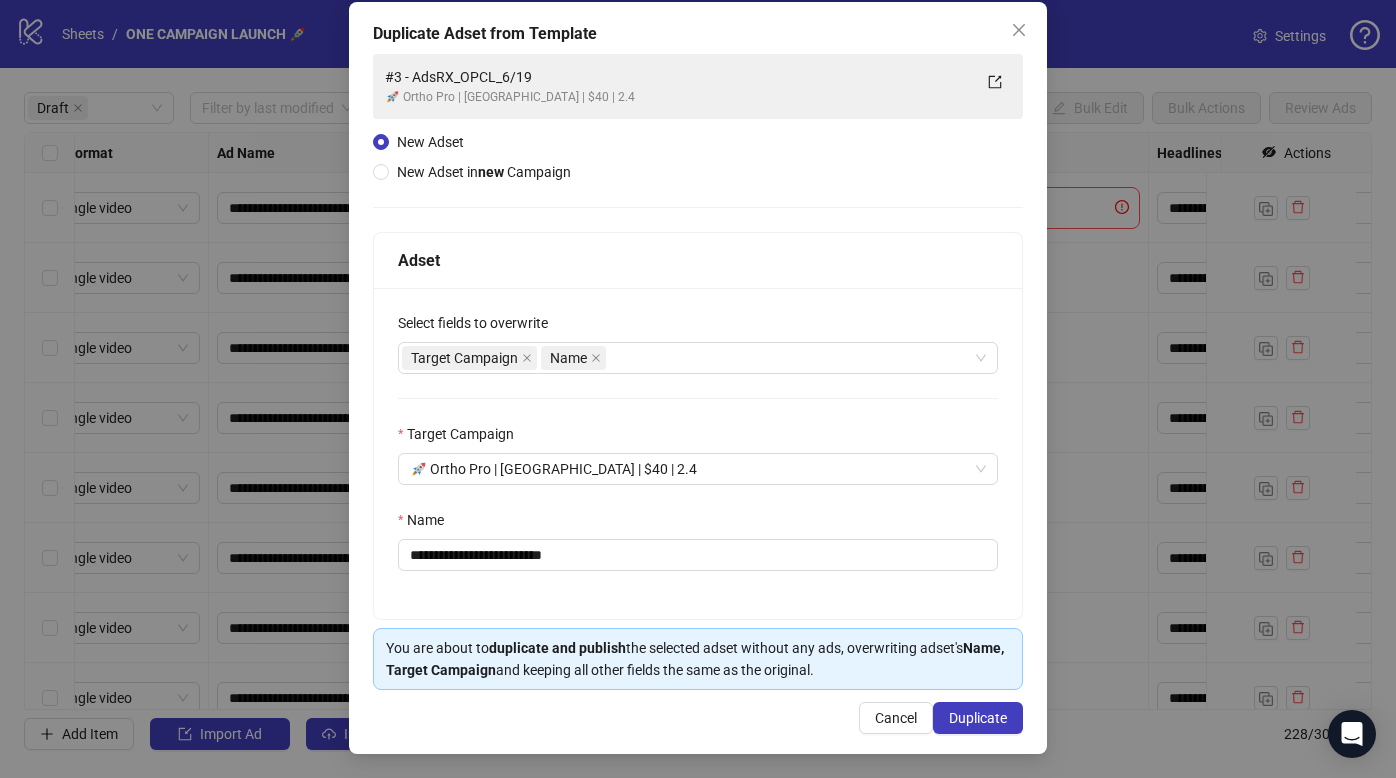 click on "**********" at bounding box center (698, 453) 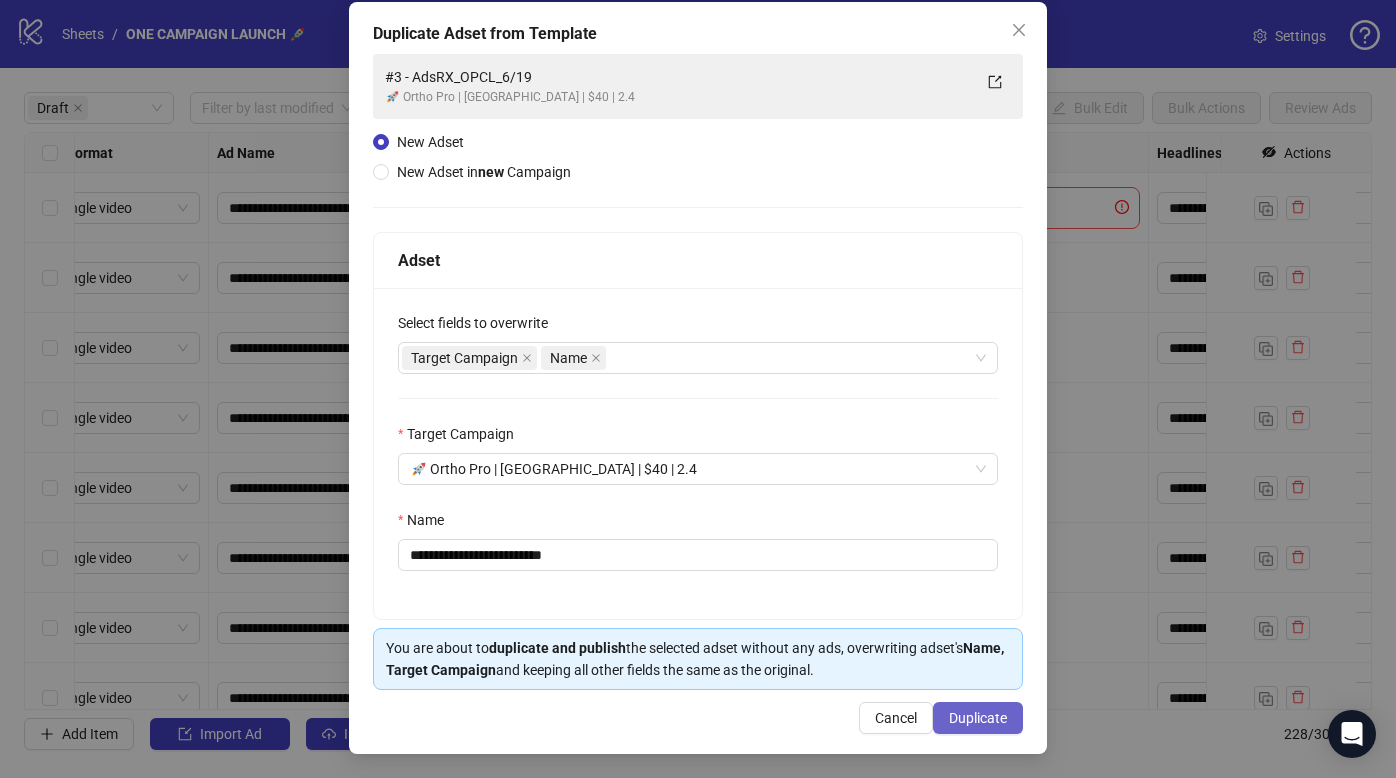 click on "Duplicate" at bounding box center [978, 718] 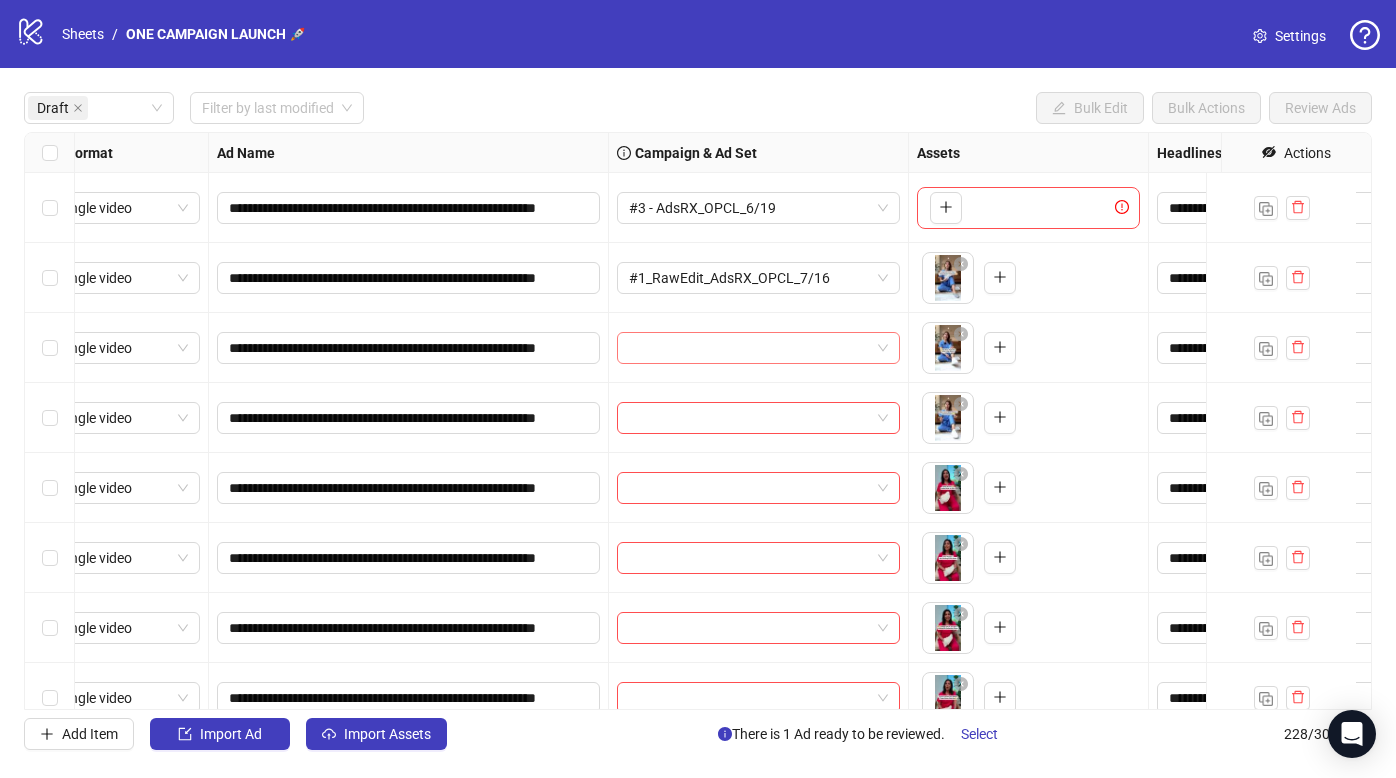 click at bounding box center (749, 348) 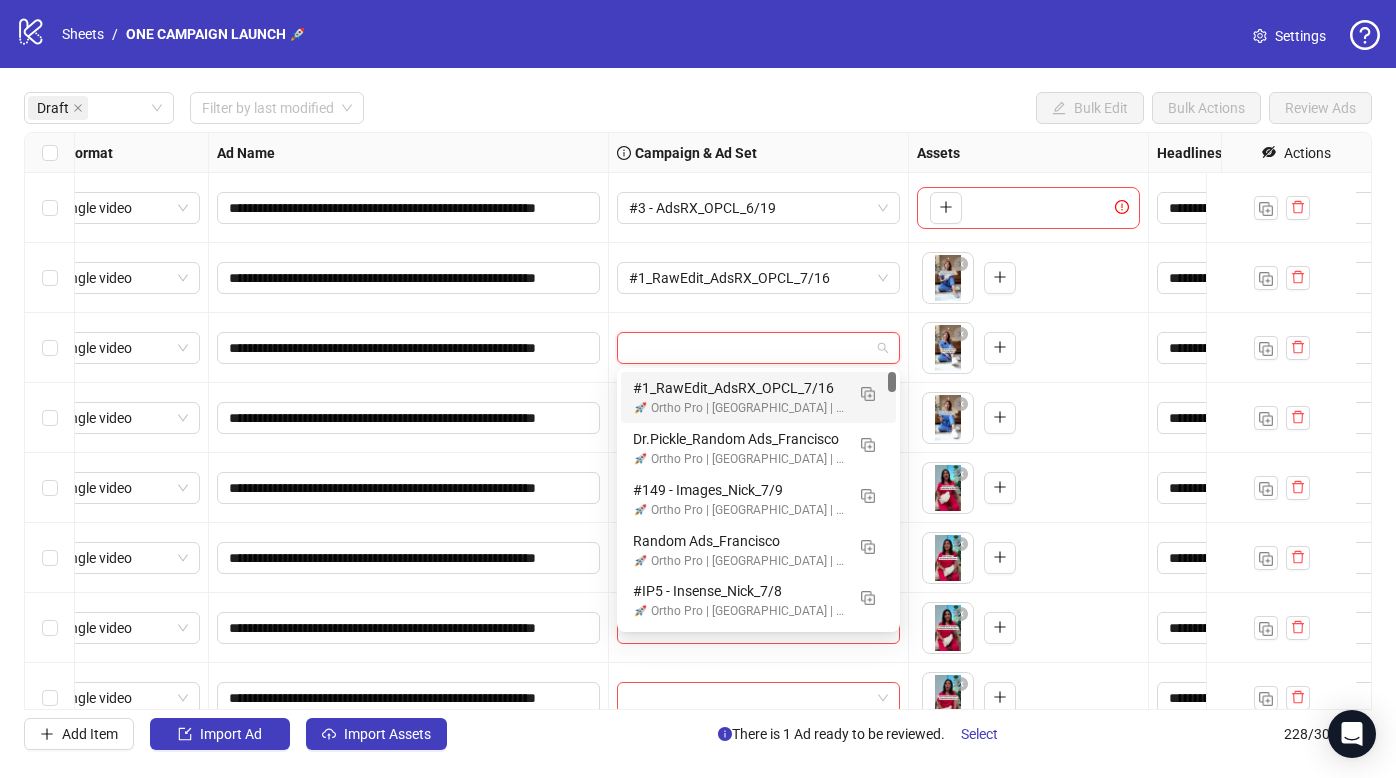click on "#1_RawEdit_AdsRX_OPCL_7/16 🚀 Ortho Pro | US | $40 | 2.4" at bounding box center (738, 397) 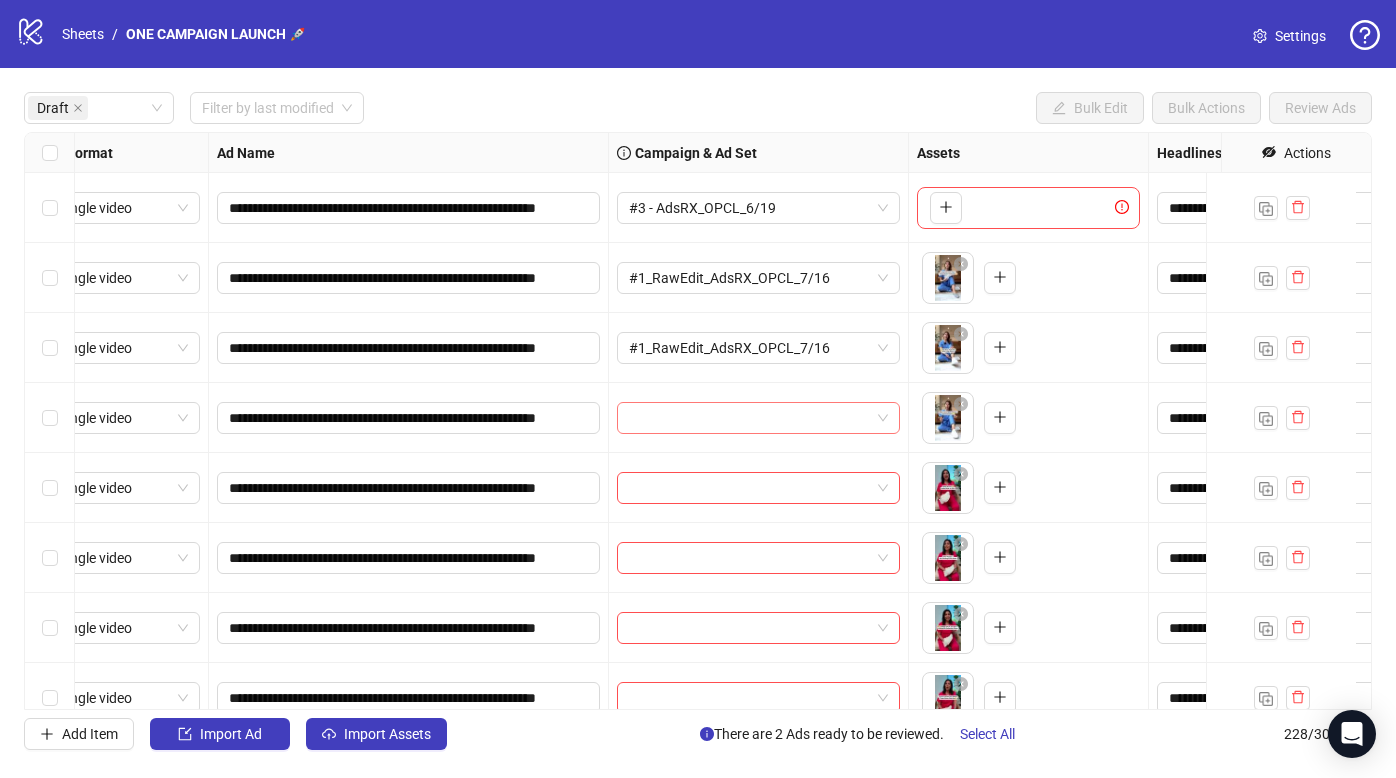 click at bounding box center (749, 418) 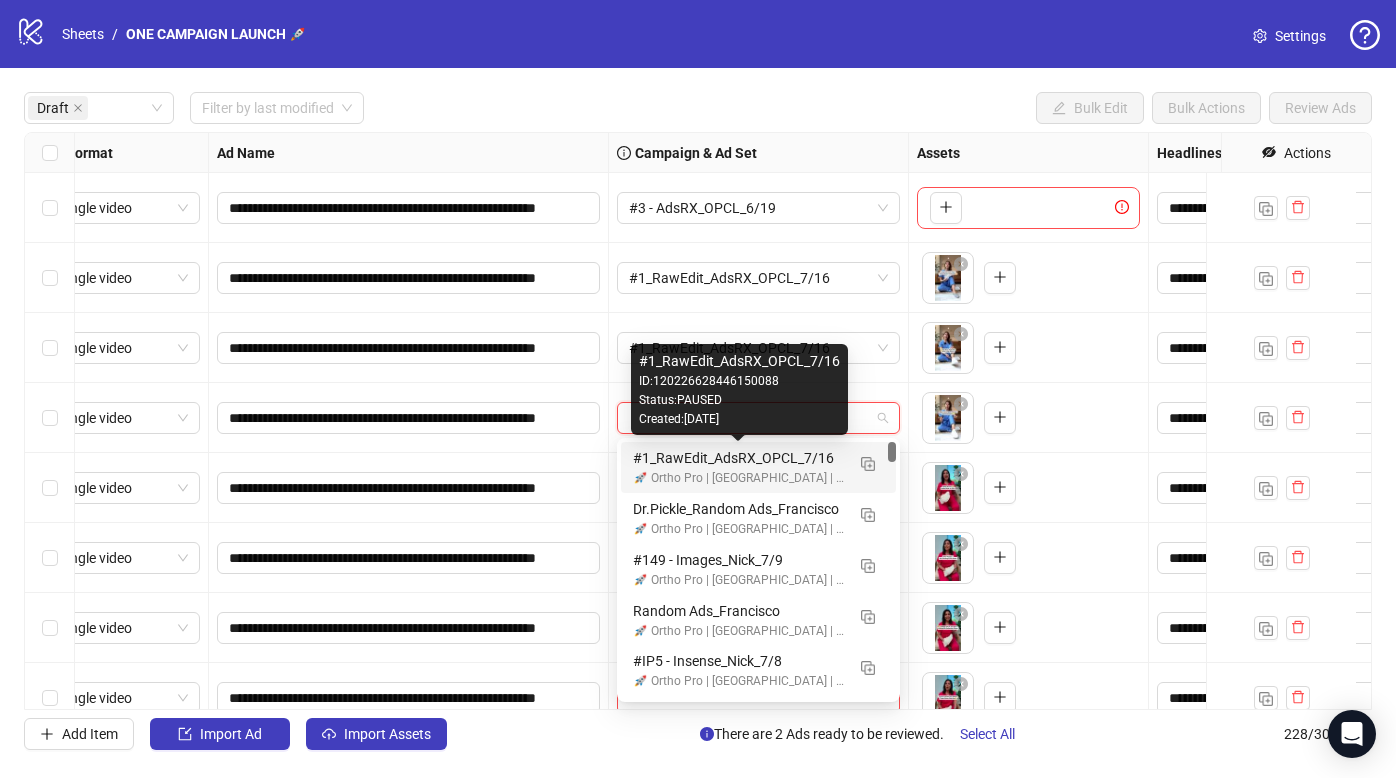 click on "#1_RawEdit_AdsRX_OPCL_7/16" at bounding box center (738, 458) 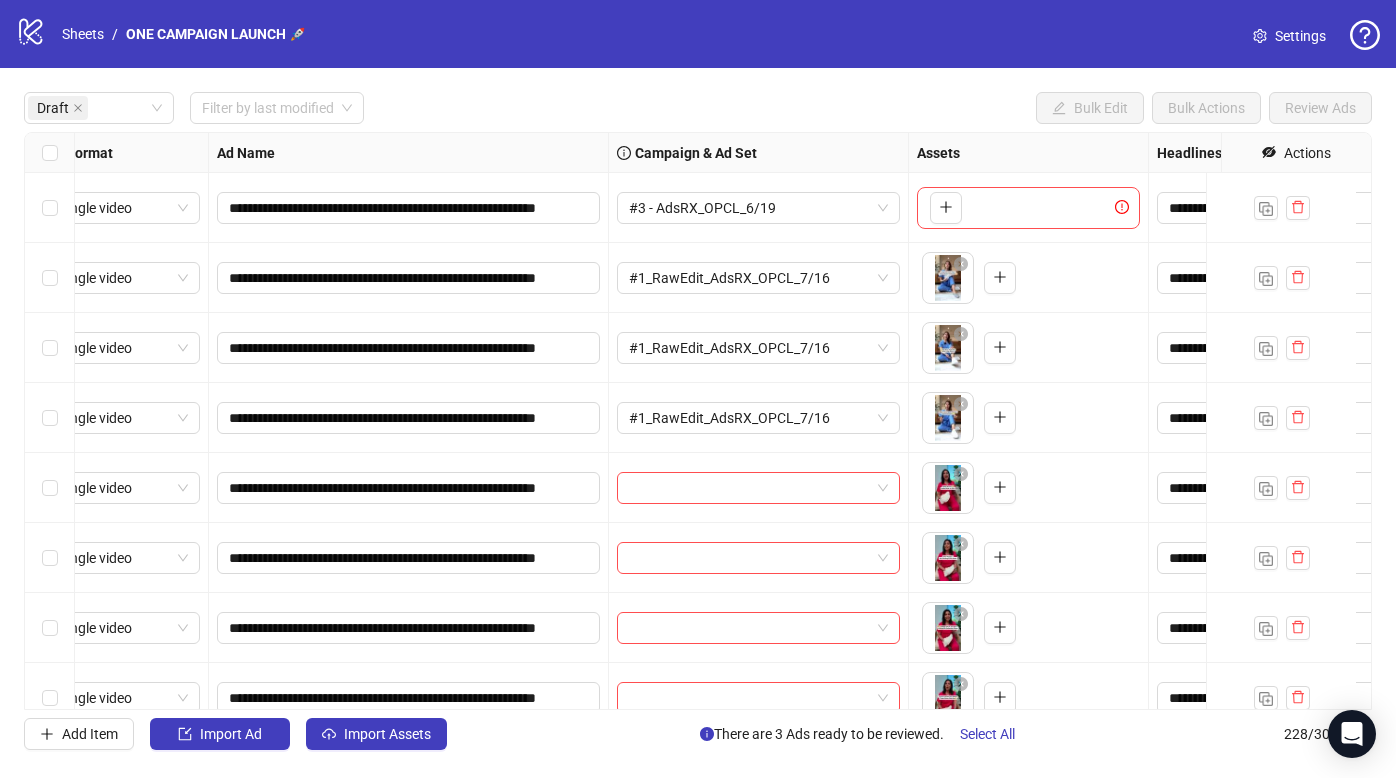 click on "#1_RawEdit_AdsRX_OPCL_7/16" at bounding box center [759, 418] 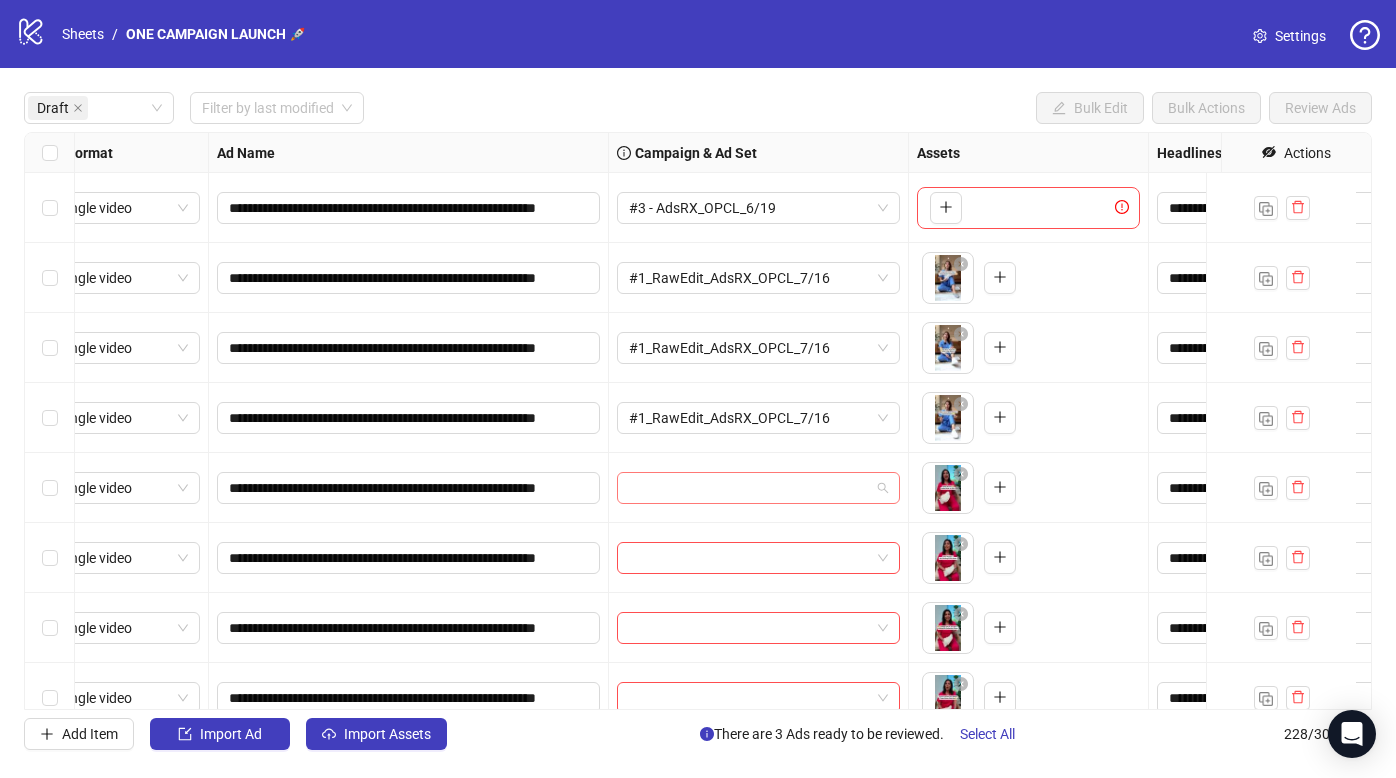 click at bounding box center (749, 488) 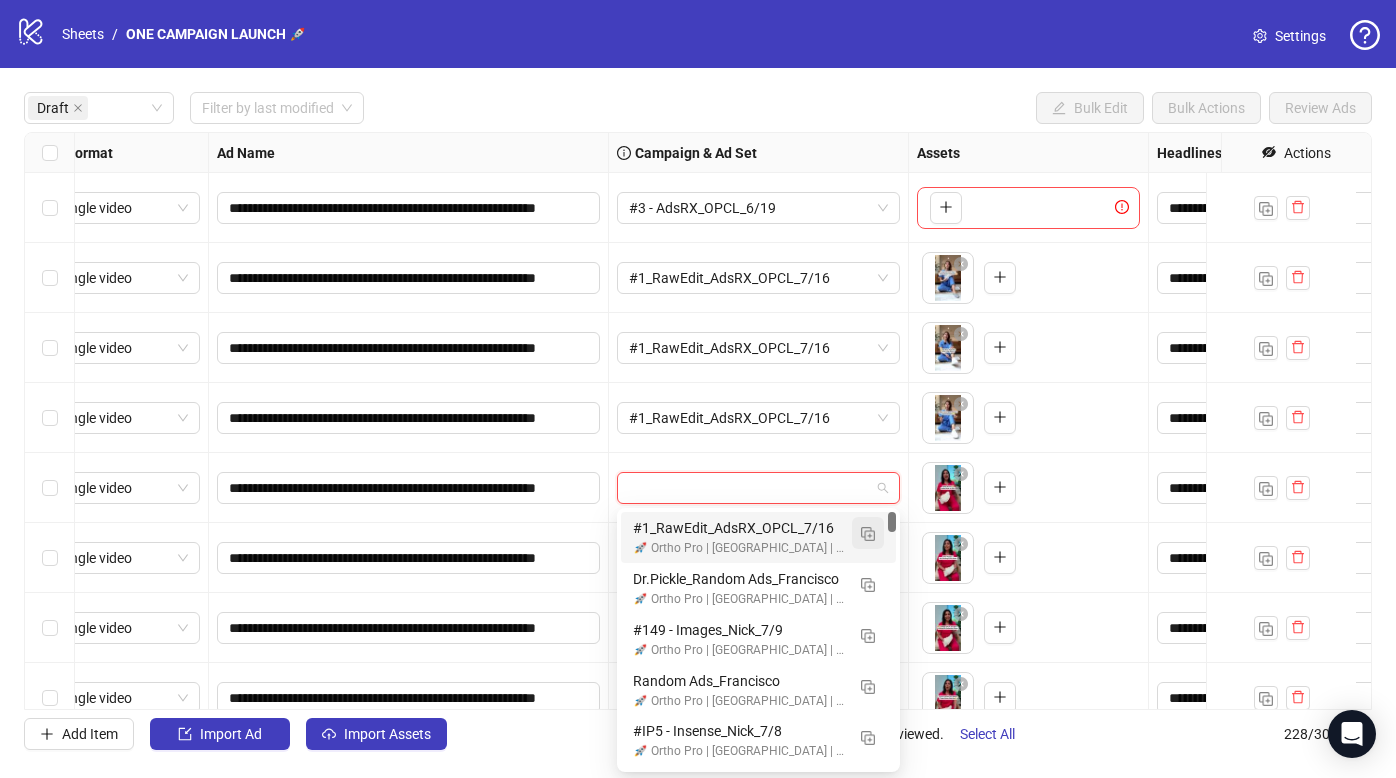 click at bounding box center (868, 534) 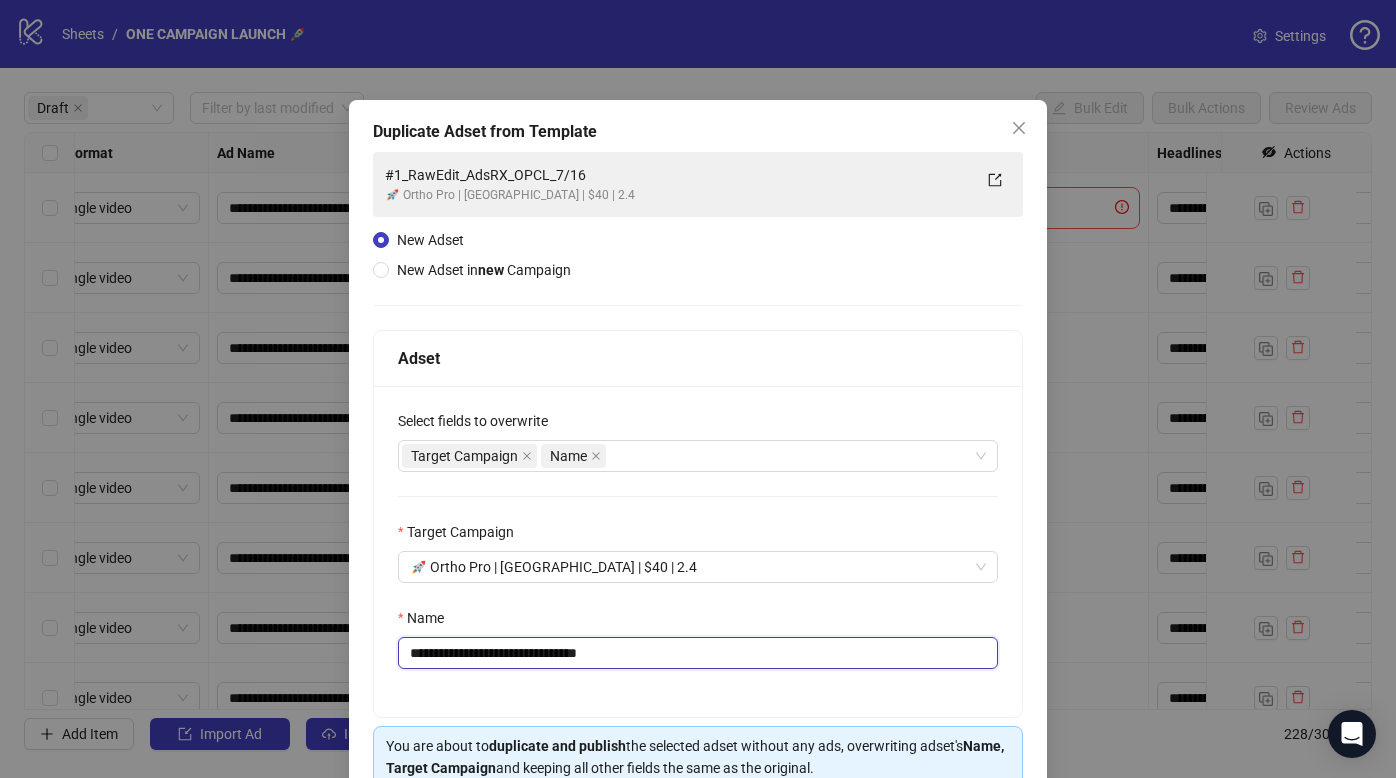 click on "**********" at bounding box center [698, 653] 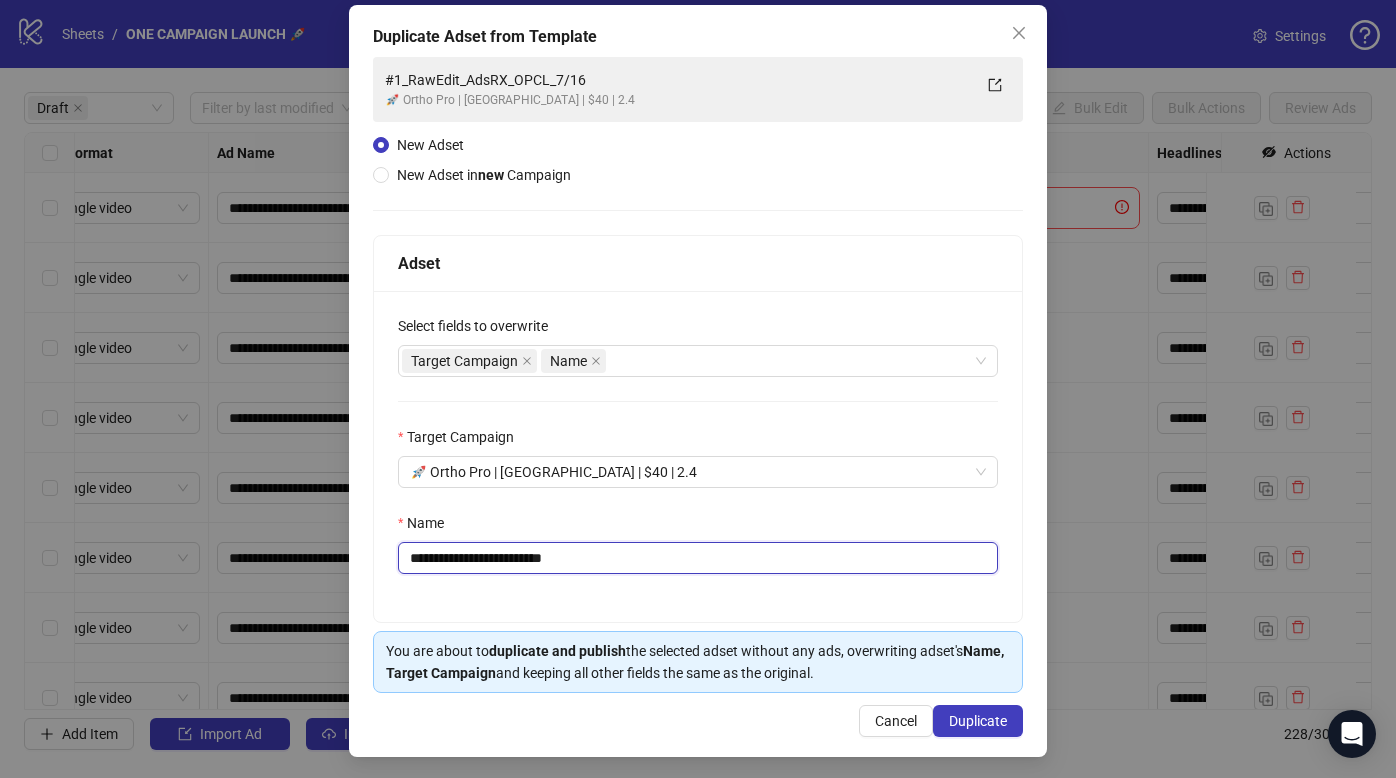 scroll, scrollTop: 98, scrollLeft: 0, axis: vertical 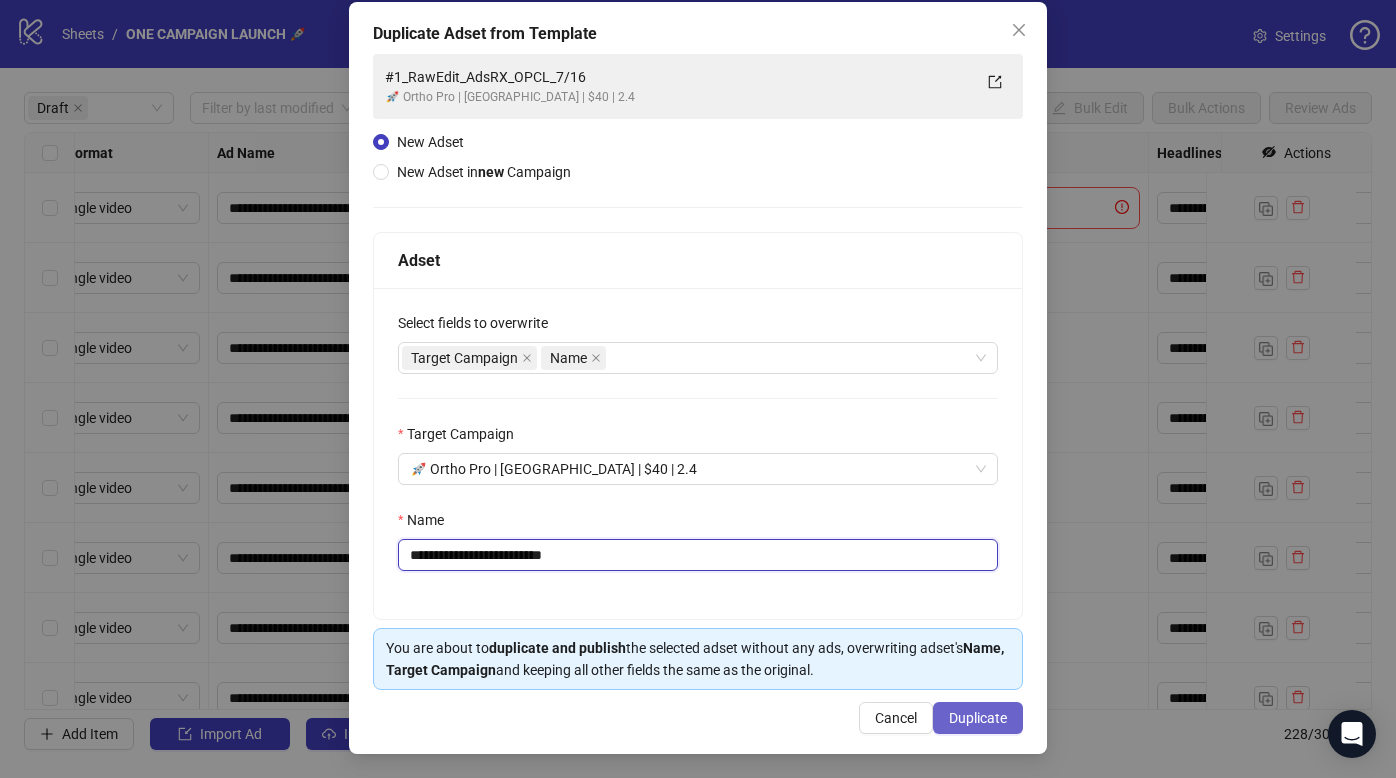 type on "**********" 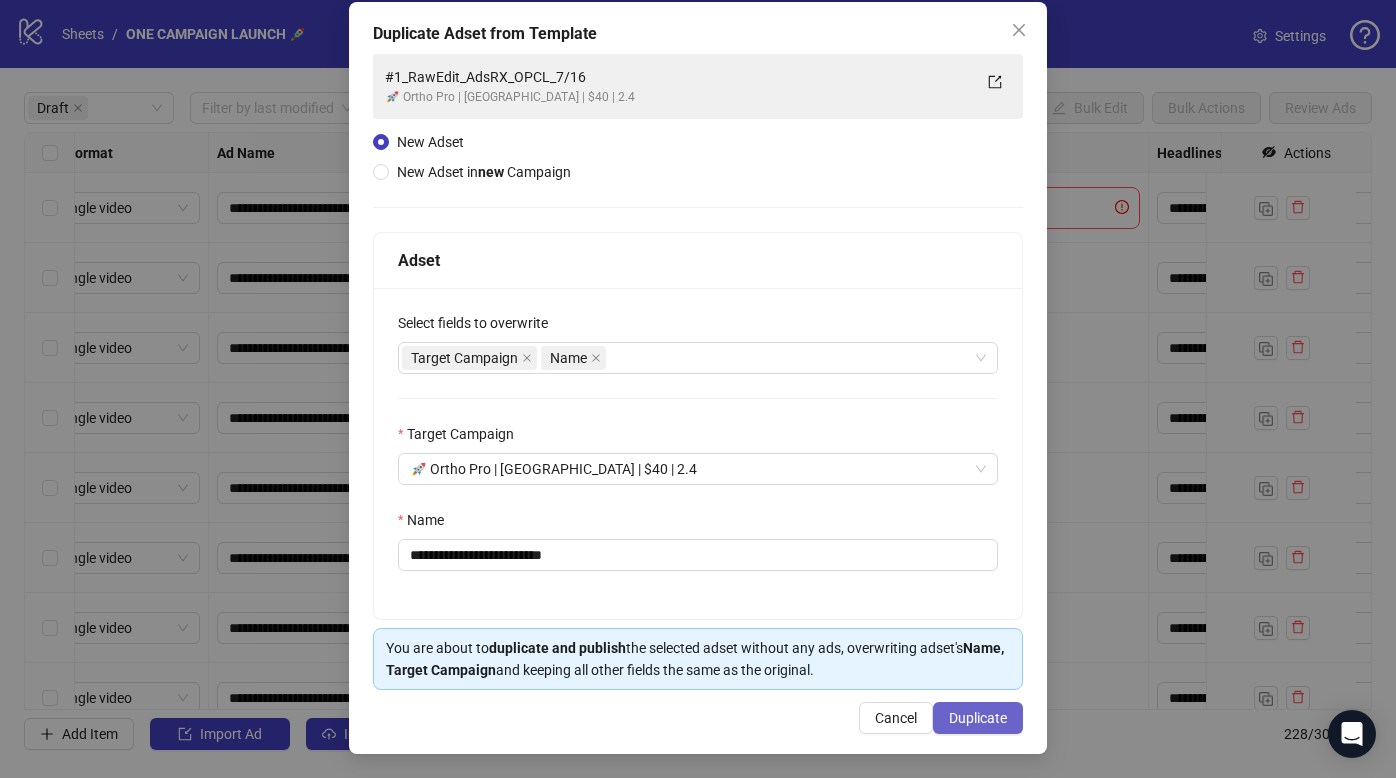 click on "Duplicate" at bounding box center [978, 718] 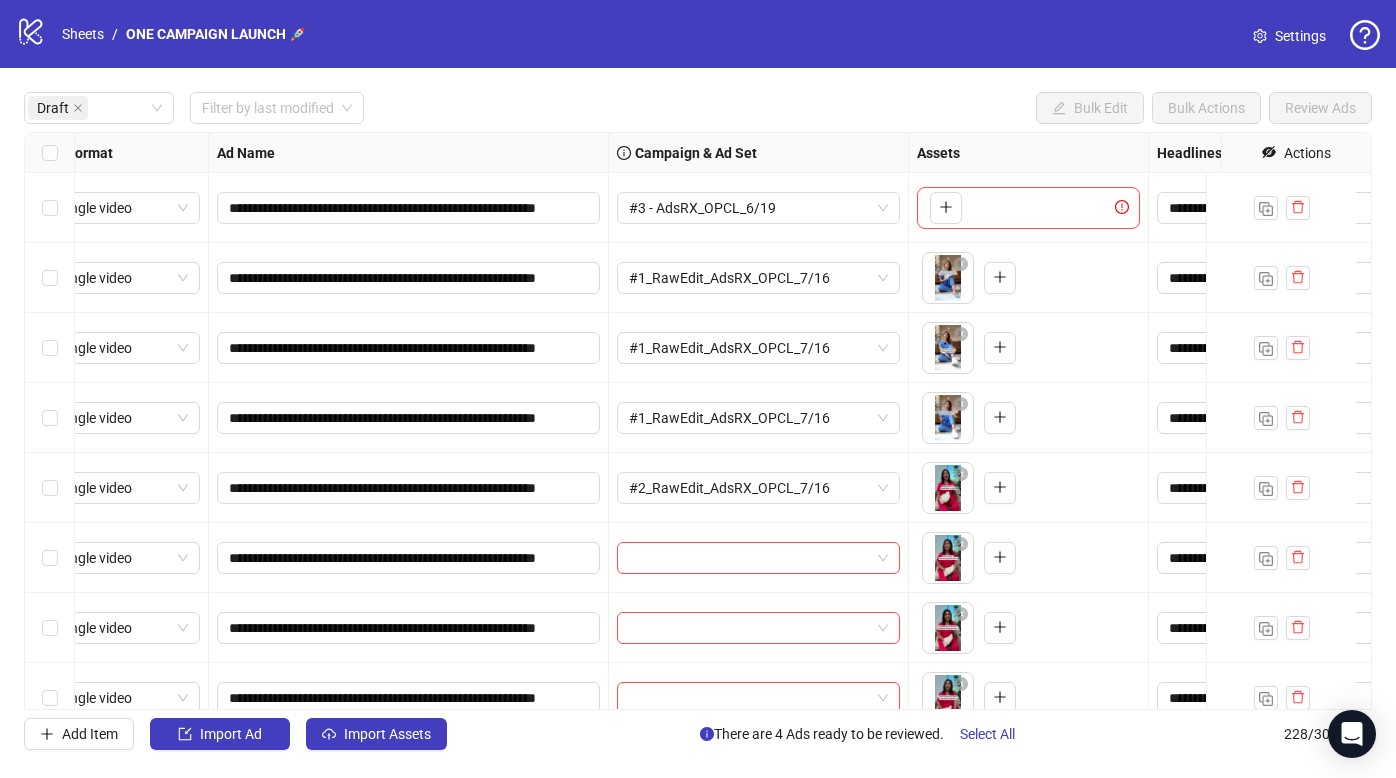 scroll, scrollTop: 100, scrollLeft: 36, axis: both 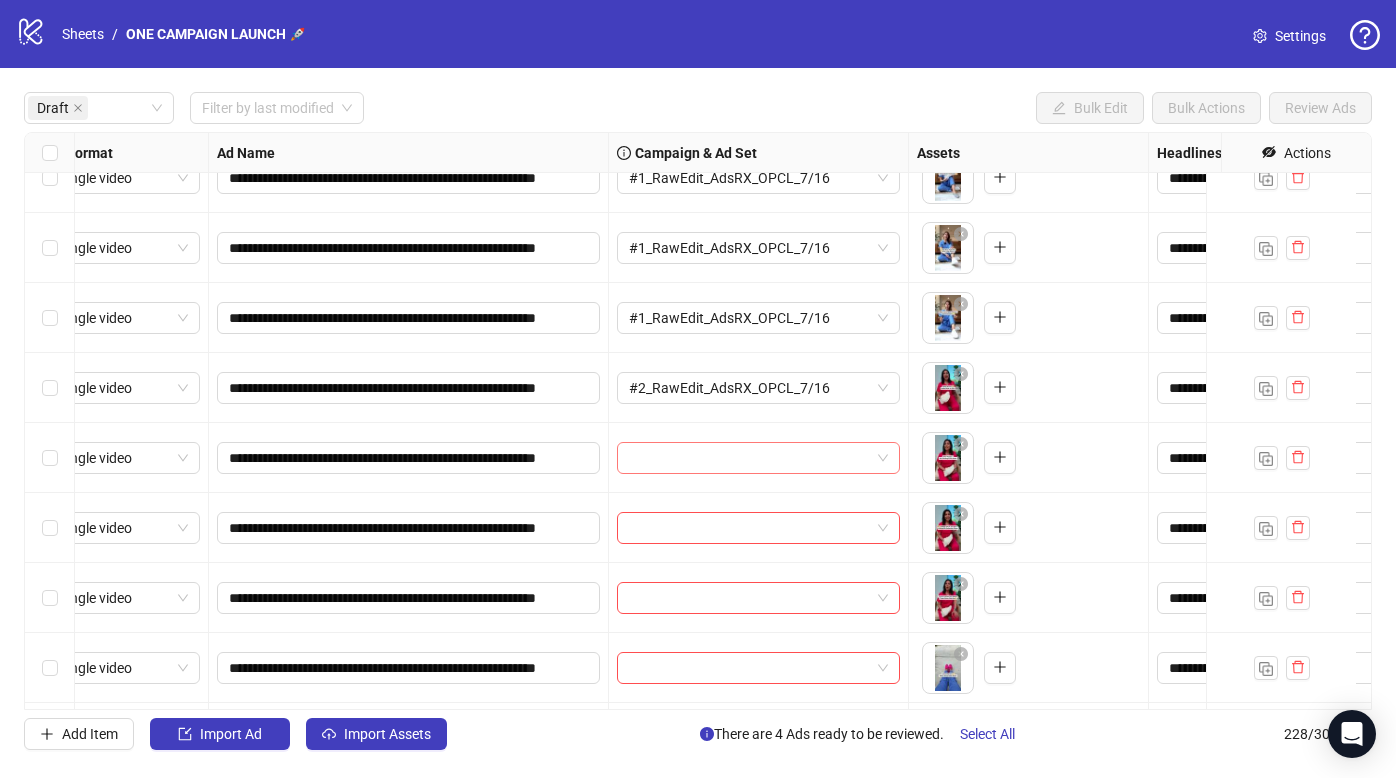 click at bounding box center [749, 458] 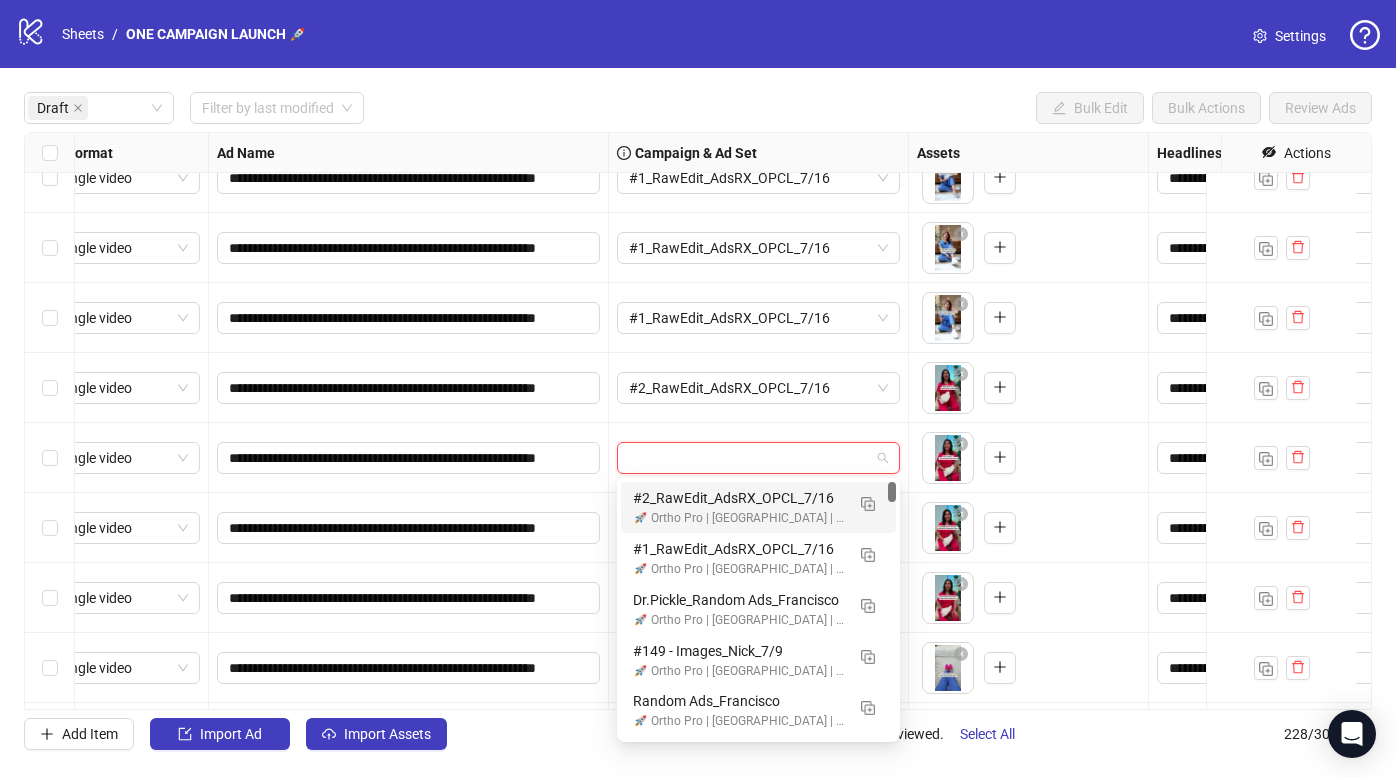 click on "🚀 Ortho Pro | [GEOGRAPHIC_DATA] | $40 | 2.4" at bounding box center (738, 518) 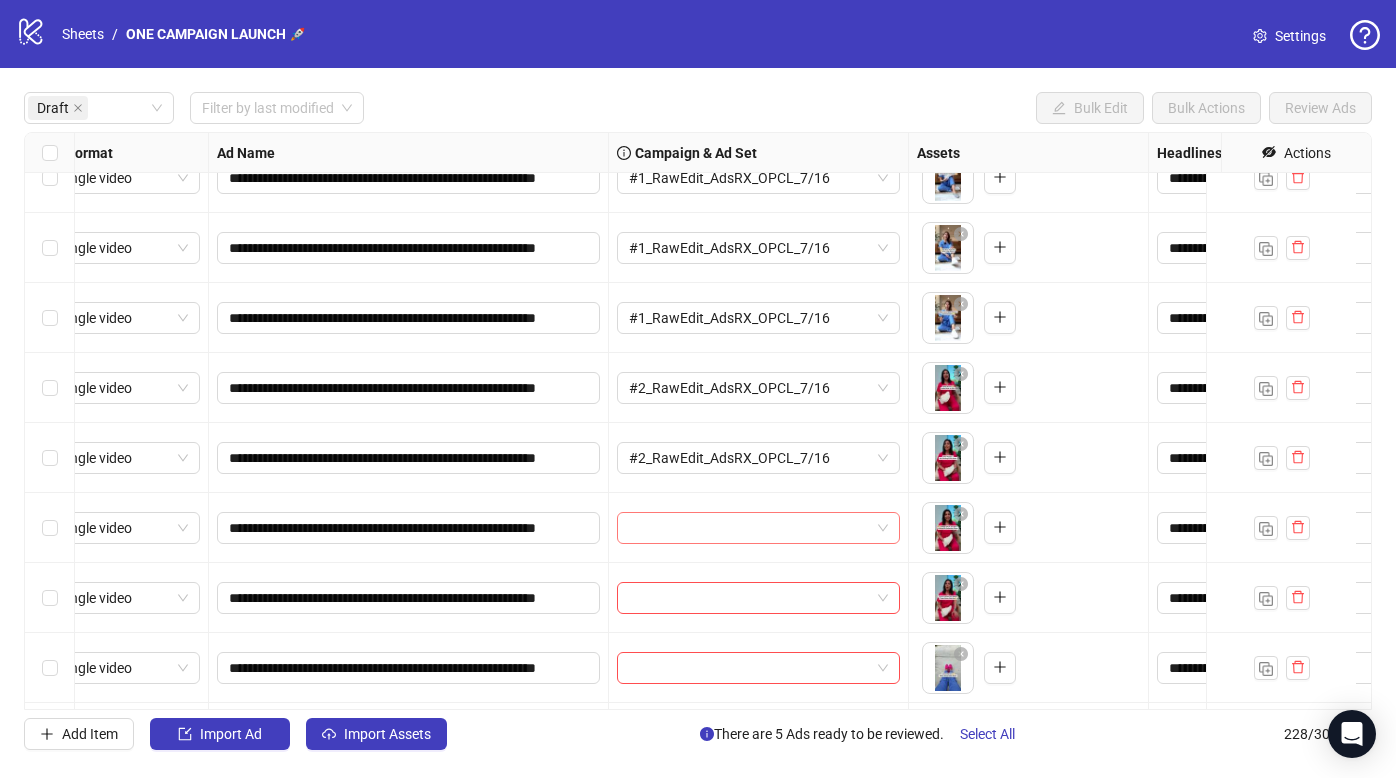 click at bounding box center (749, 528) 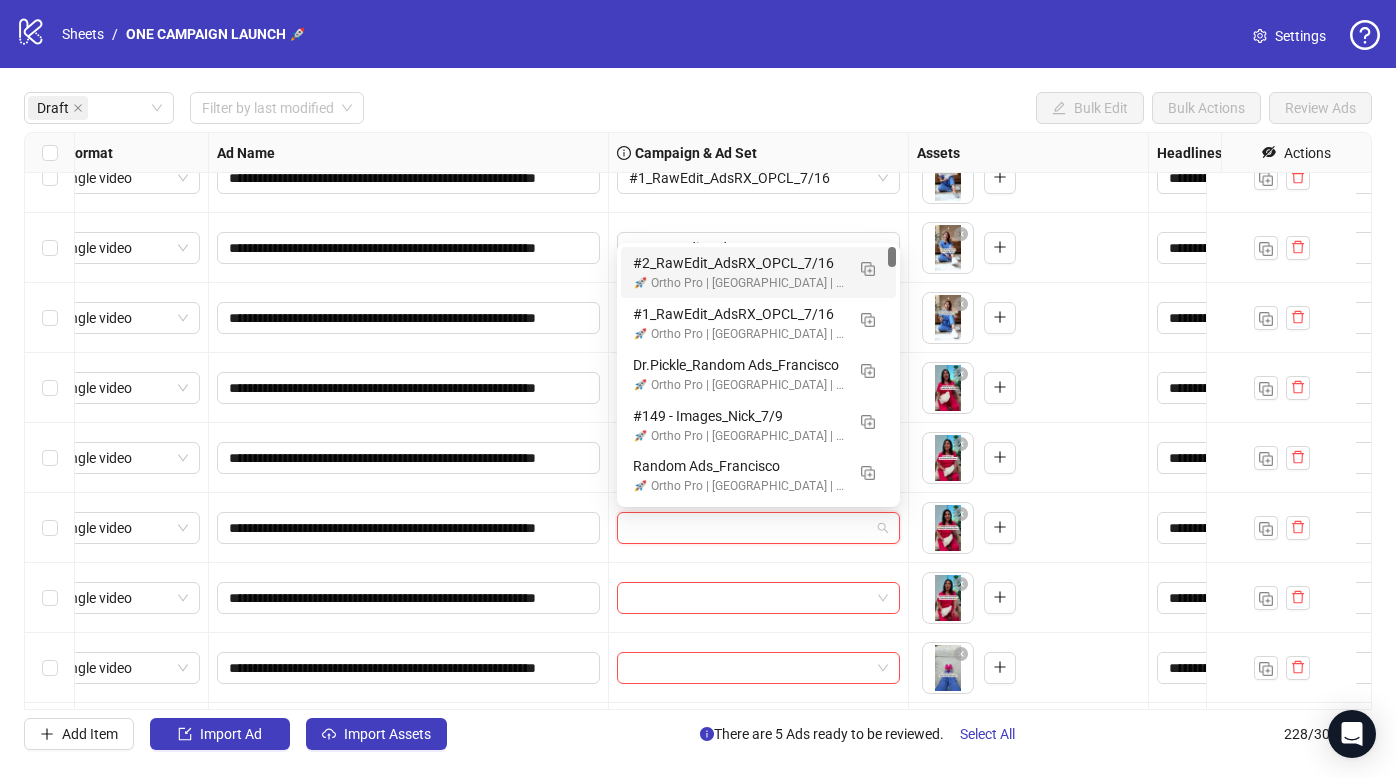 click on "#2_RawEdit_AdsRX_OPCL_7/16" at bounding box center [738, 263] 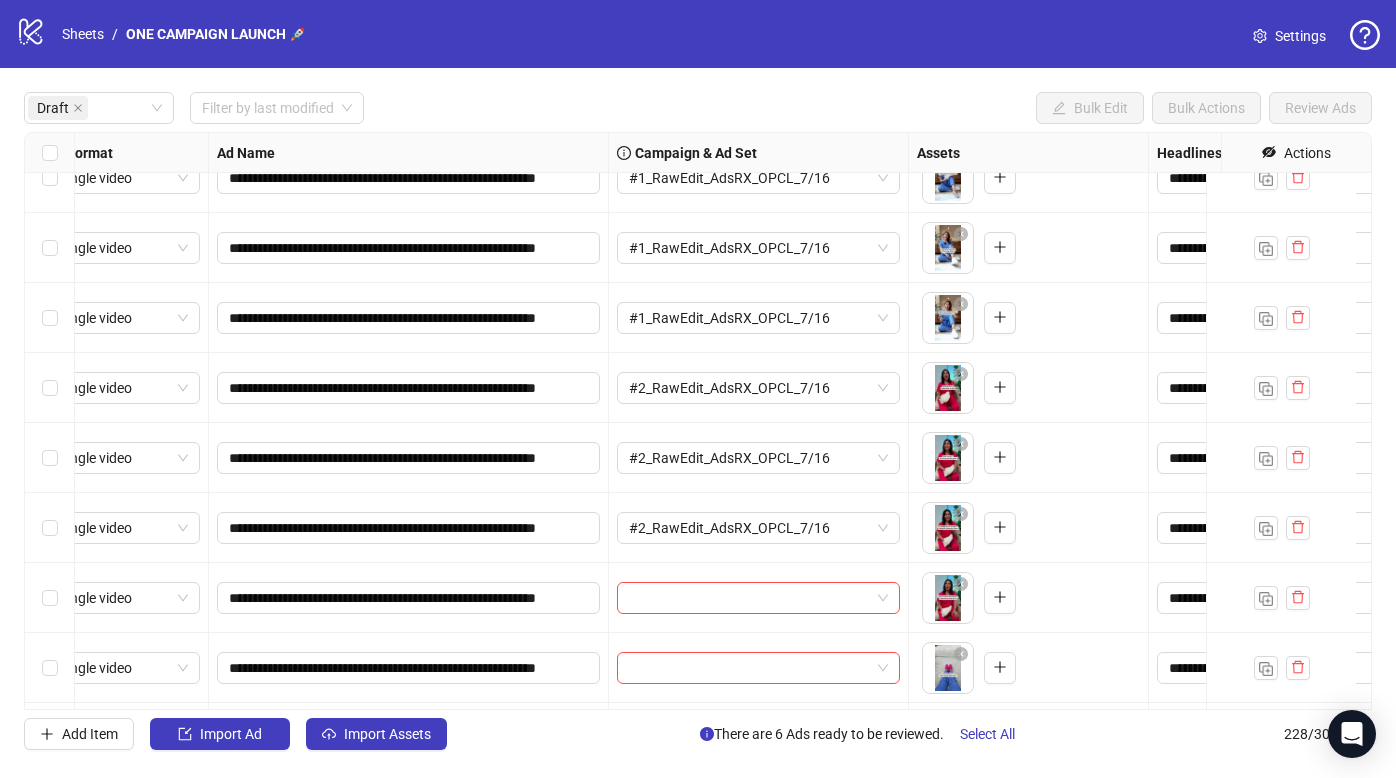 scroll, scrollTop: 200, scrollLeft: 36, axis: both 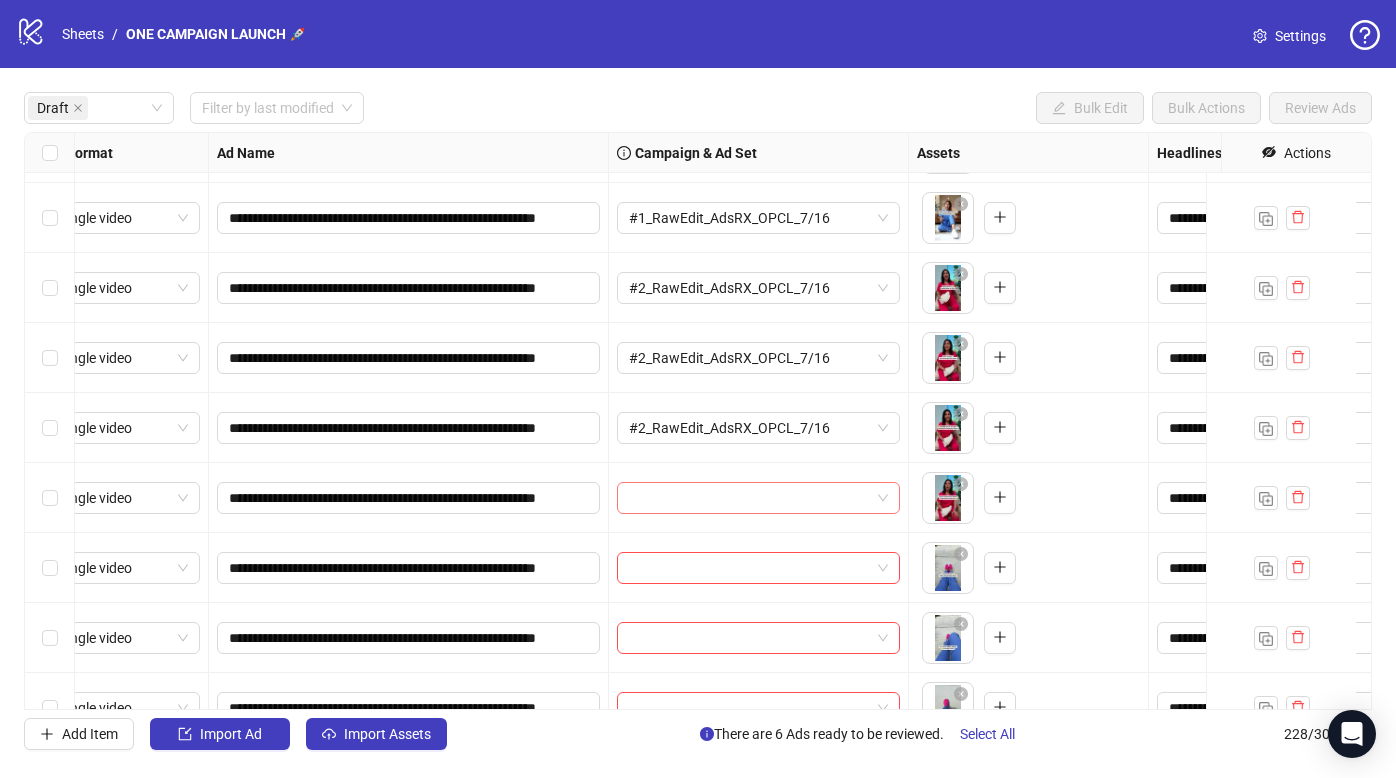 click at bounding box center (749, 498) 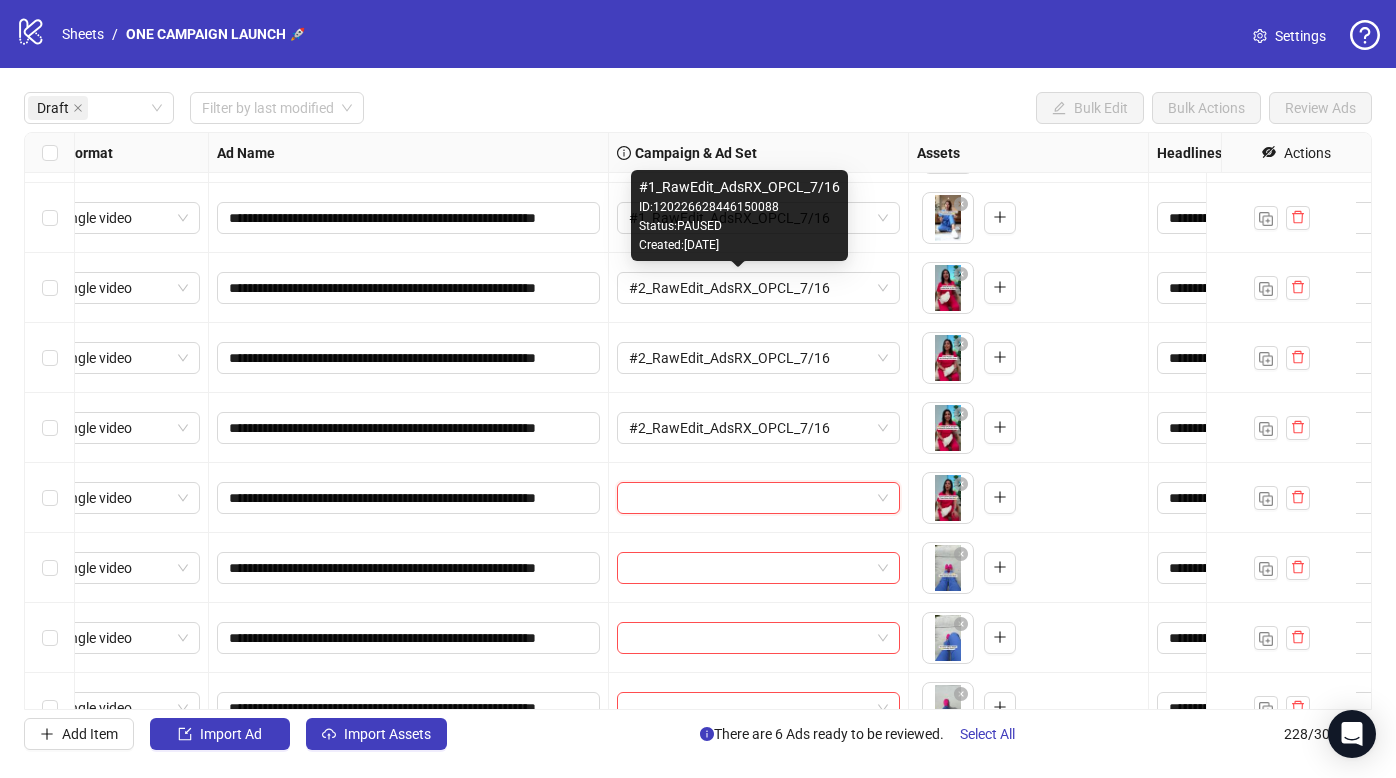 click on "Created:  [DATE]" at bounding box center [739, 245] 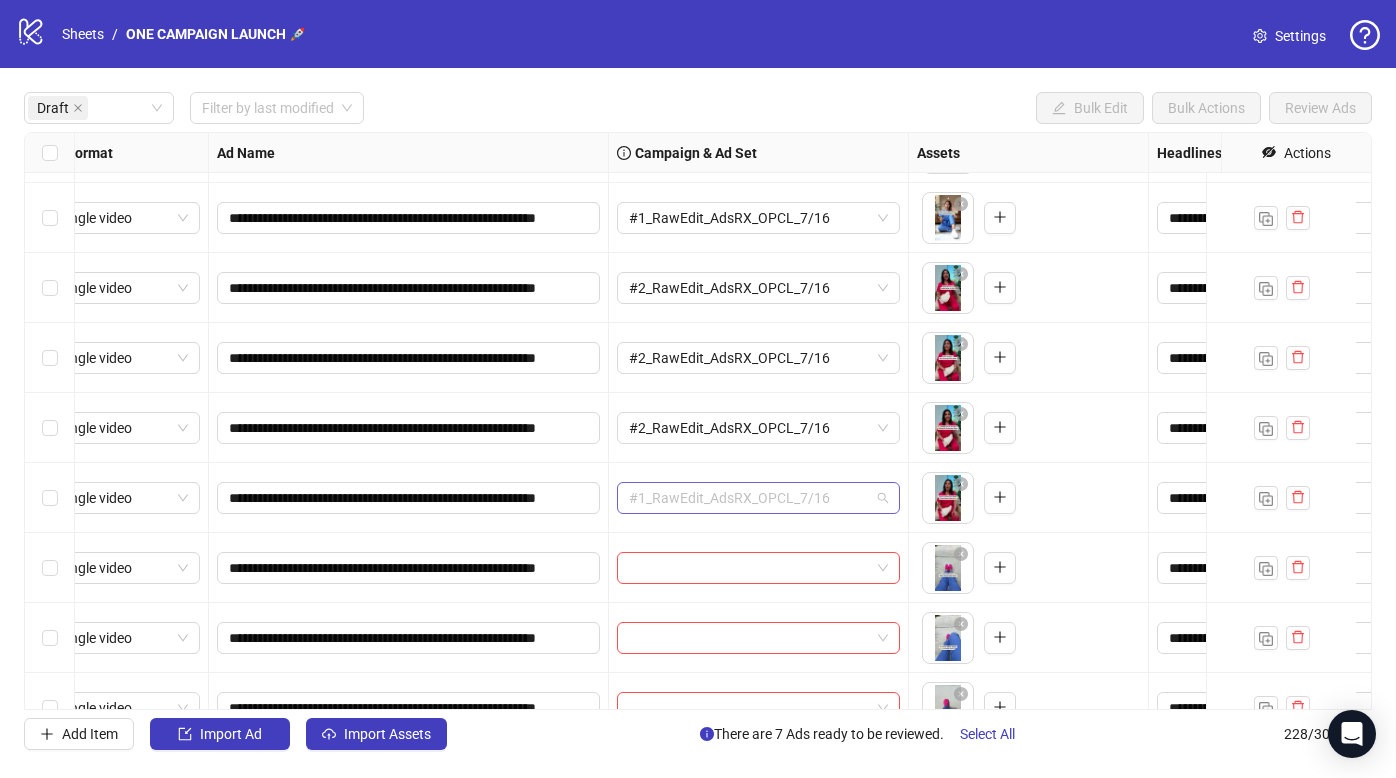 click on "#1_RawEdit_AdsRX_OPCL_7/16" at bounding box center [758, 498] 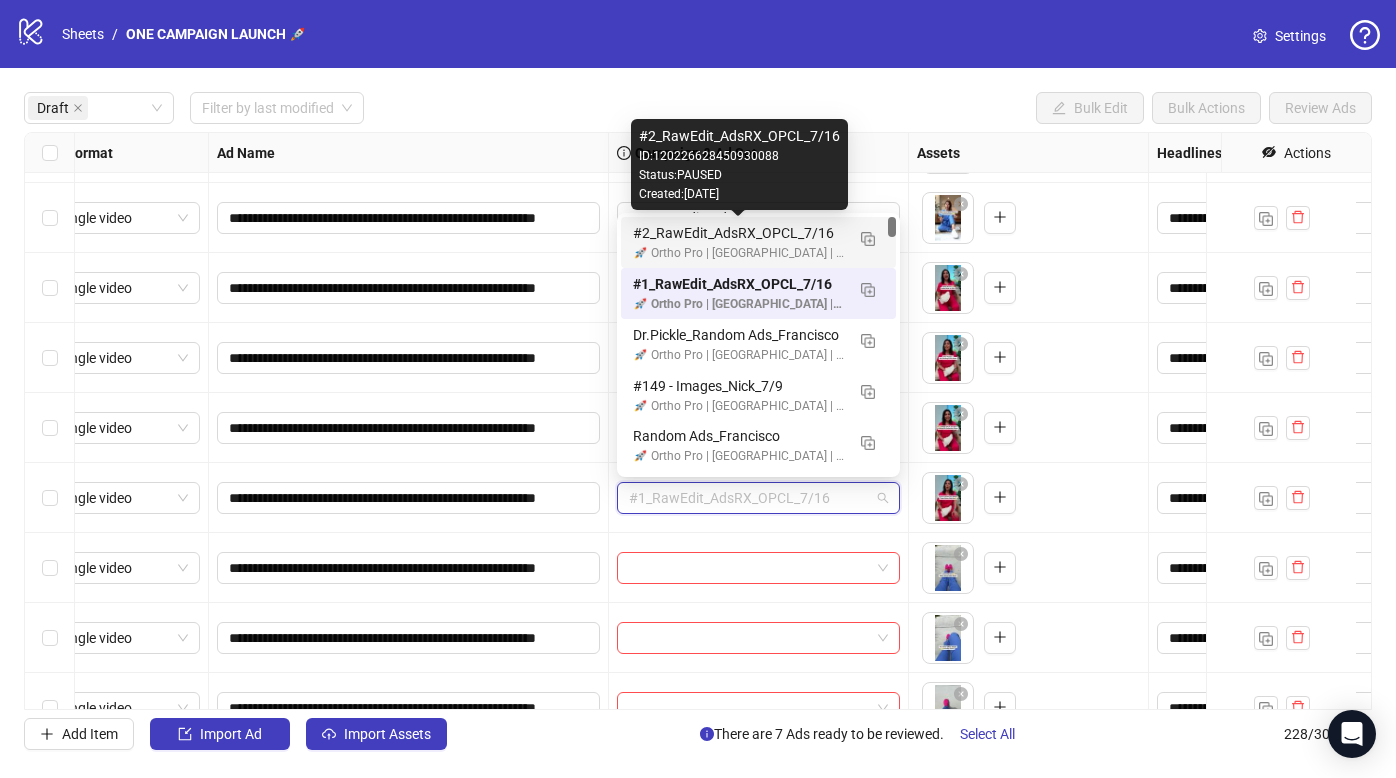 click on "#2_RawEdit_AdsRX_OPCL_7/16" at bounding box center [738, 233] 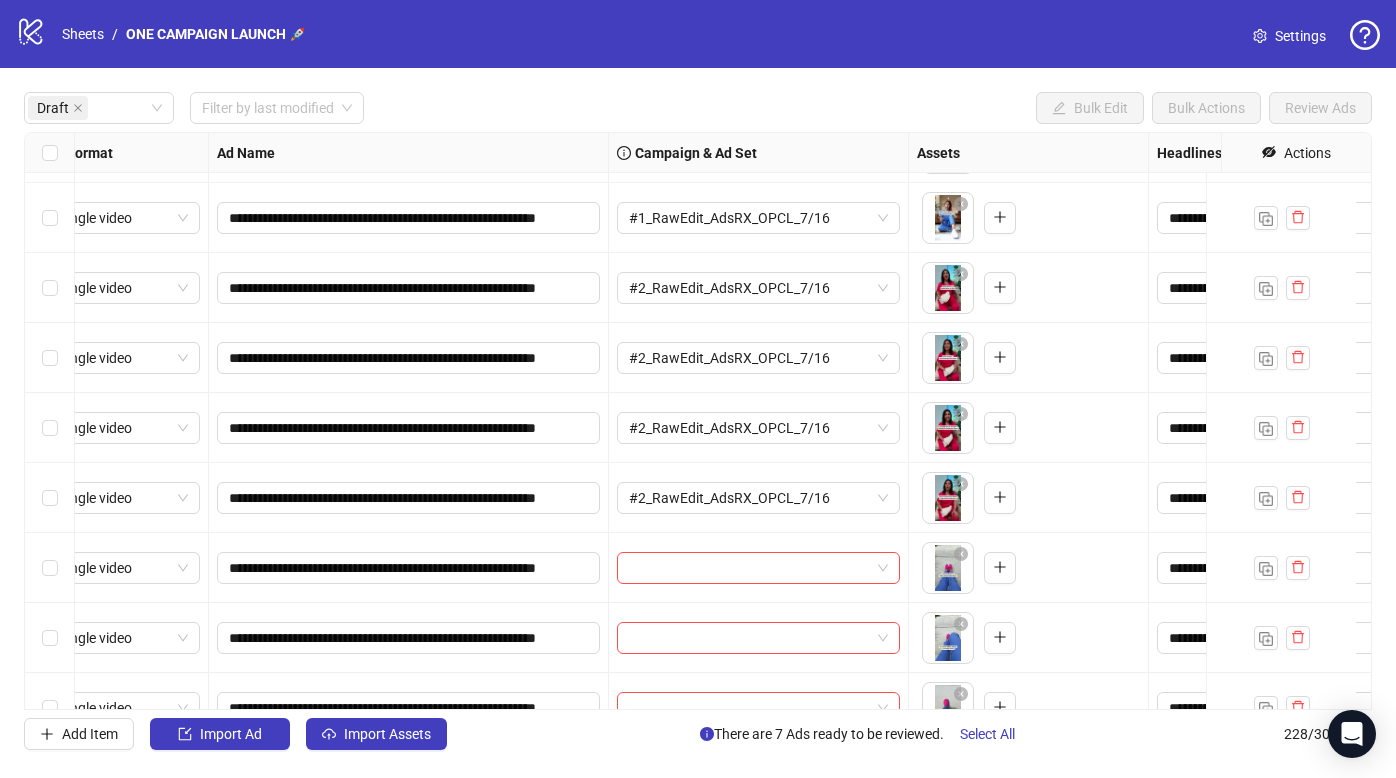 scroll, scrollTop: 300, scrollLeft: 36, axis: both 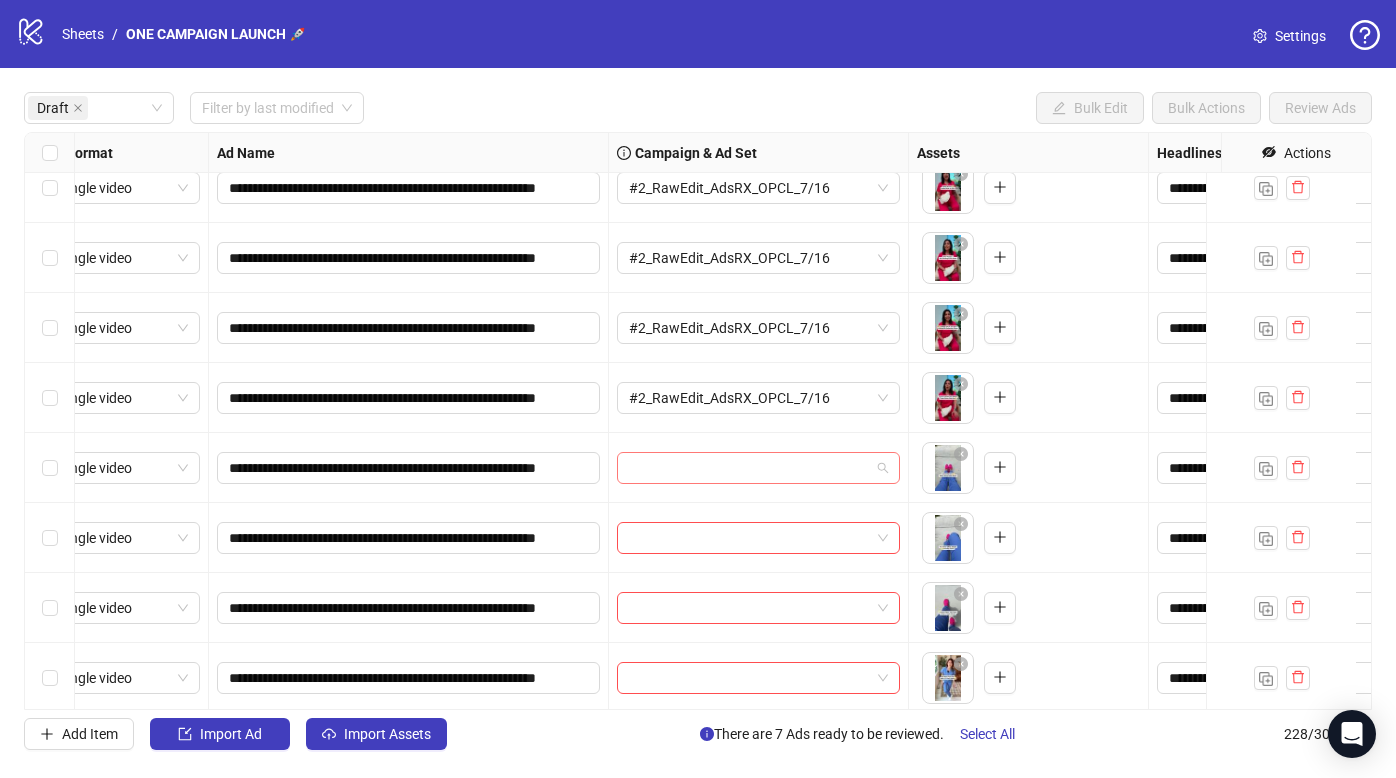 click at bounding box center [749, 468] 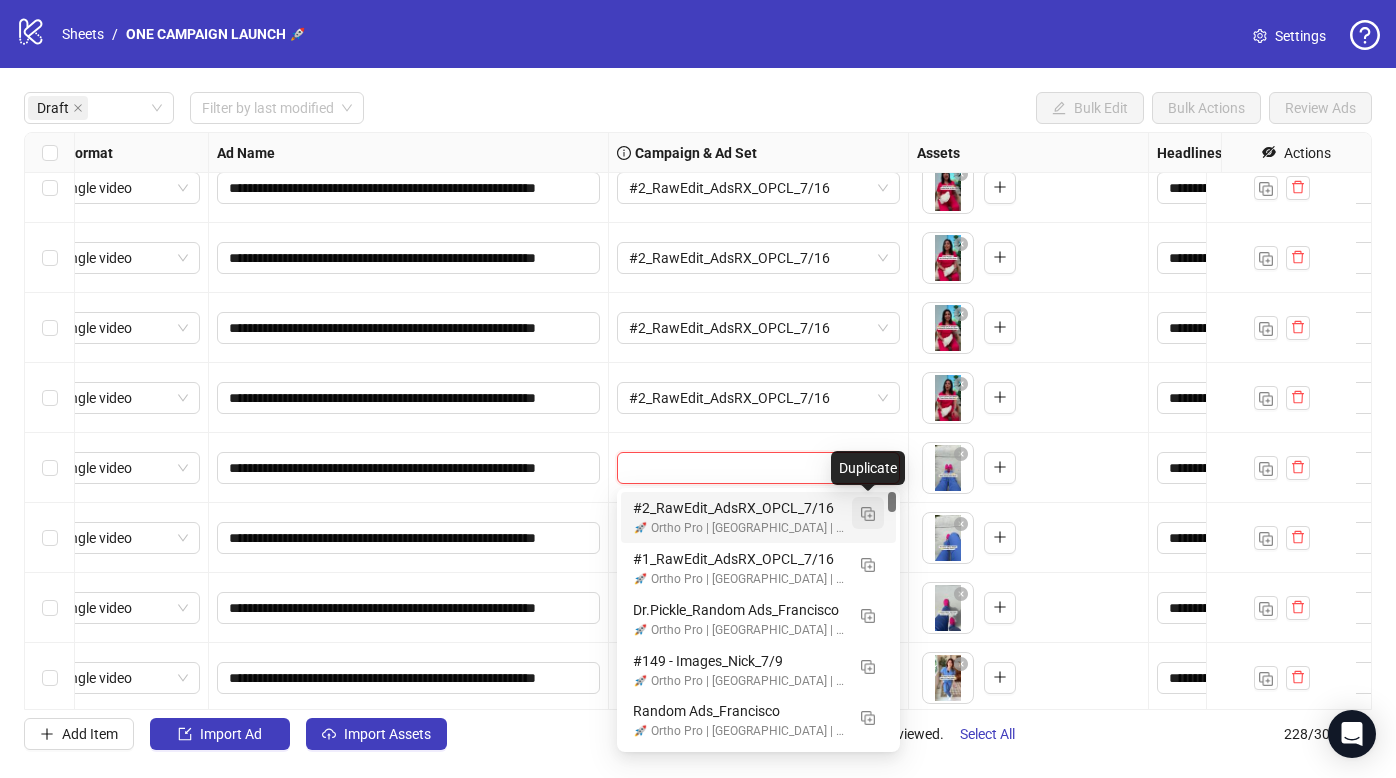 click at bounding box center (868, 514) 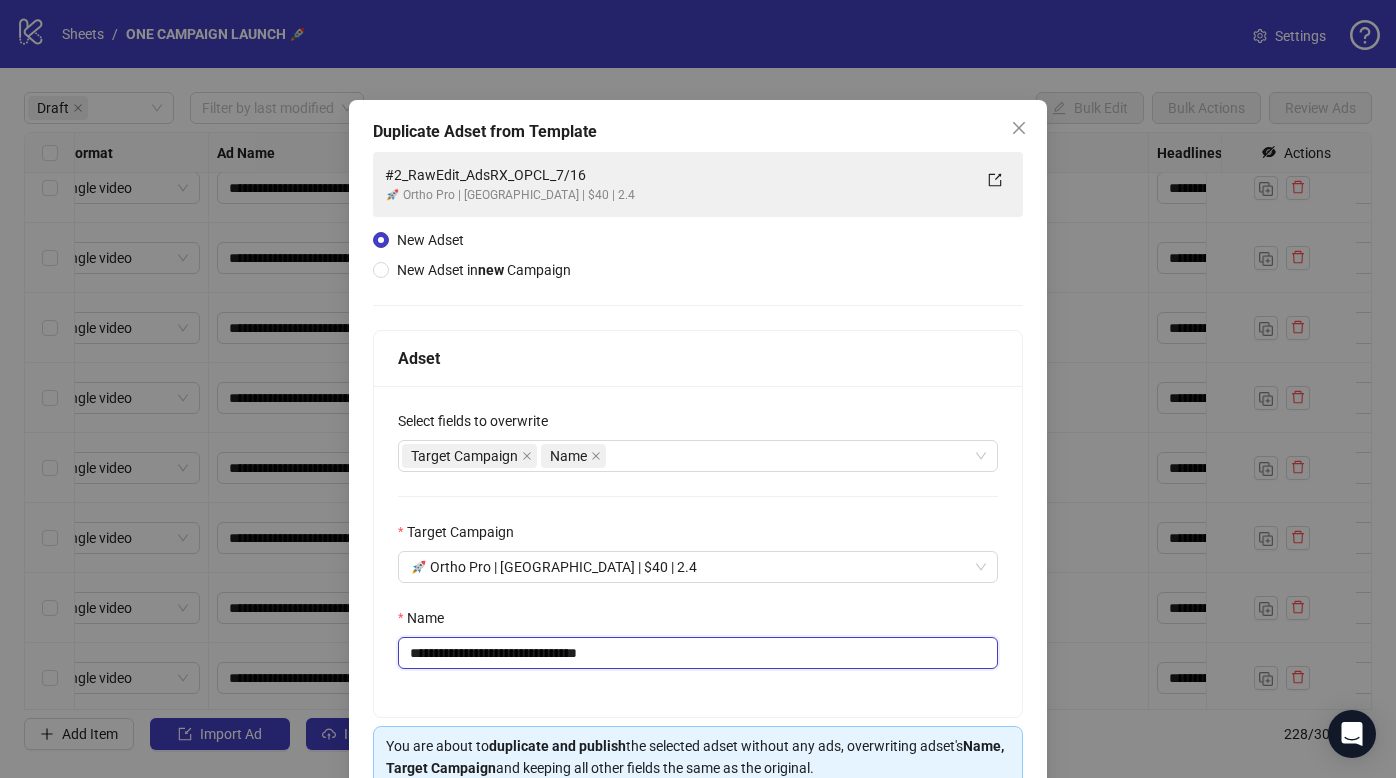 click on "**********" at bounding box center [698, 653] 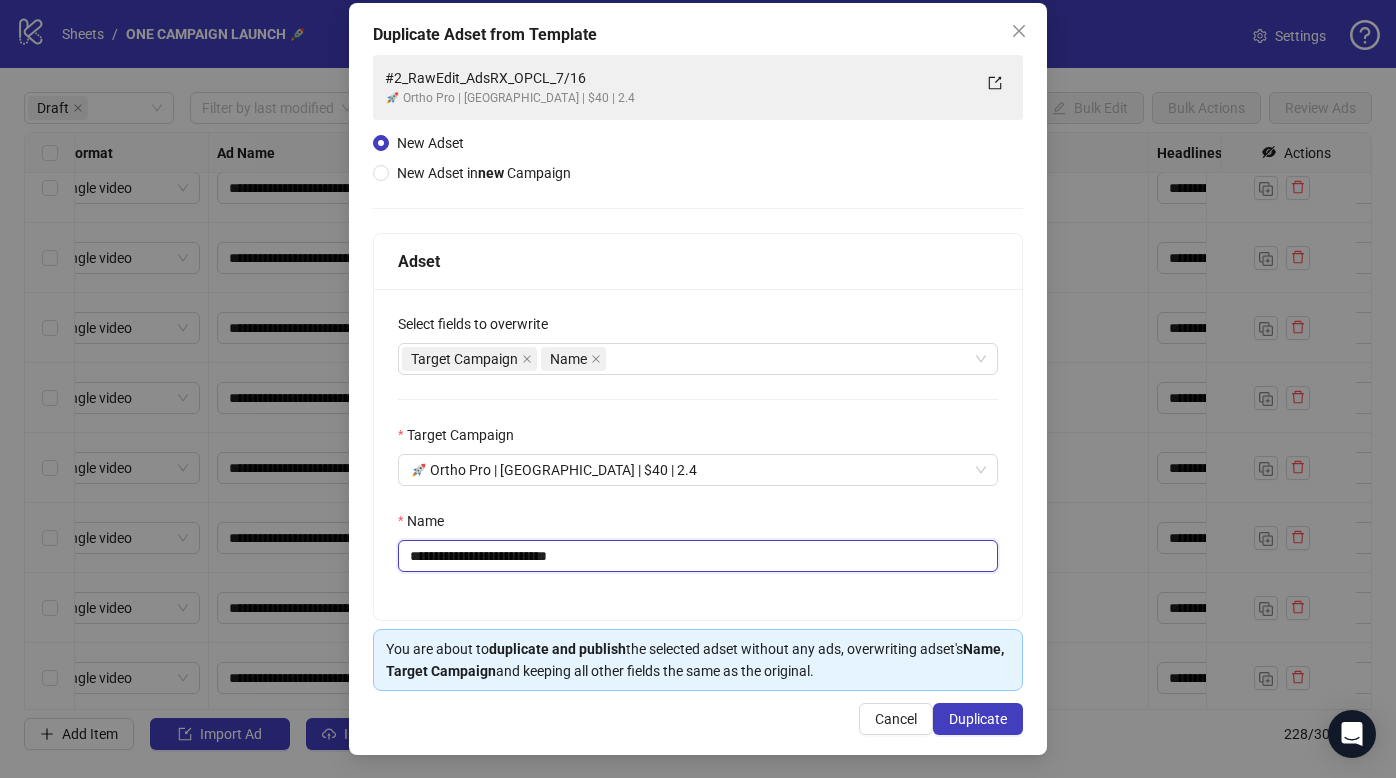 scroll, scrollTop: 98, scrollLeft: 0, axis: vertical 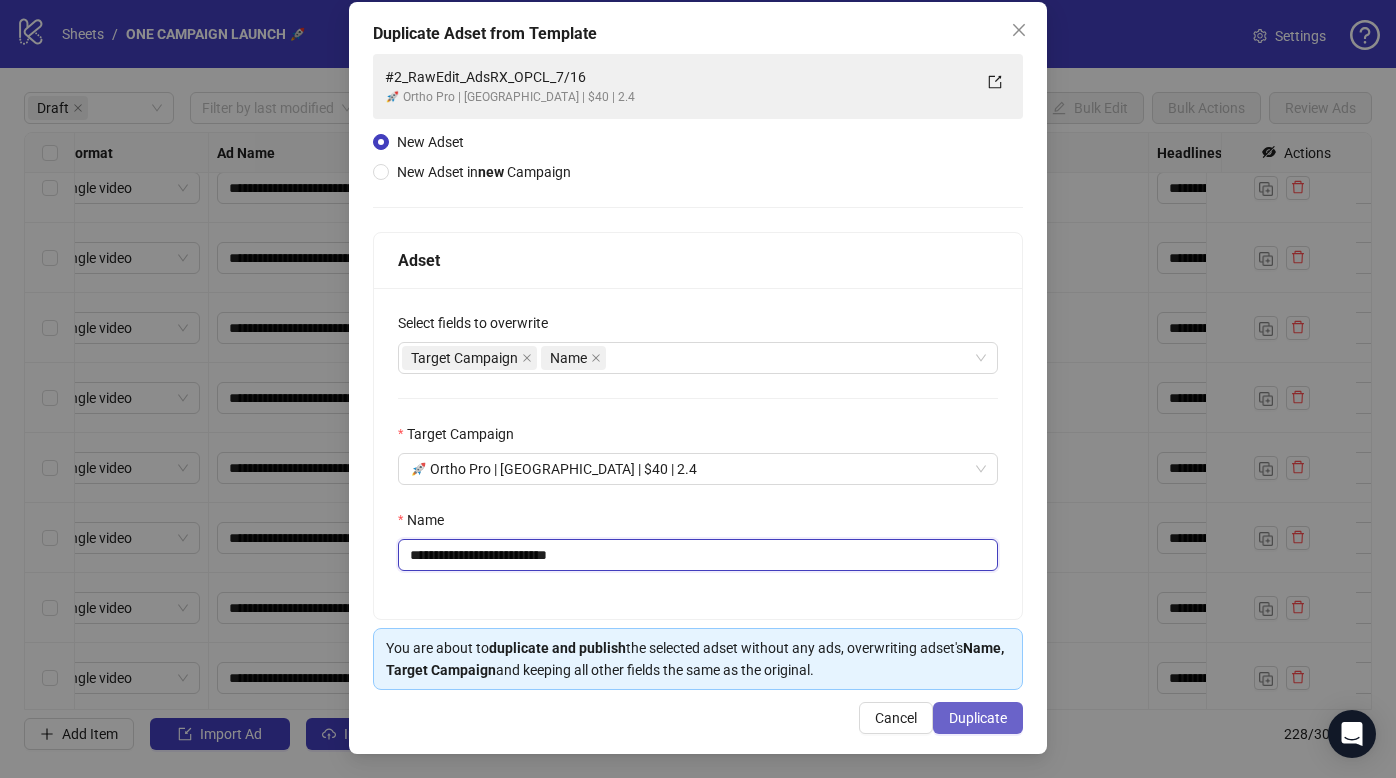 type on "**********" 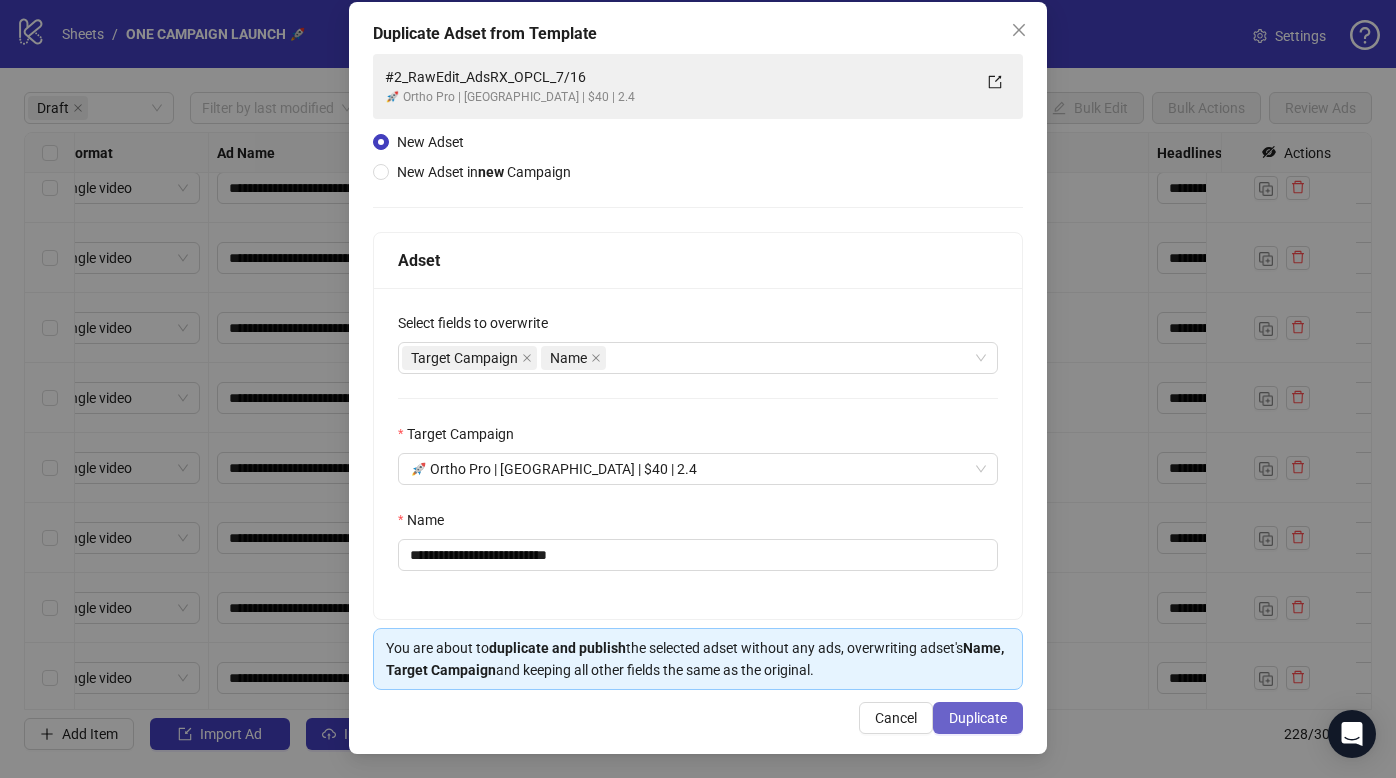click on "Duplicate" at bounding box center [978, 718] 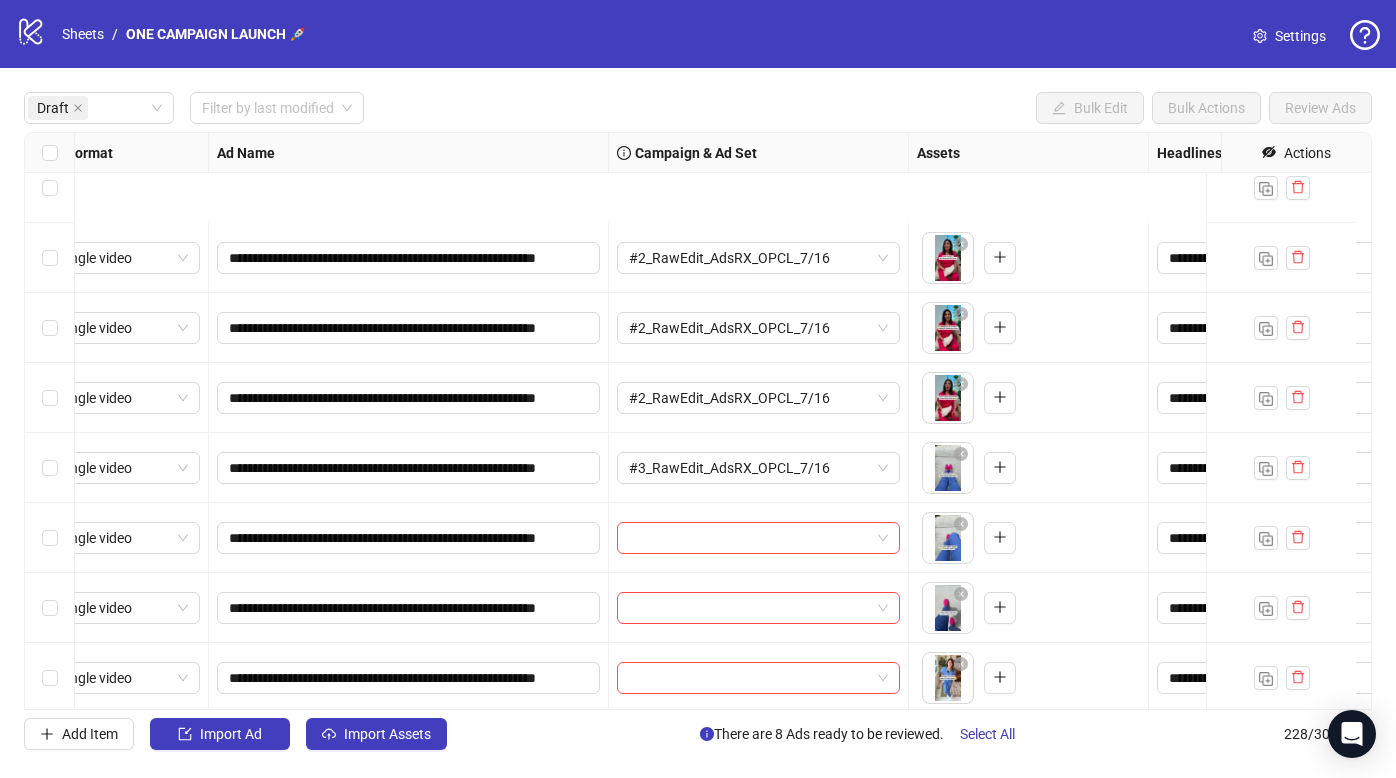 scroll, scrollTop: 500, scrollLeft: 36, axis: both 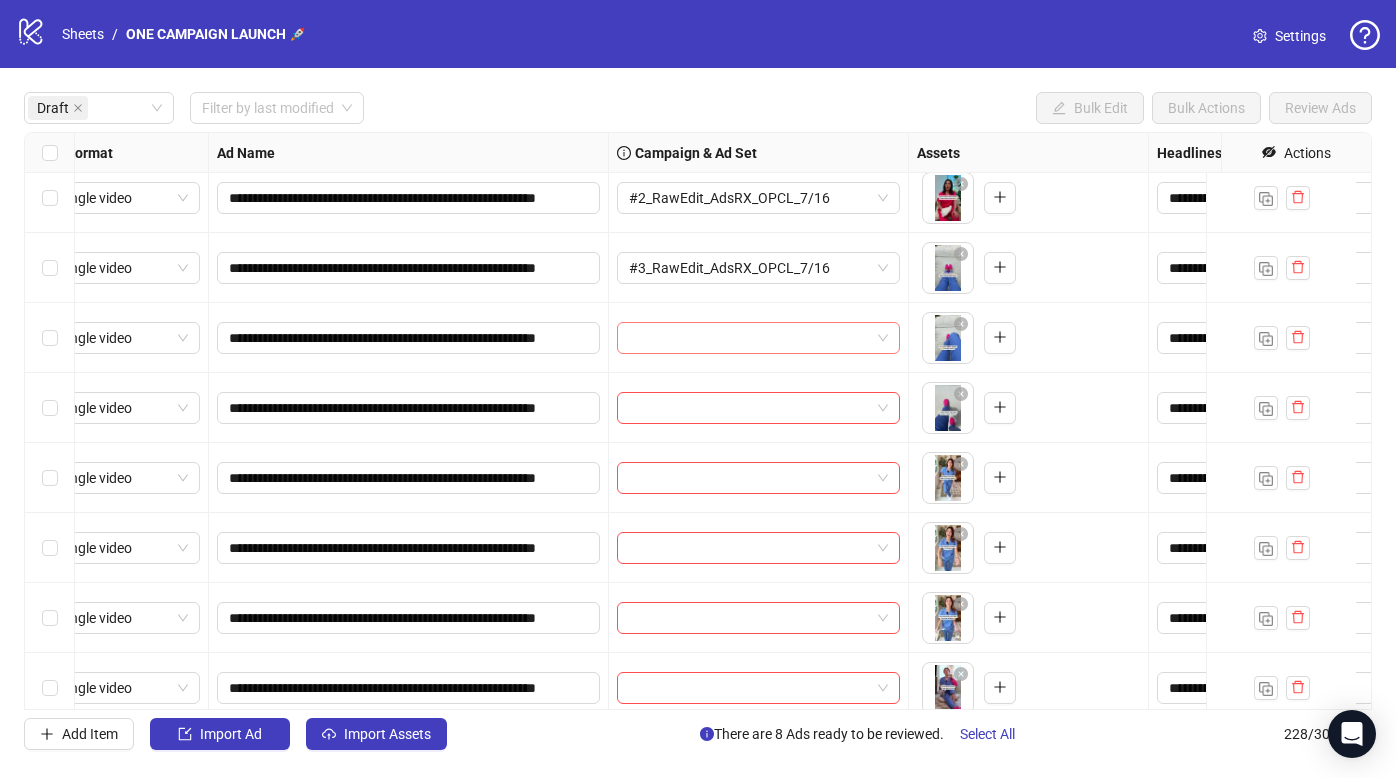 click at bounding box center [749, 338] 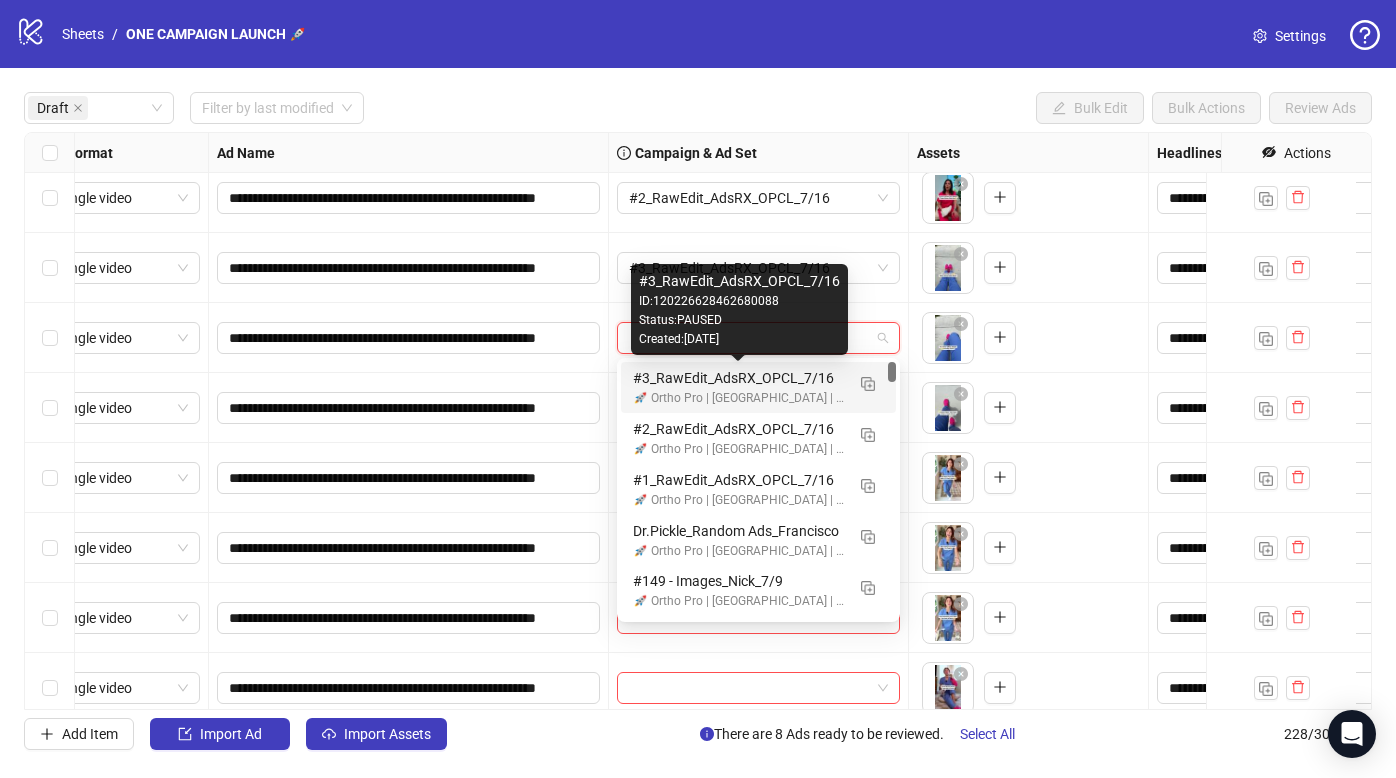 click on "#3_RawEdit_AdsRX_OPCL_7/16" at bounding box center (738, 378) 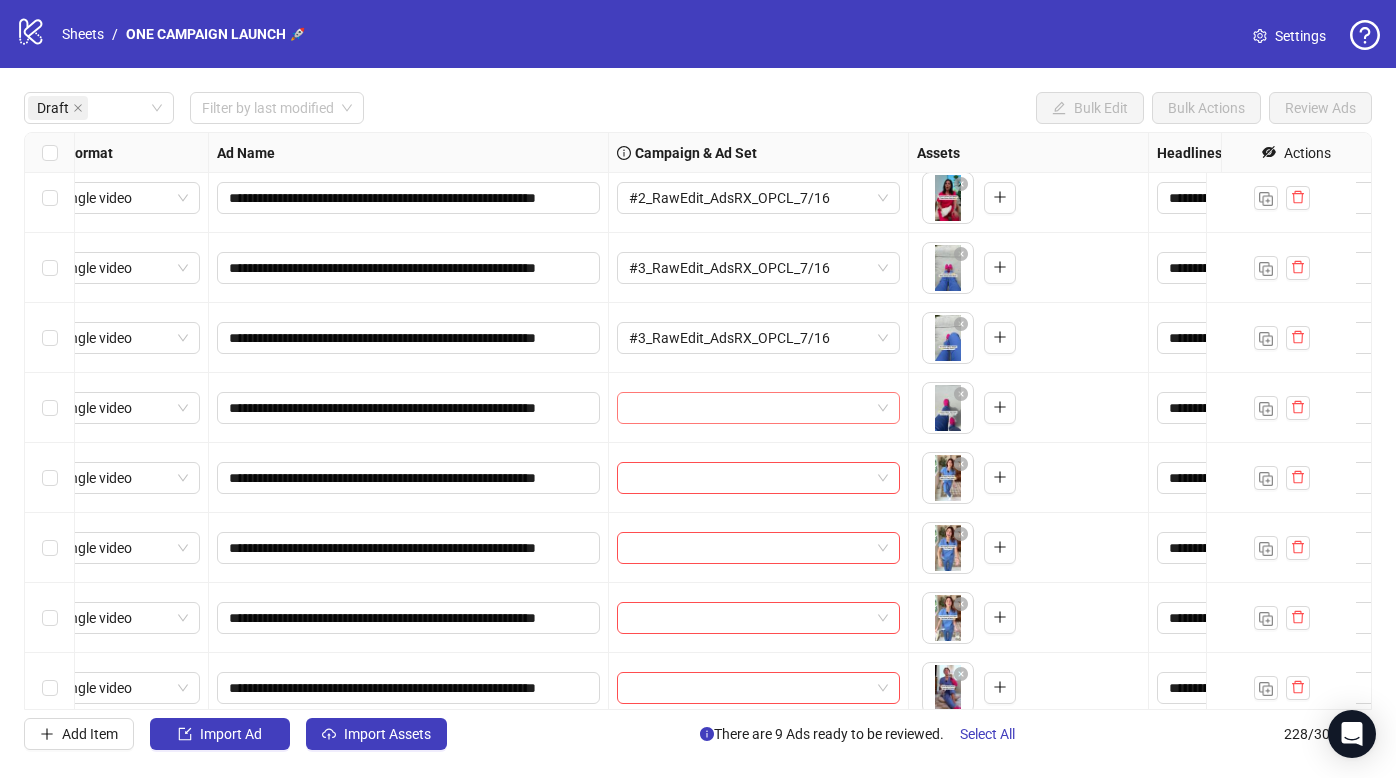 click at bounding box center [749, 408] 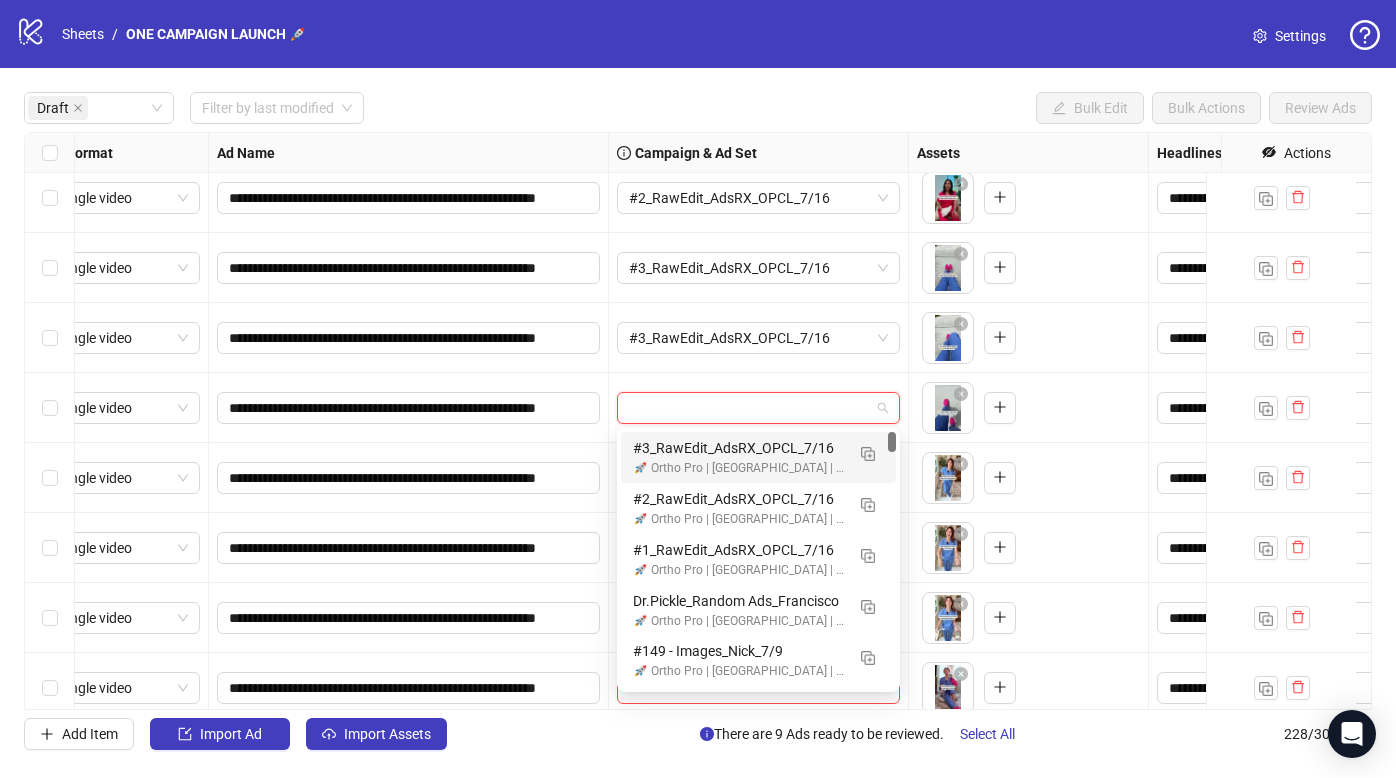 click on "#3_RawEdit_AdsRX_OPCL_7/16" at bounding box center [738, 448] 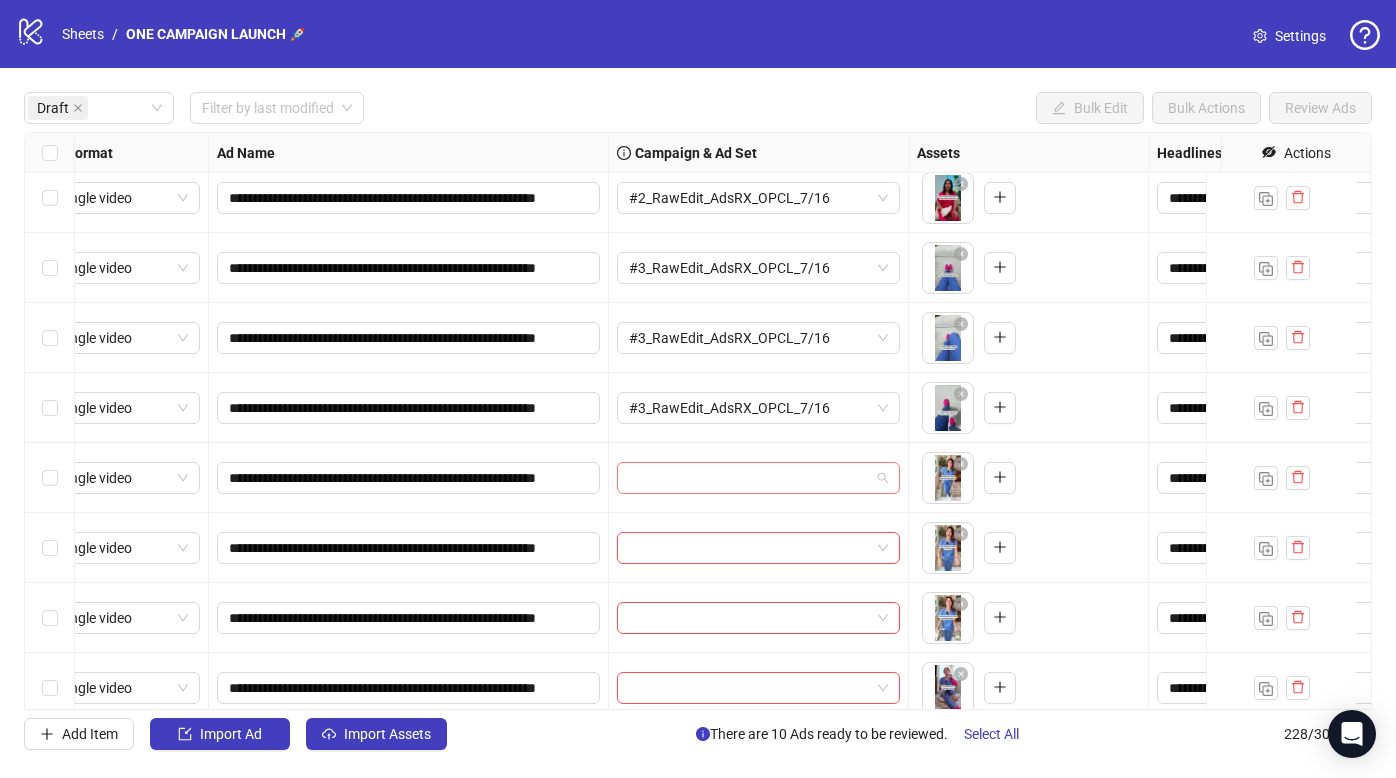 click at bounding box center (749, 478) 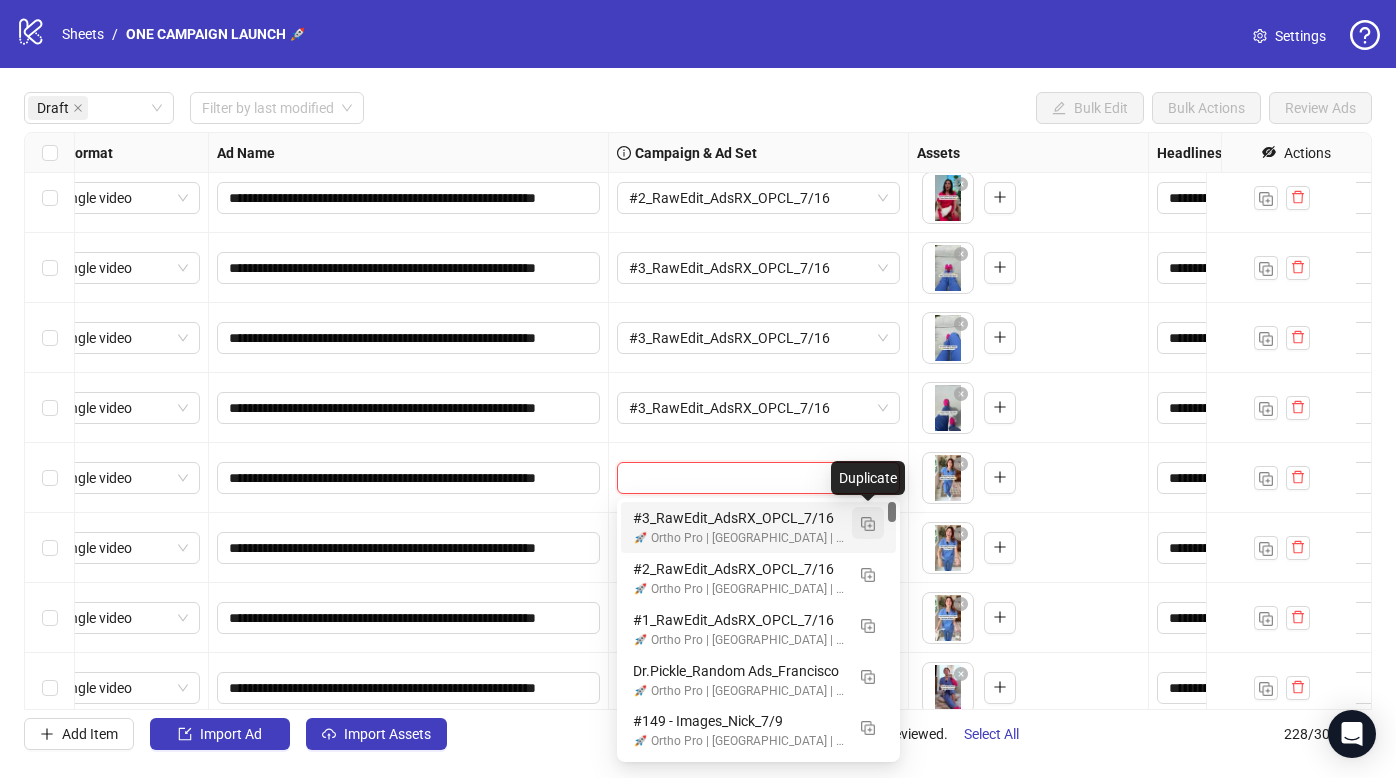 click at bounding box center [868, 524] 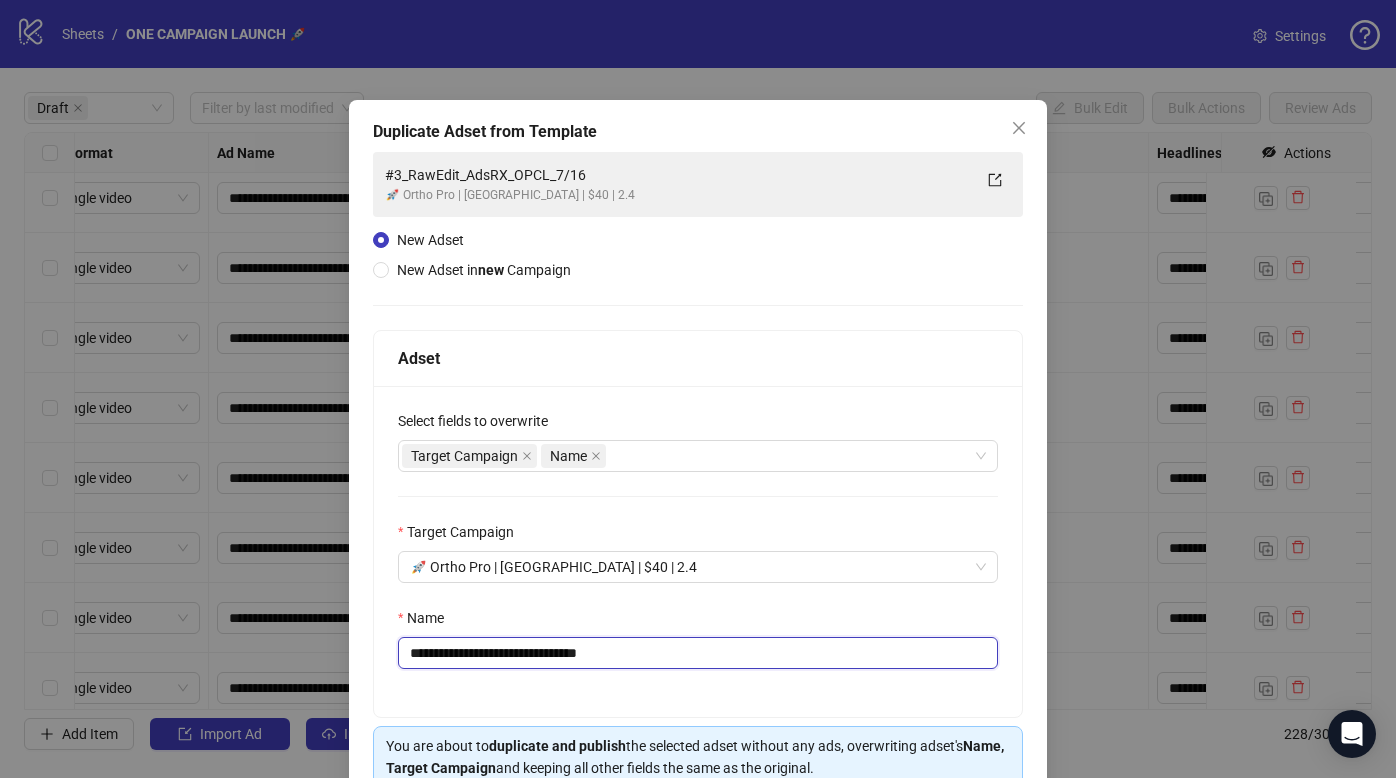 click on "**********" at bounding box center (698, 653) 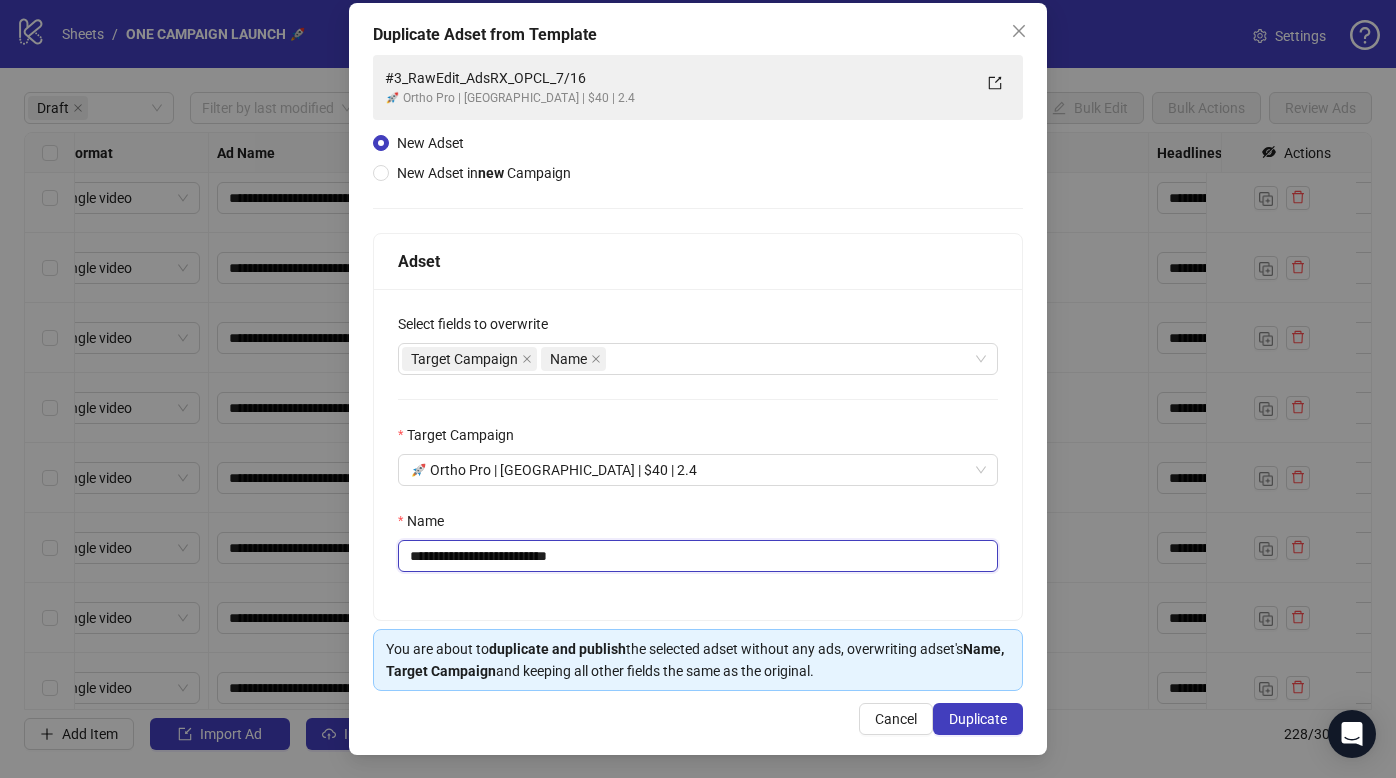 scroll, scrollTop: 98, scrollLeft: 0, axis: vertical 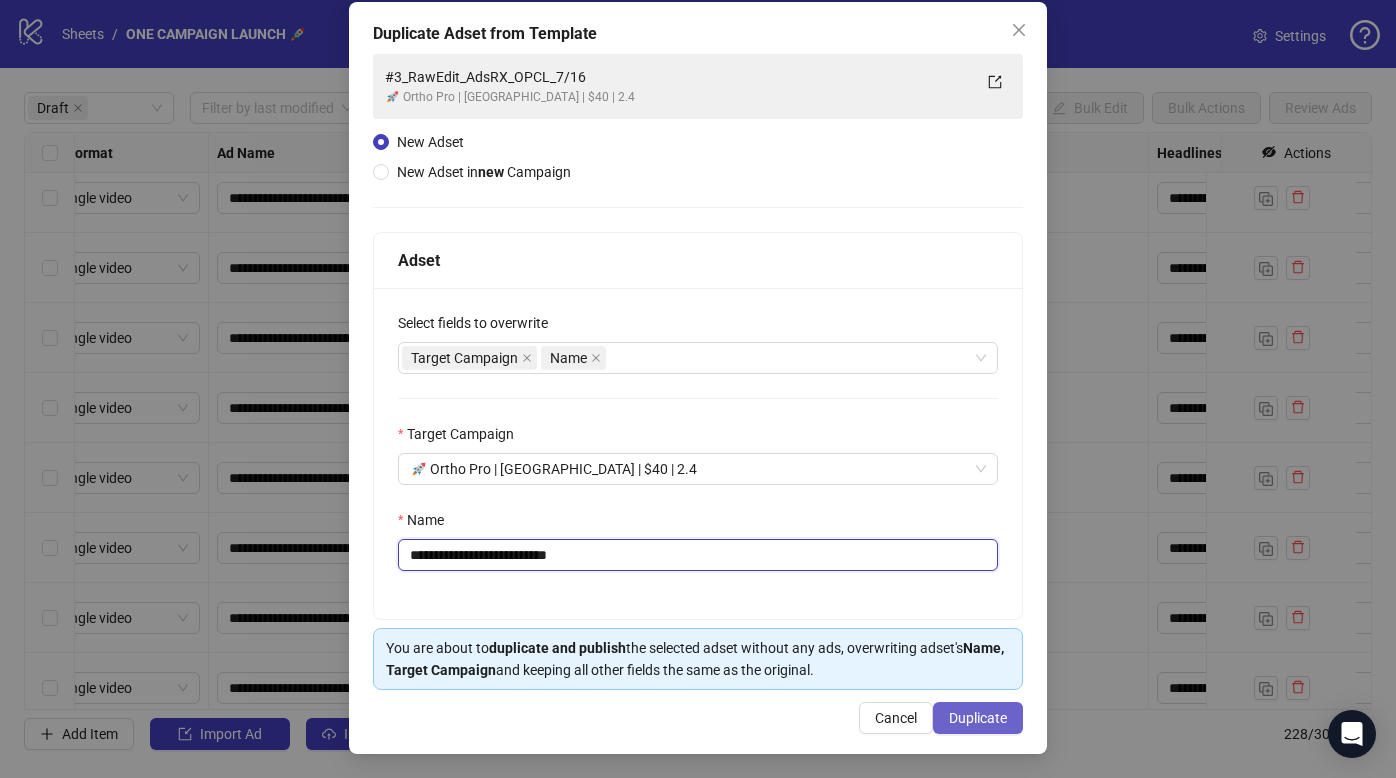 type on "**********" 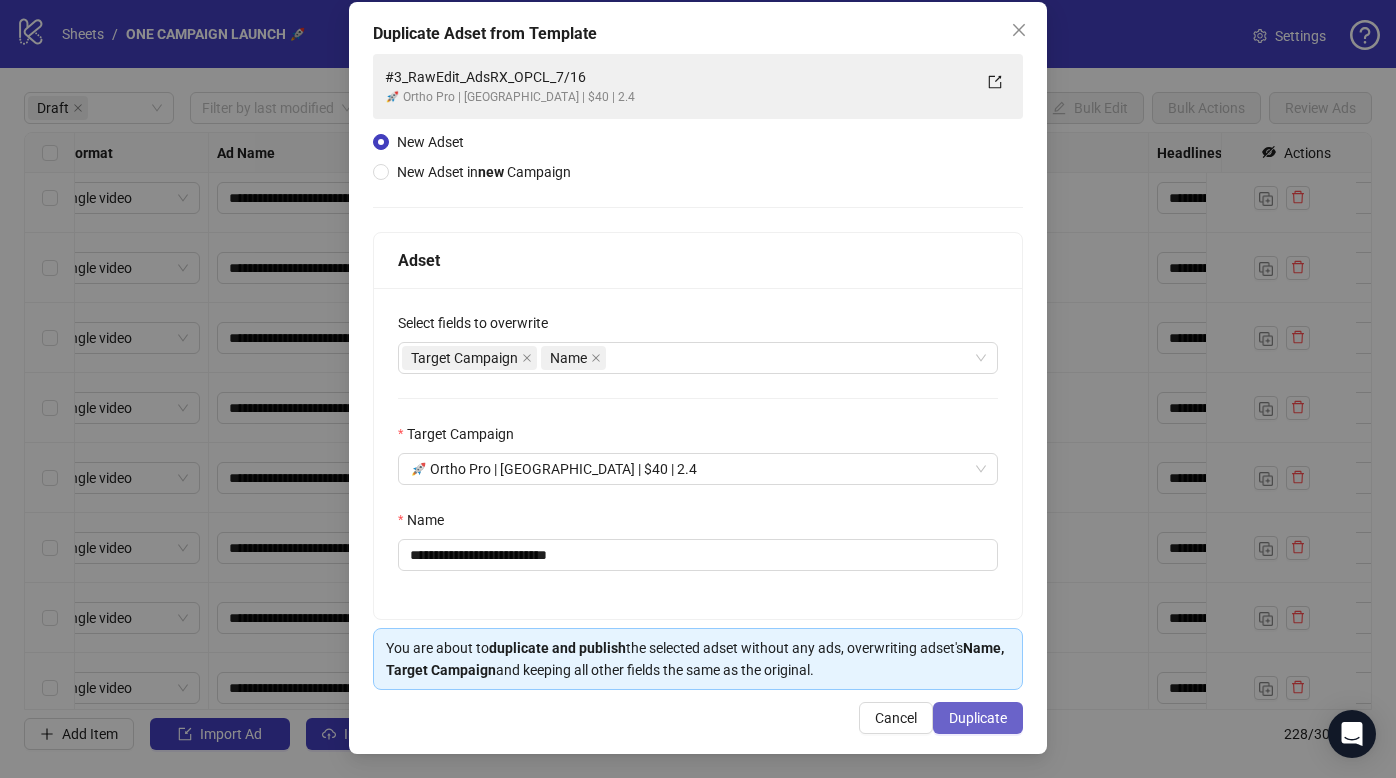 click on "Duplicate" at bounding box center [978, 718] 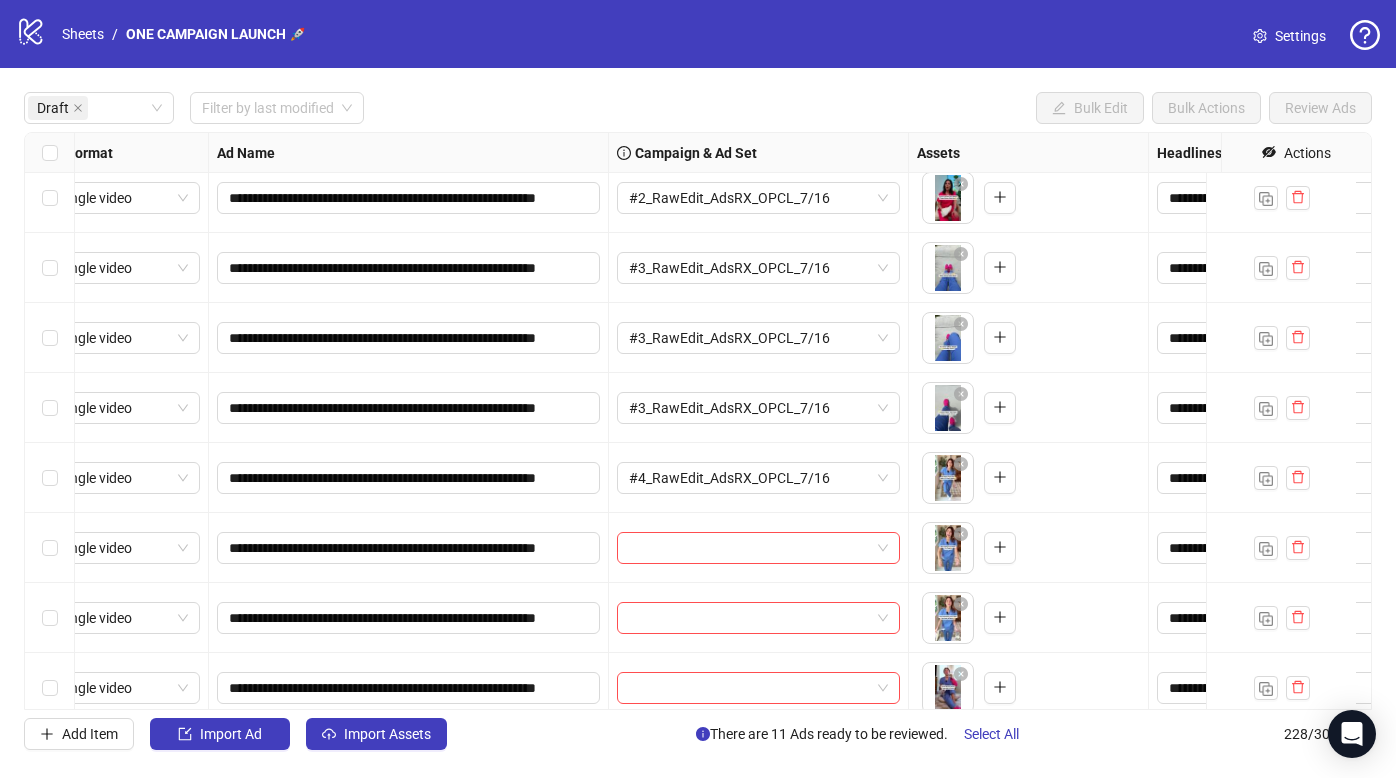 scroll, scrollTop: 600, scrollLeft: 36, axis: both 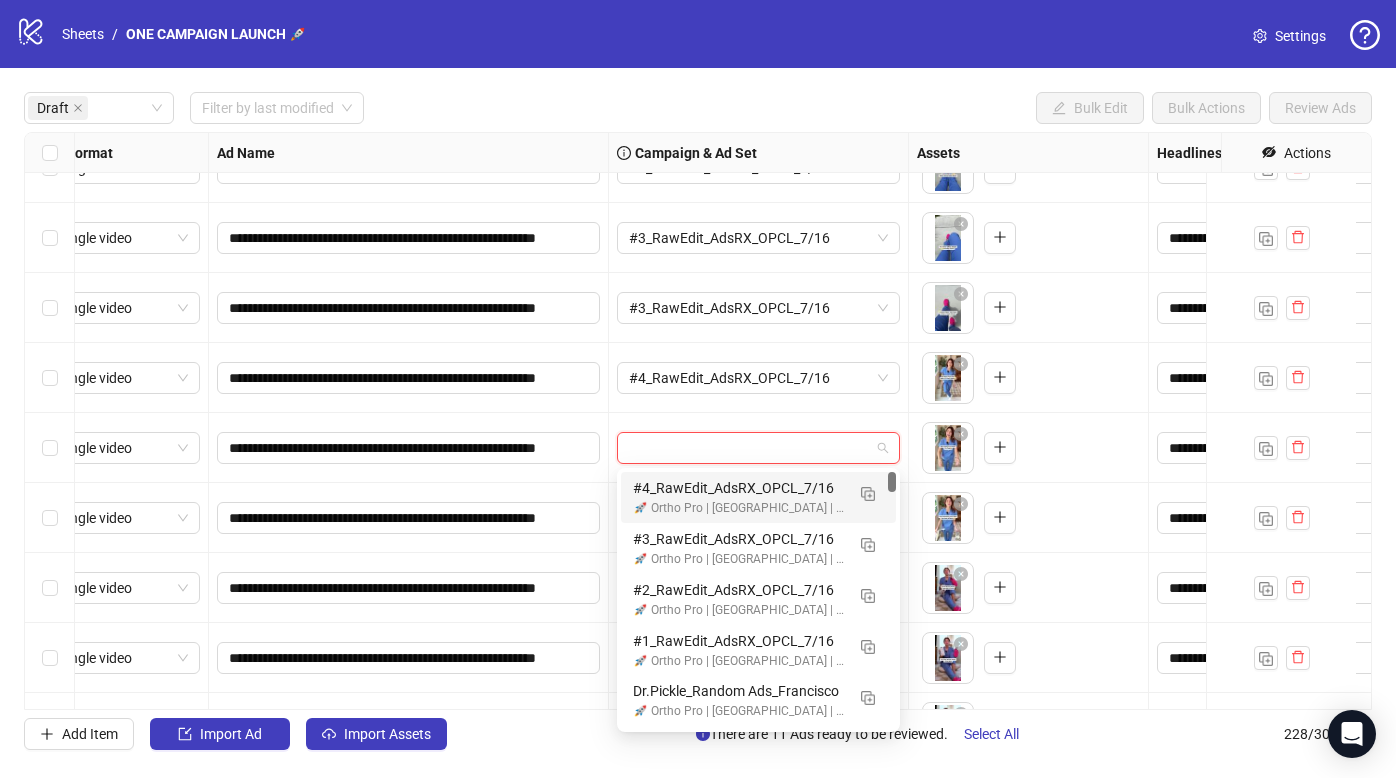 click at bounding box center [749, 448] 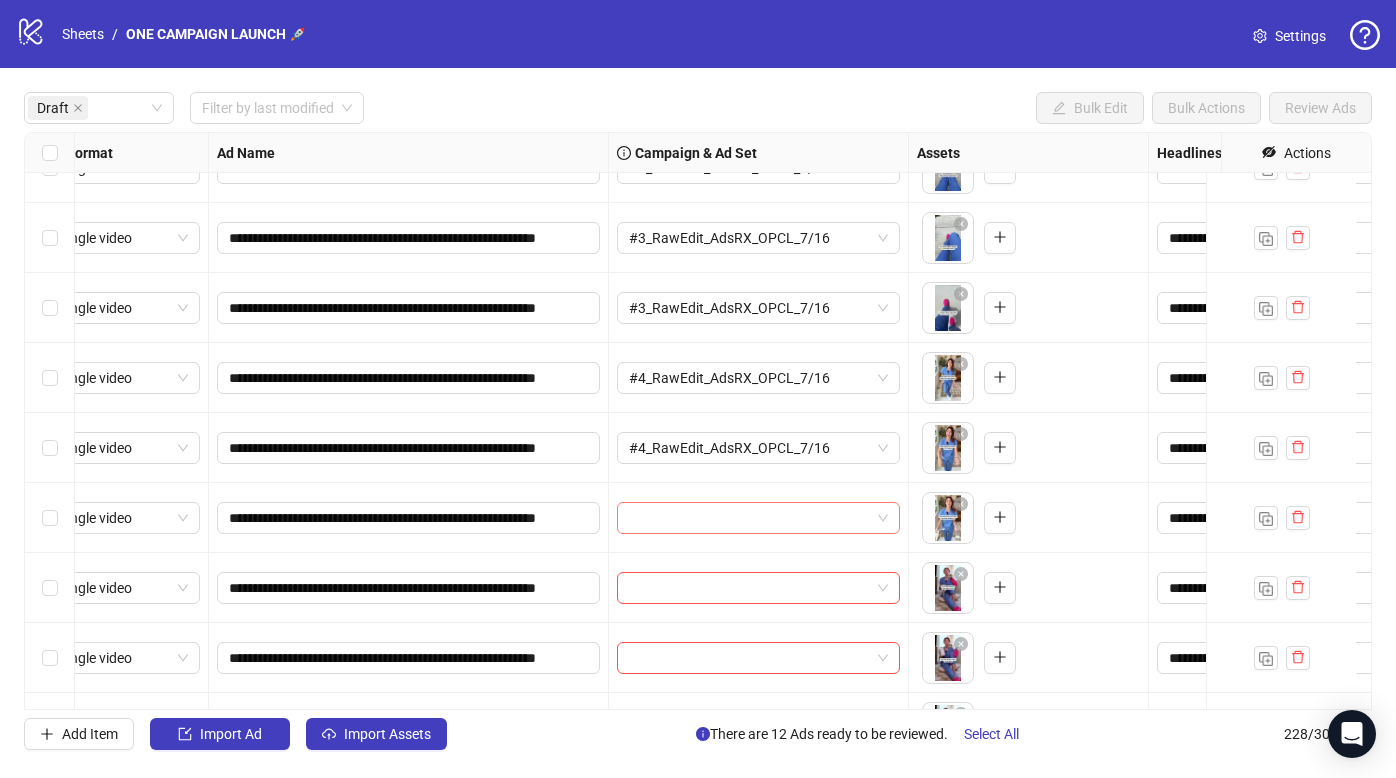 click at bounding box center [749, 518] 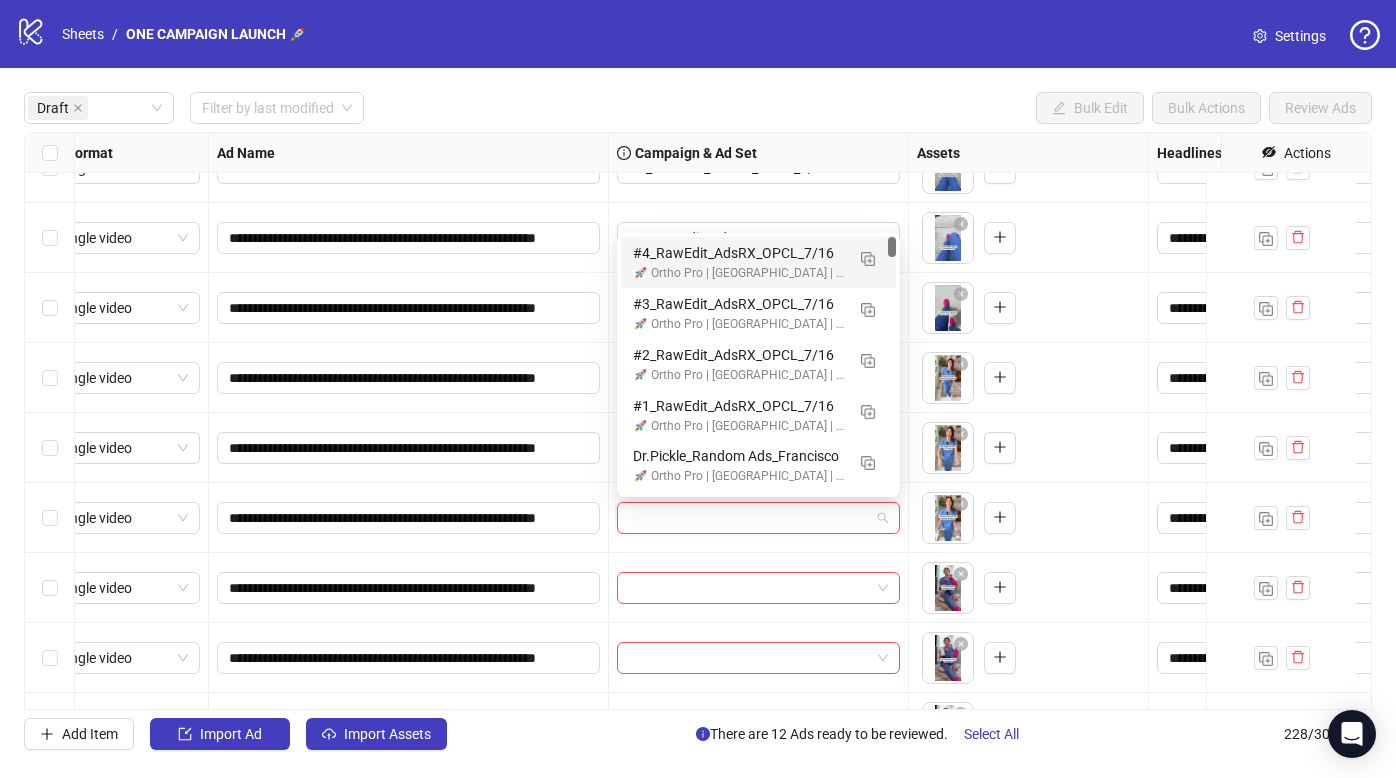 click on "#4_RawEdit_AdsRX_OPCL_7/16" at bounding box center (738, 253) 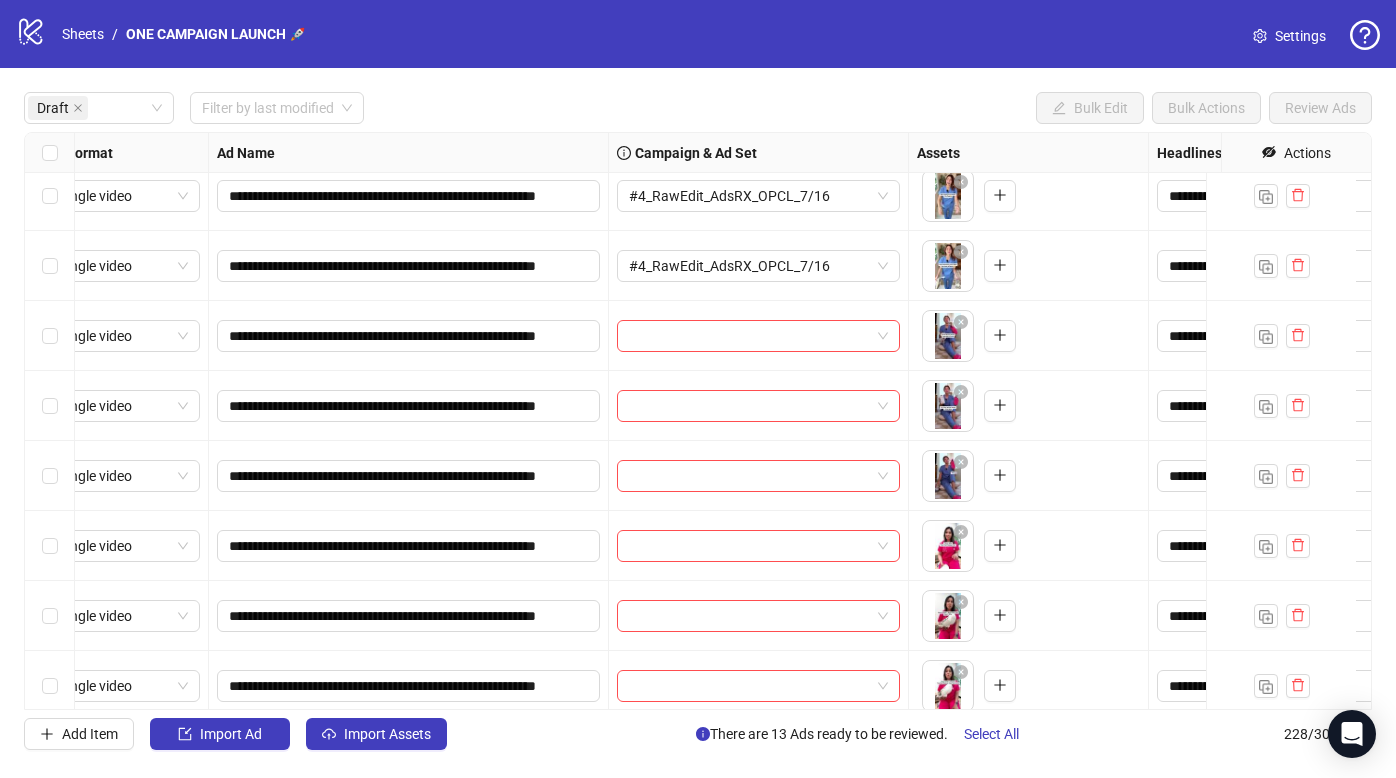 scroll, scrollTop: 900, scrollLeft: 36, axis: both 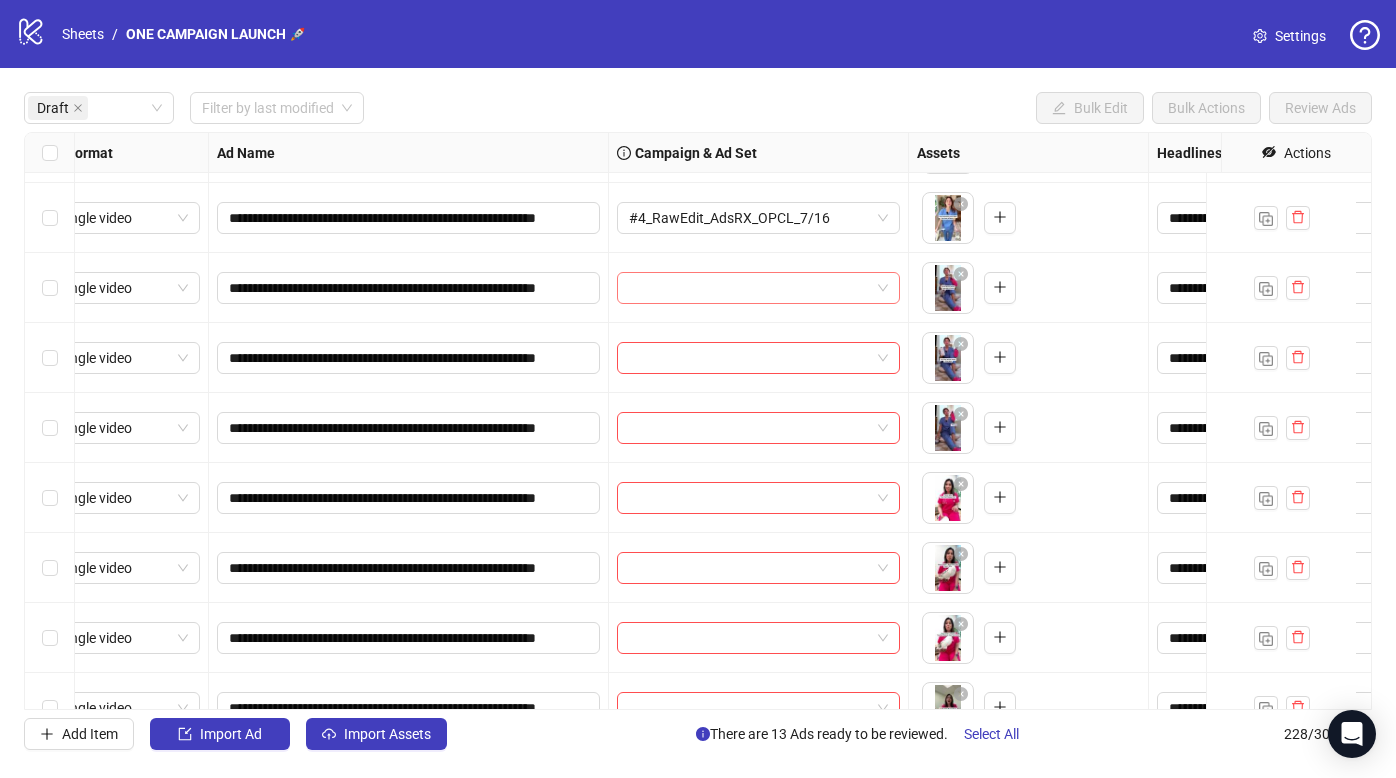 click at bounding box center (749, 288) 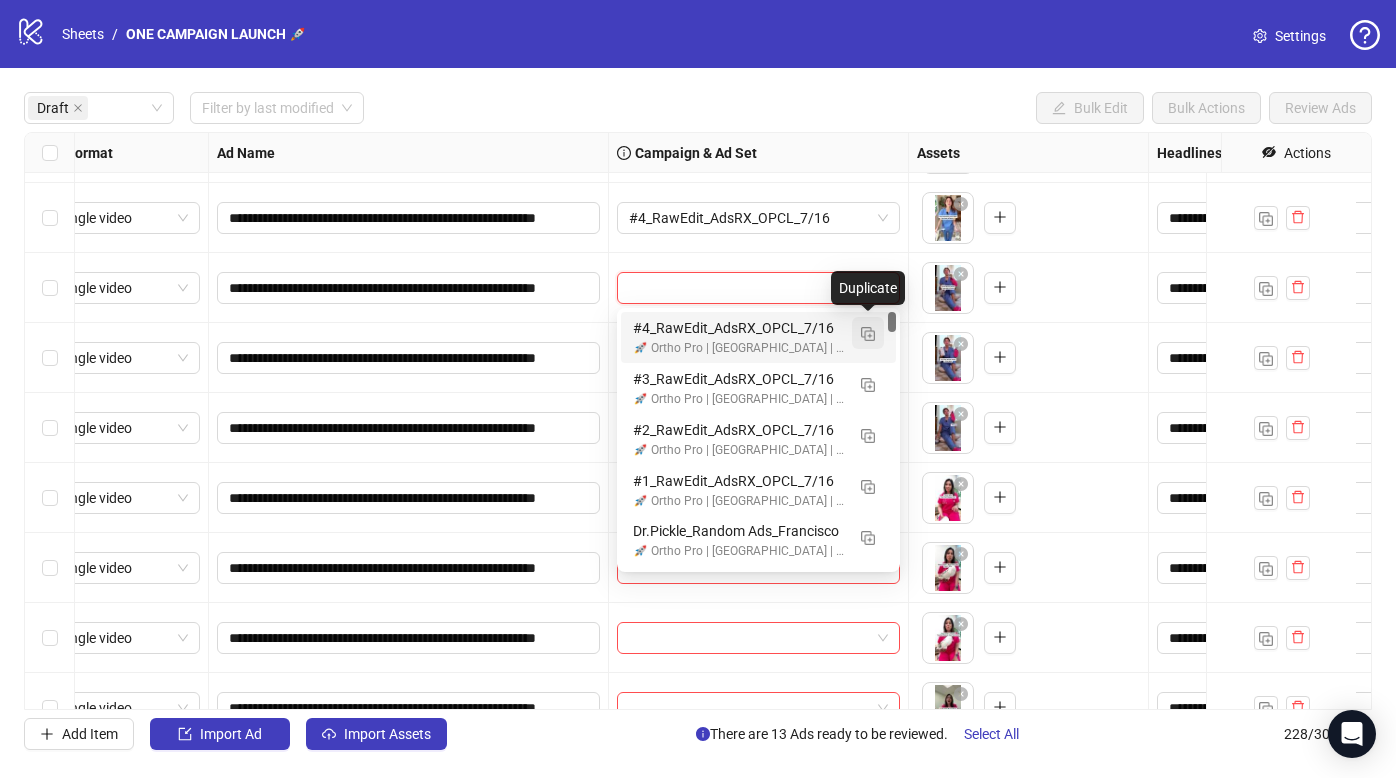 click at bounding box center [868, 334] 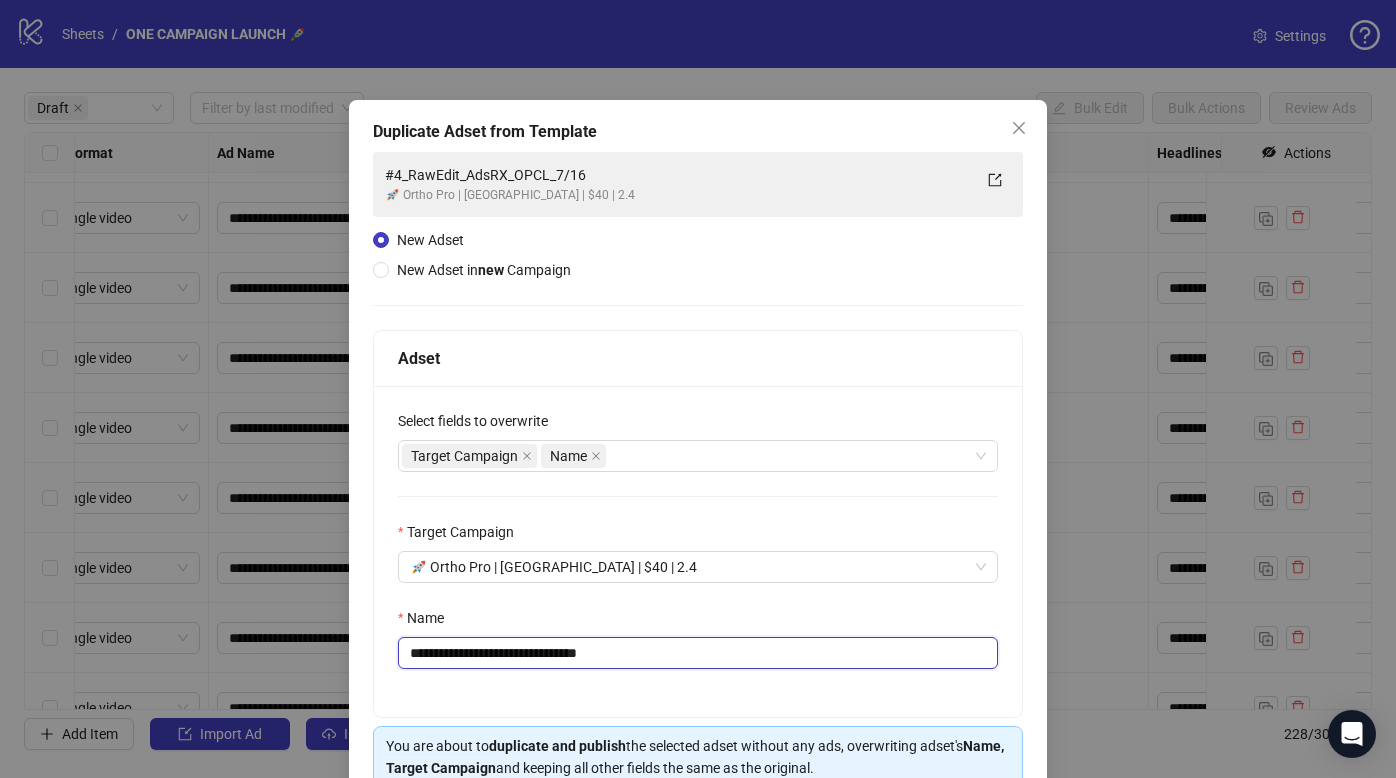 click on "**********" at bounding box center [698, 653] 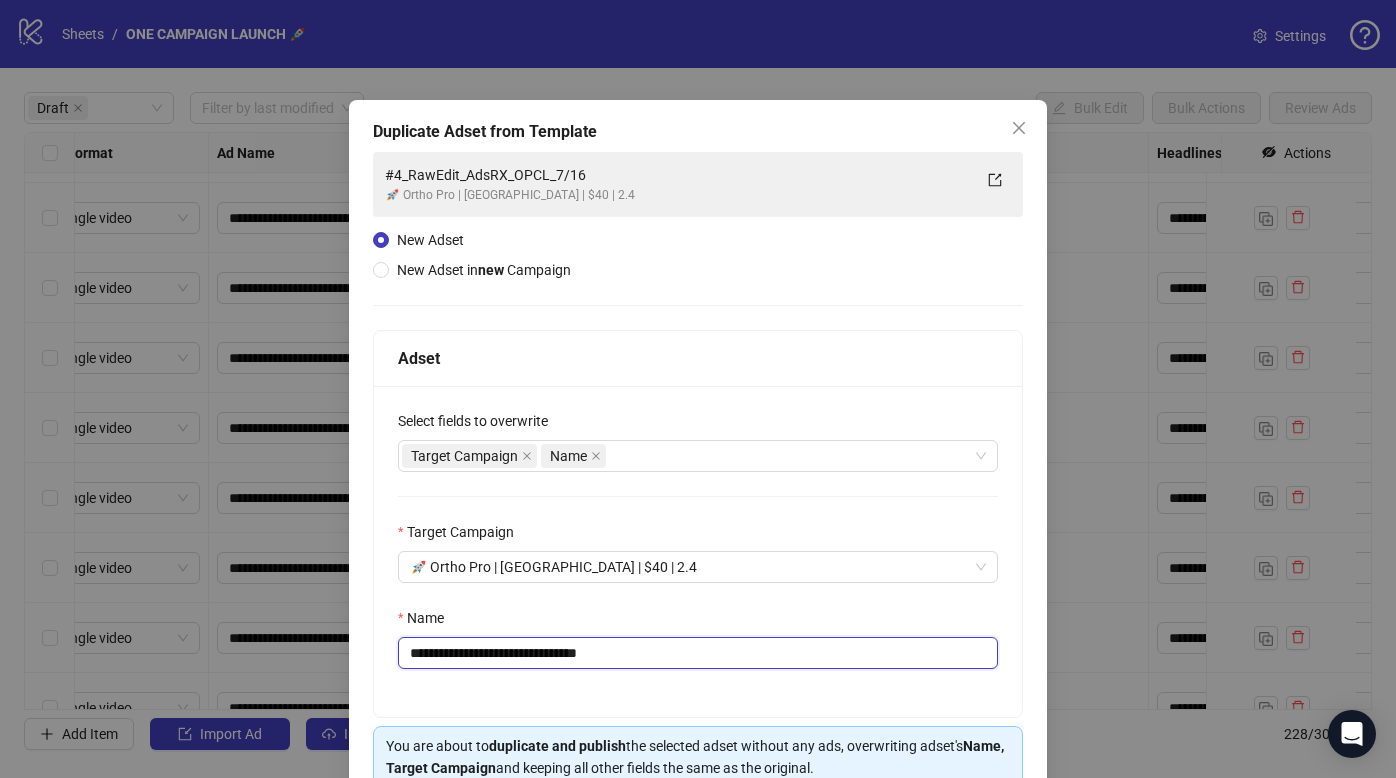 click on "**********" at bounding box center [698, 653] 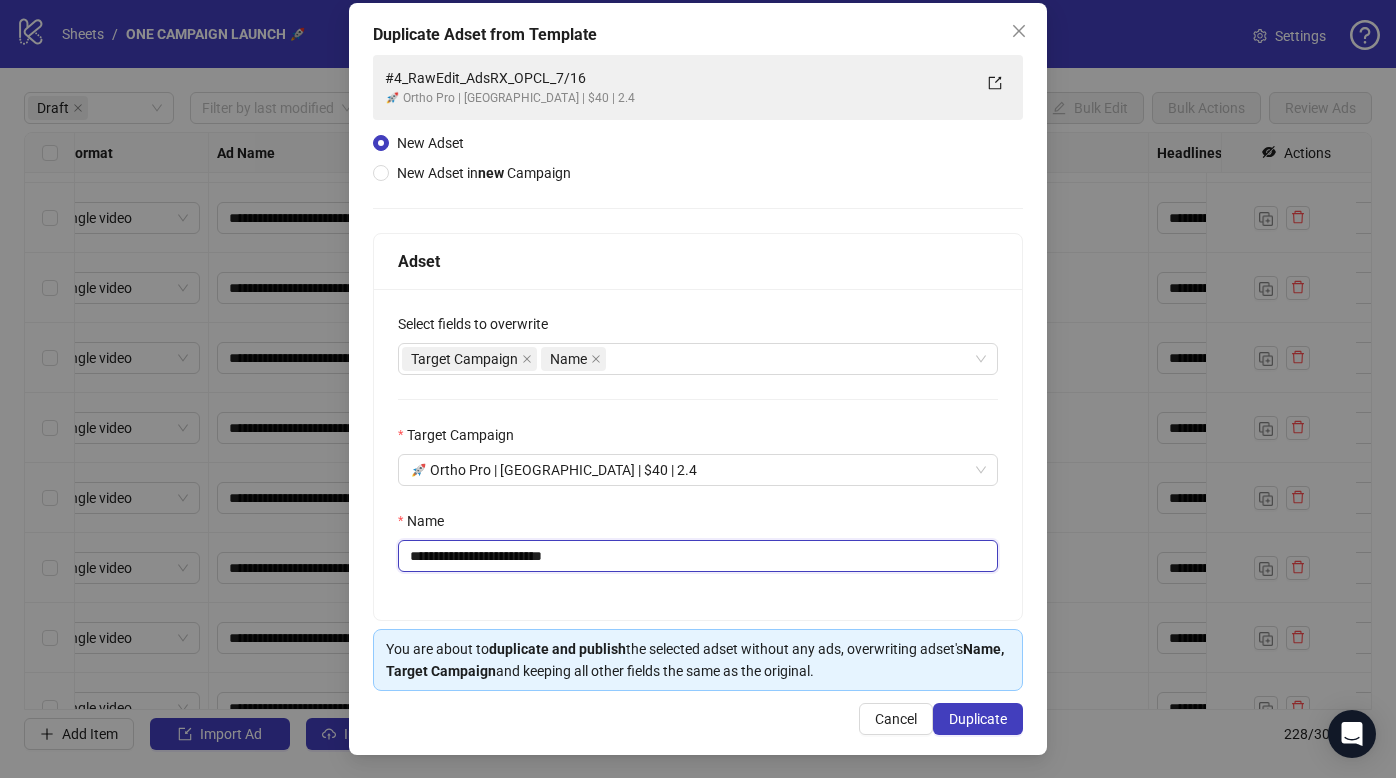 scroll, scrollTop: 98, scrollLeft: 0, axis: vertical 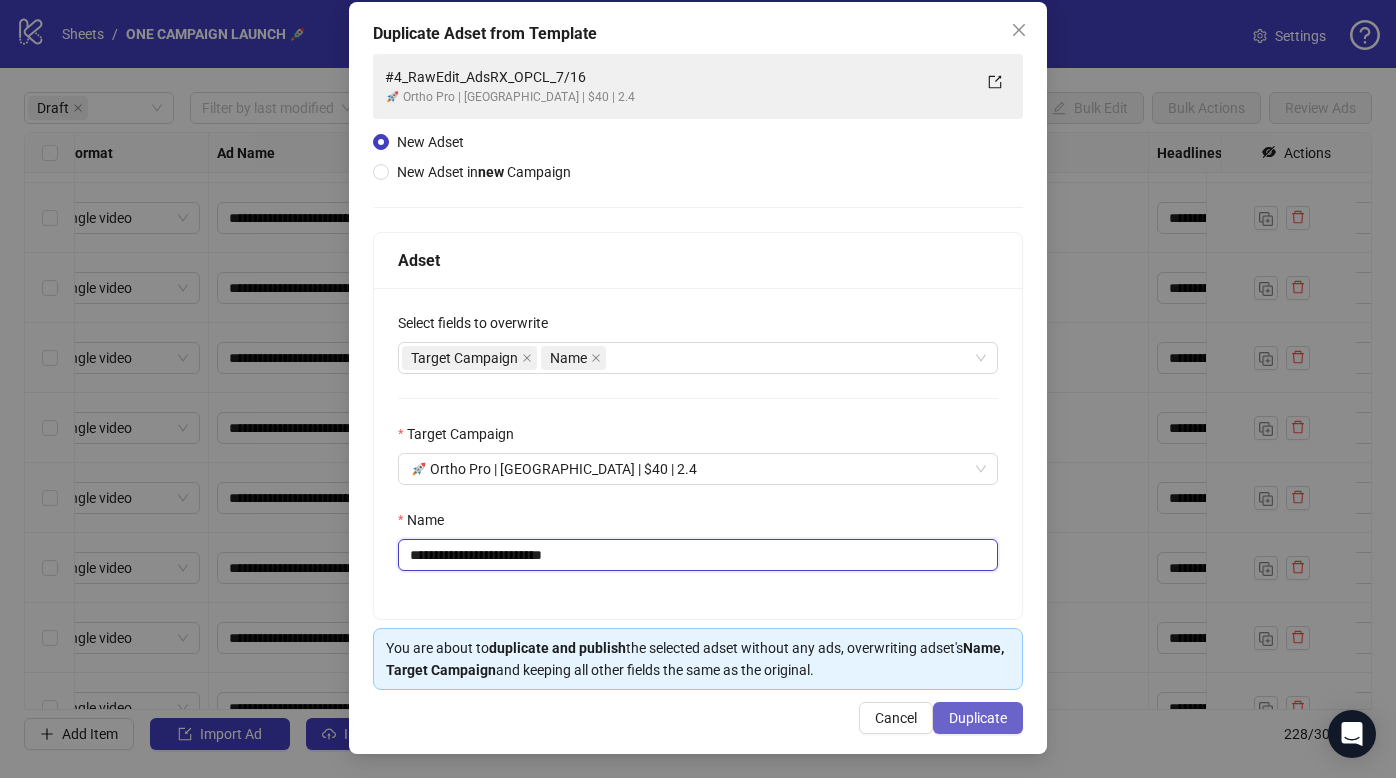 type on "**********" 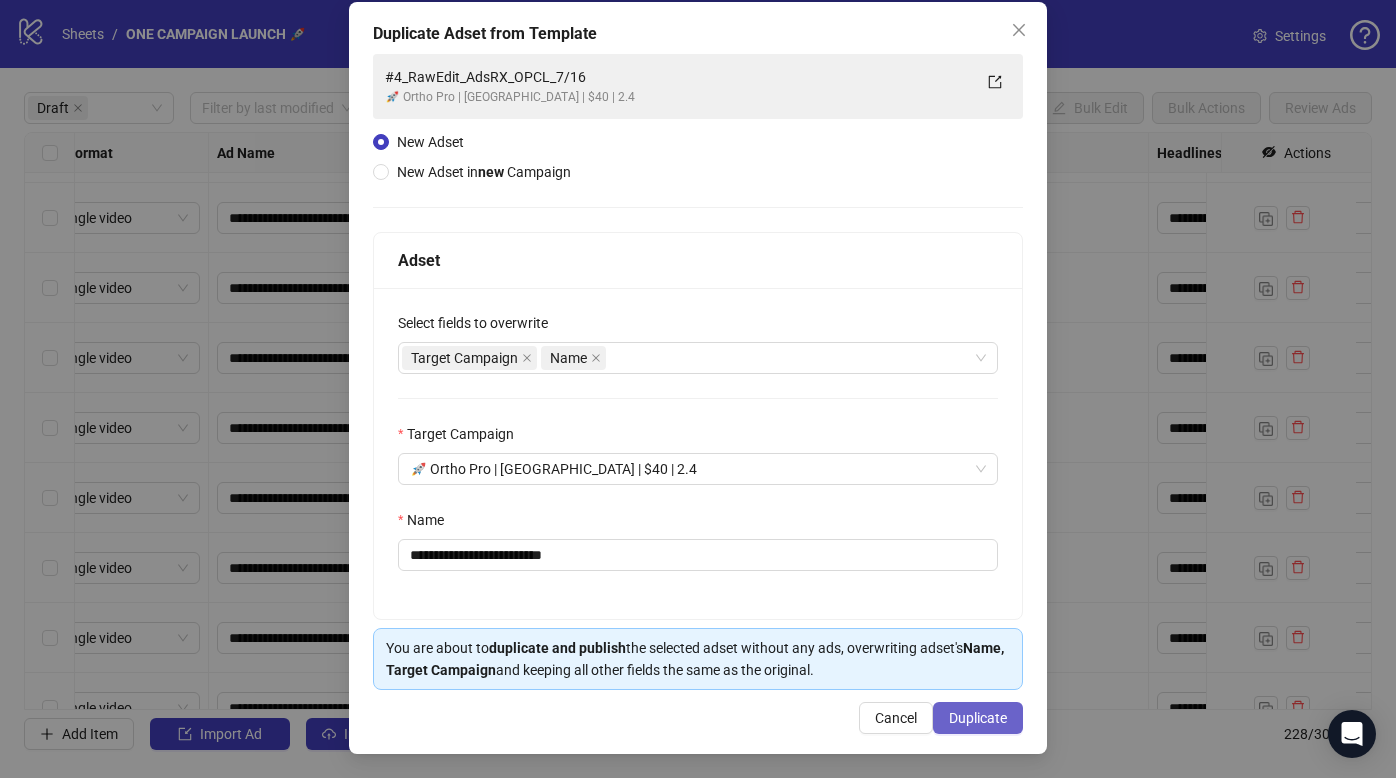 click on "Duplicate" at bounding box center (978, 718) 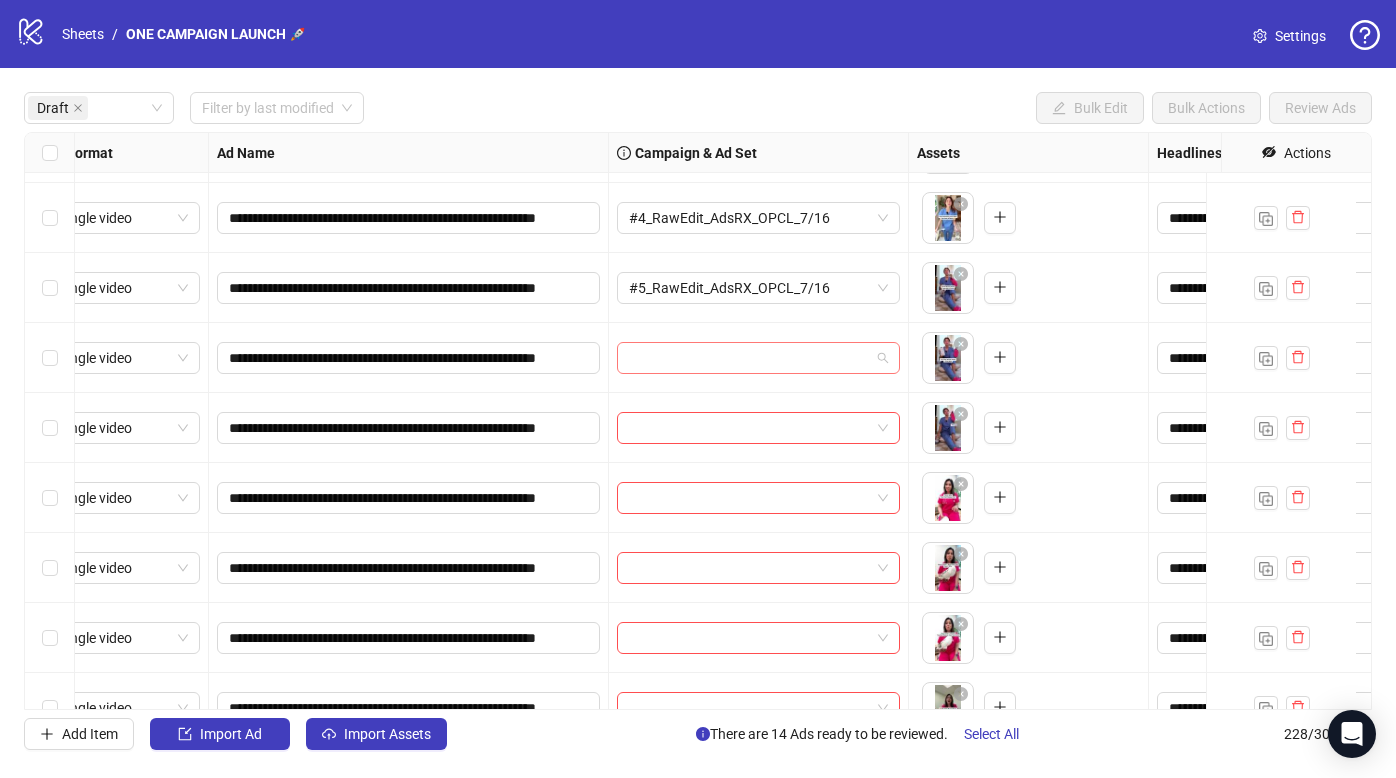 click at bounding box center [749, 358] 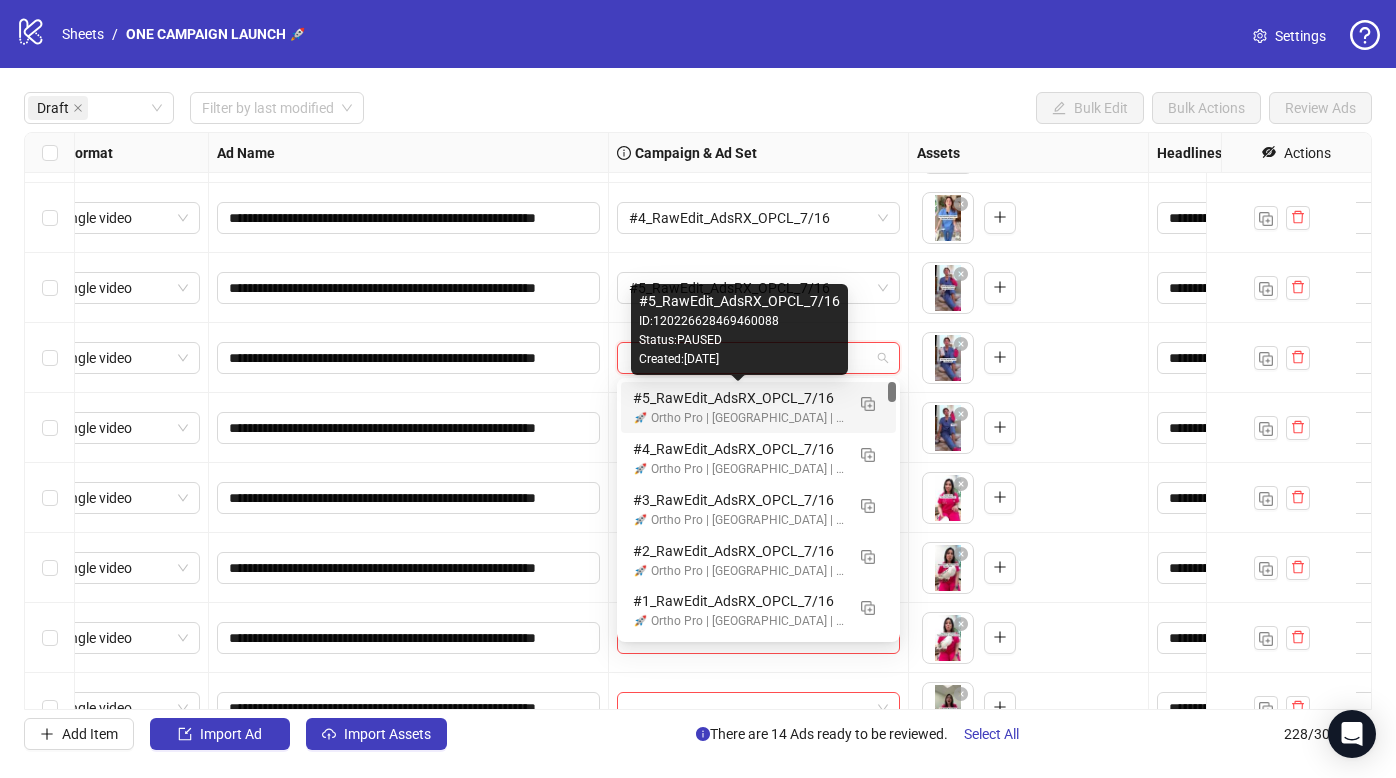 click on "#5_RawEdit_AdsRX_OPCL_7/16" at bounding box center (738, 398) 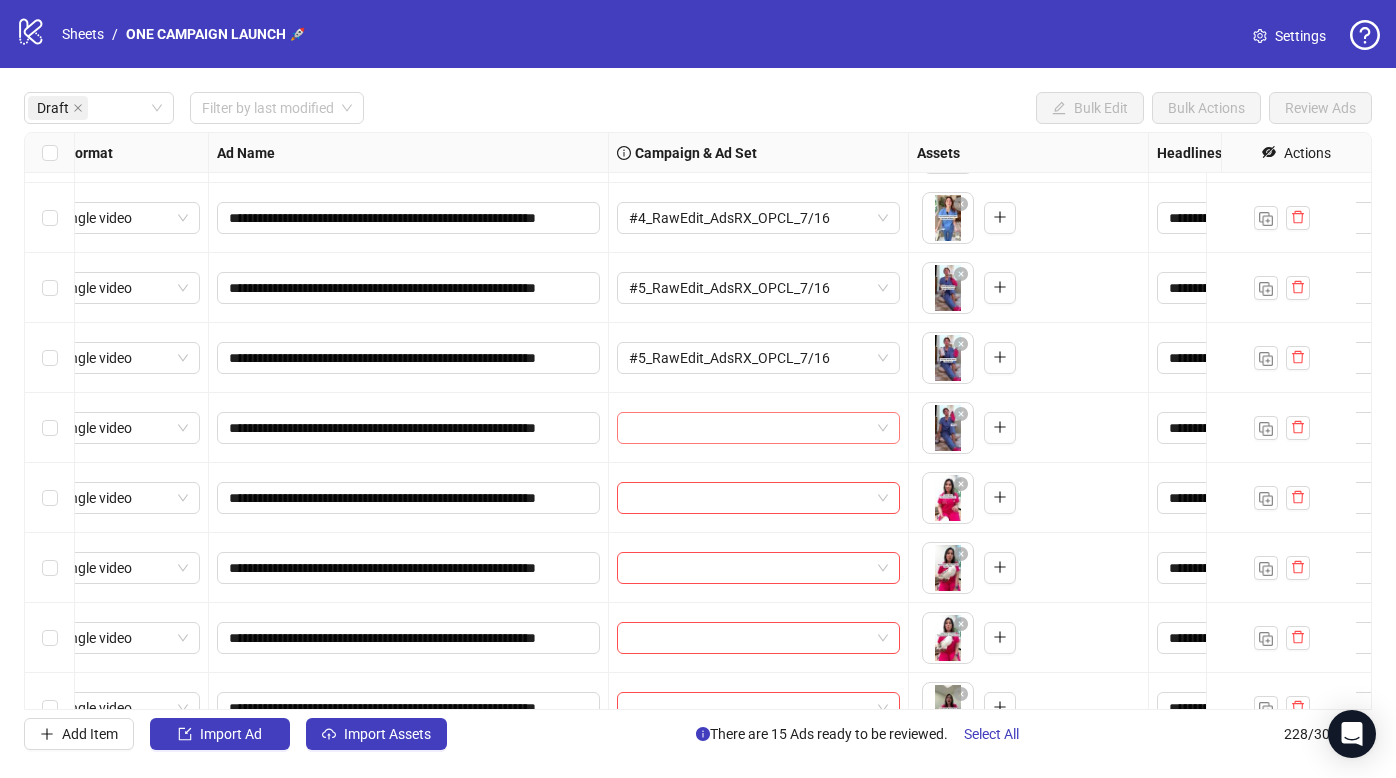 click at bounding box center [749, 428] 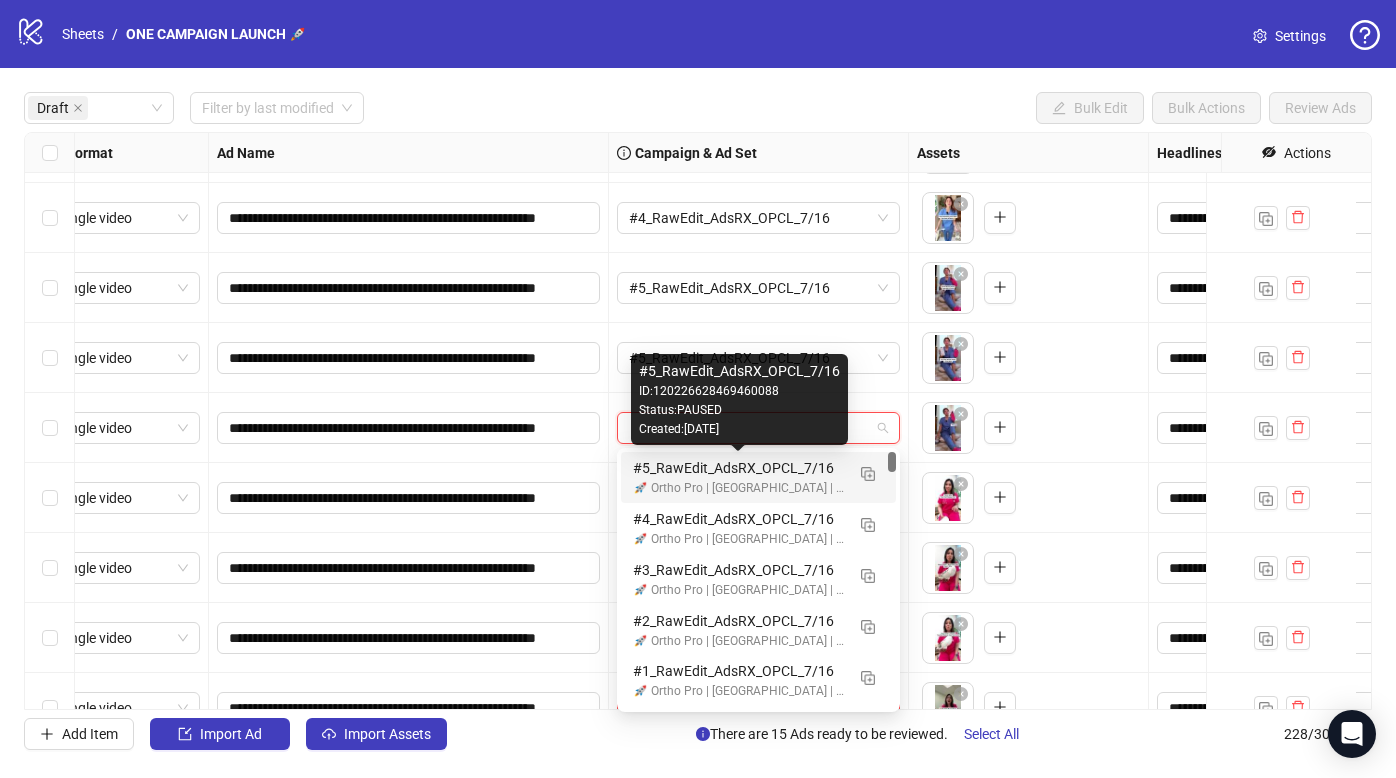 click on "#5_RawEdit_AdsRX_OPCL_7/16" at bounding box center (738, 468) 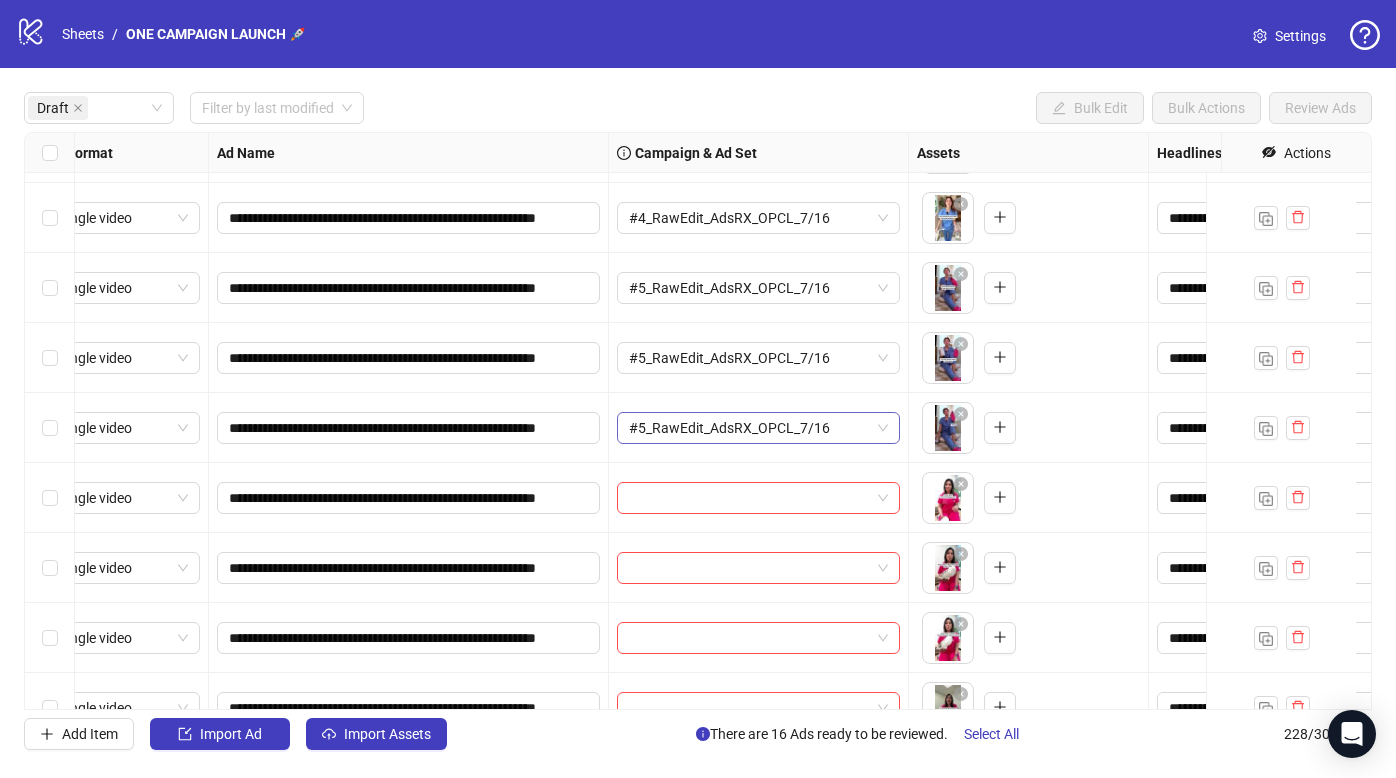 scroll, scrollTop: 1000, scrollLeft: 36, axis: both 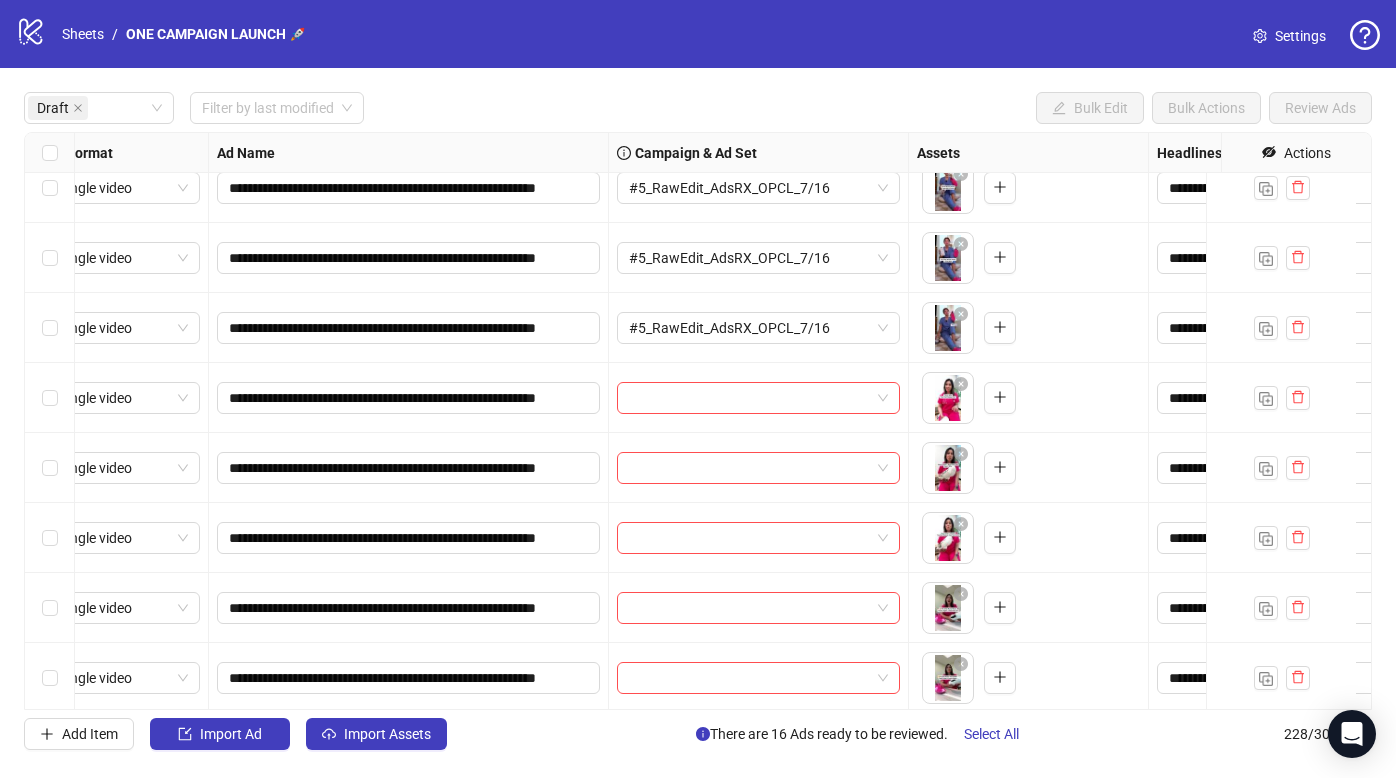click at bounding box center (749, 398) 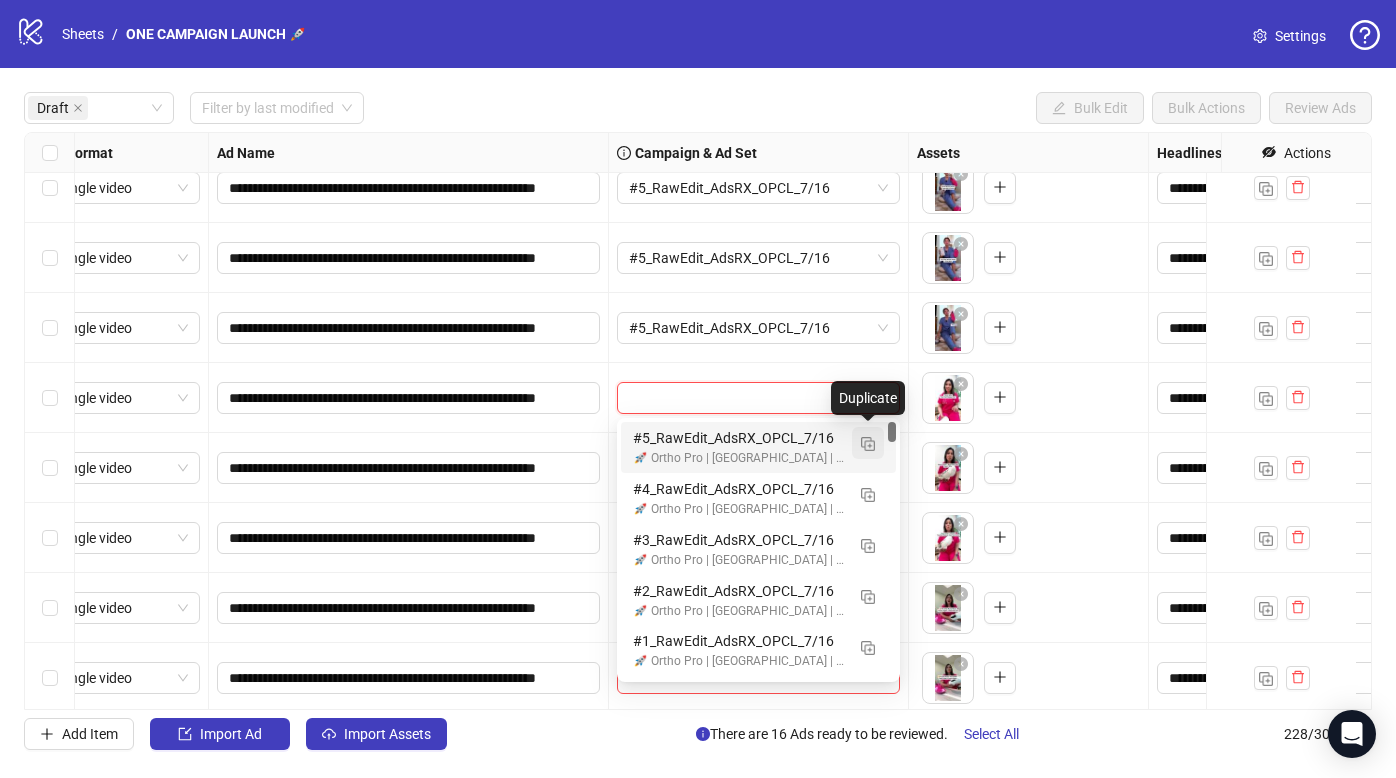 click at bounding box center (868, 444) 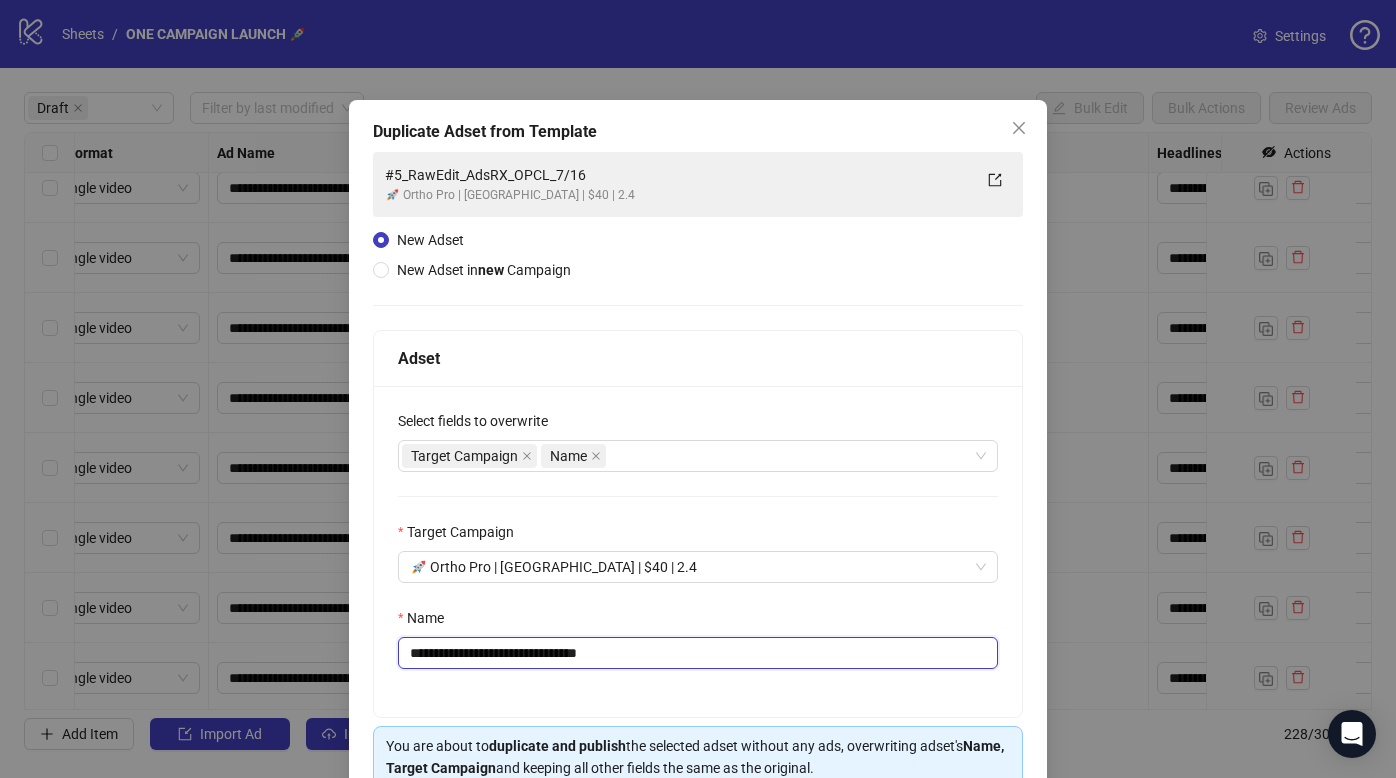 click on "**********" at bounding box center [698, 653] 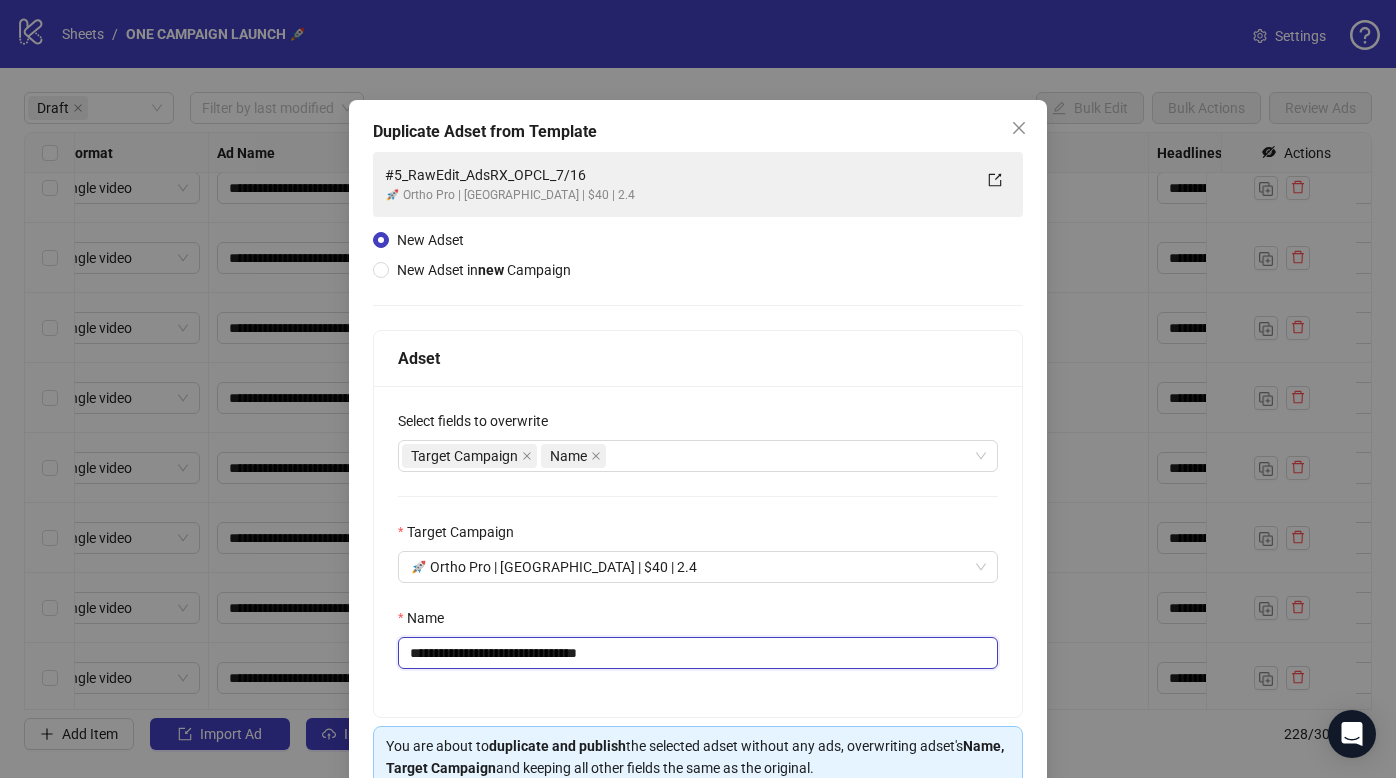 drag, startPoint x: 606, startPoint y: 655, endPoint x: 712, endPoint y: 655, distance: 106 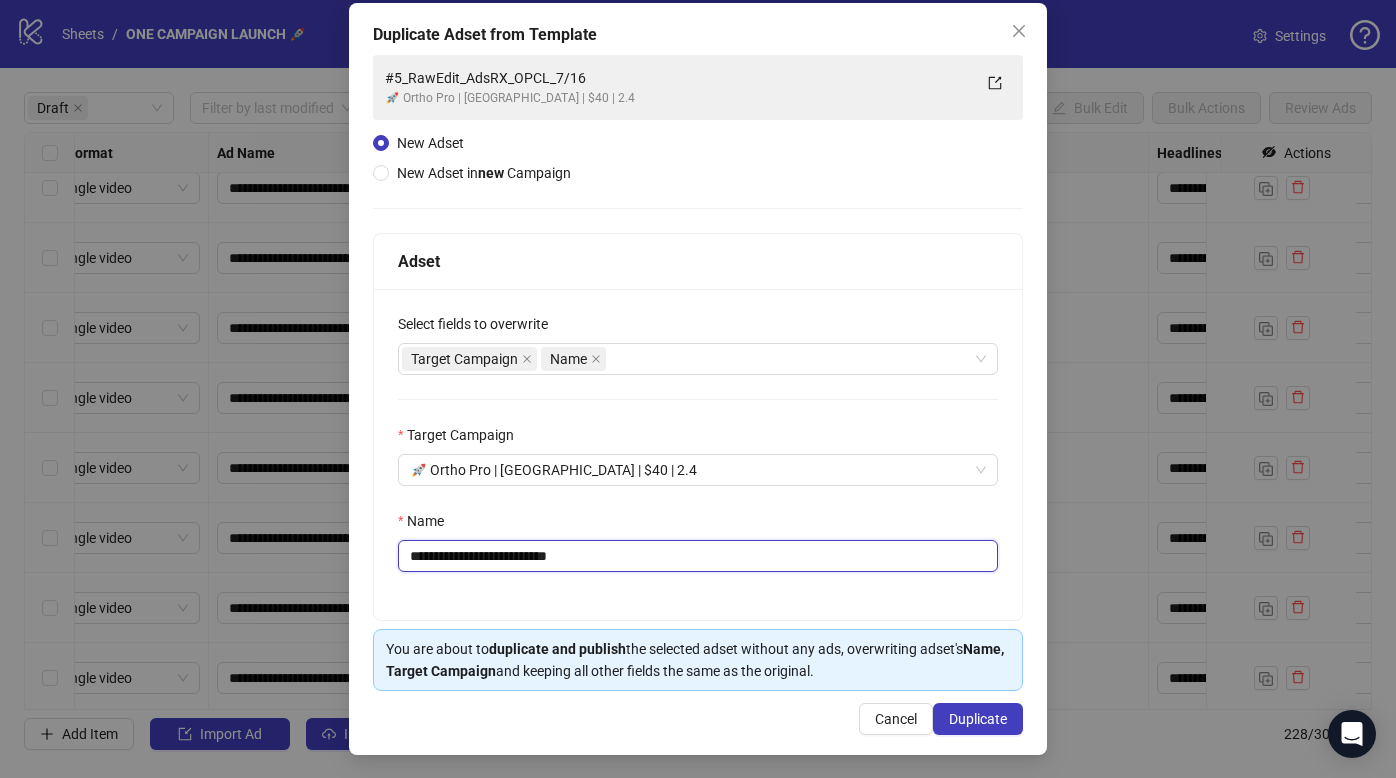 scroll, scrollTop: 98, scrollLeft: 0, axis: vertical 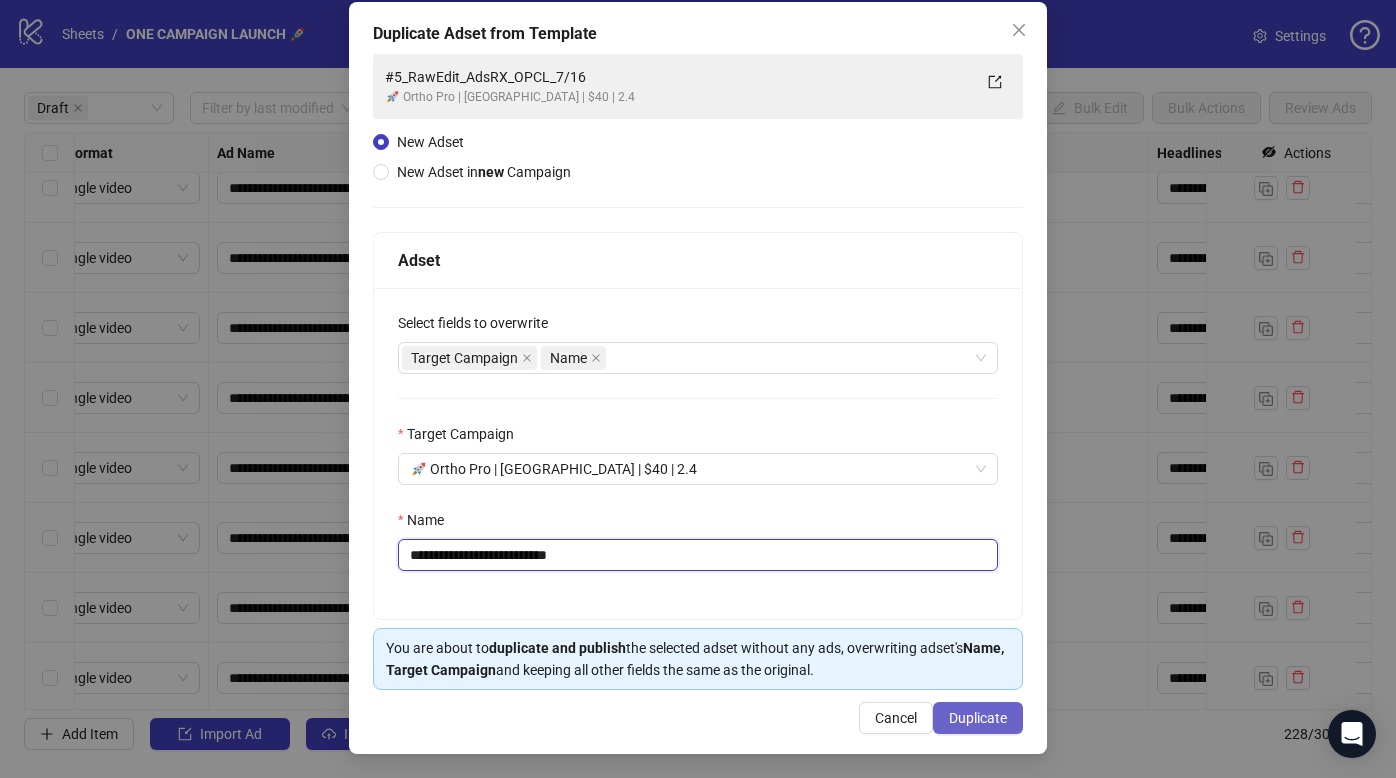 type on "**********" 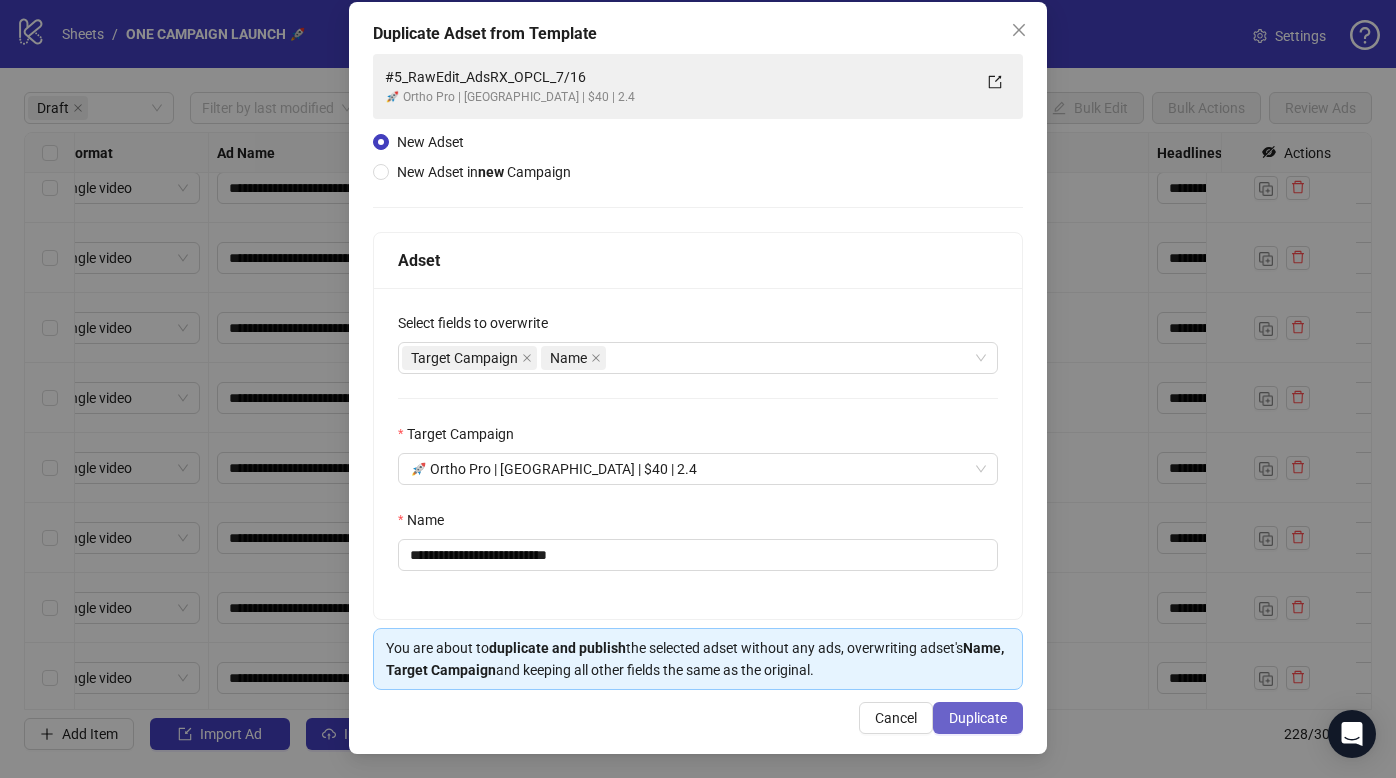 click on "Duplicate" at bounding box center [978, 718] 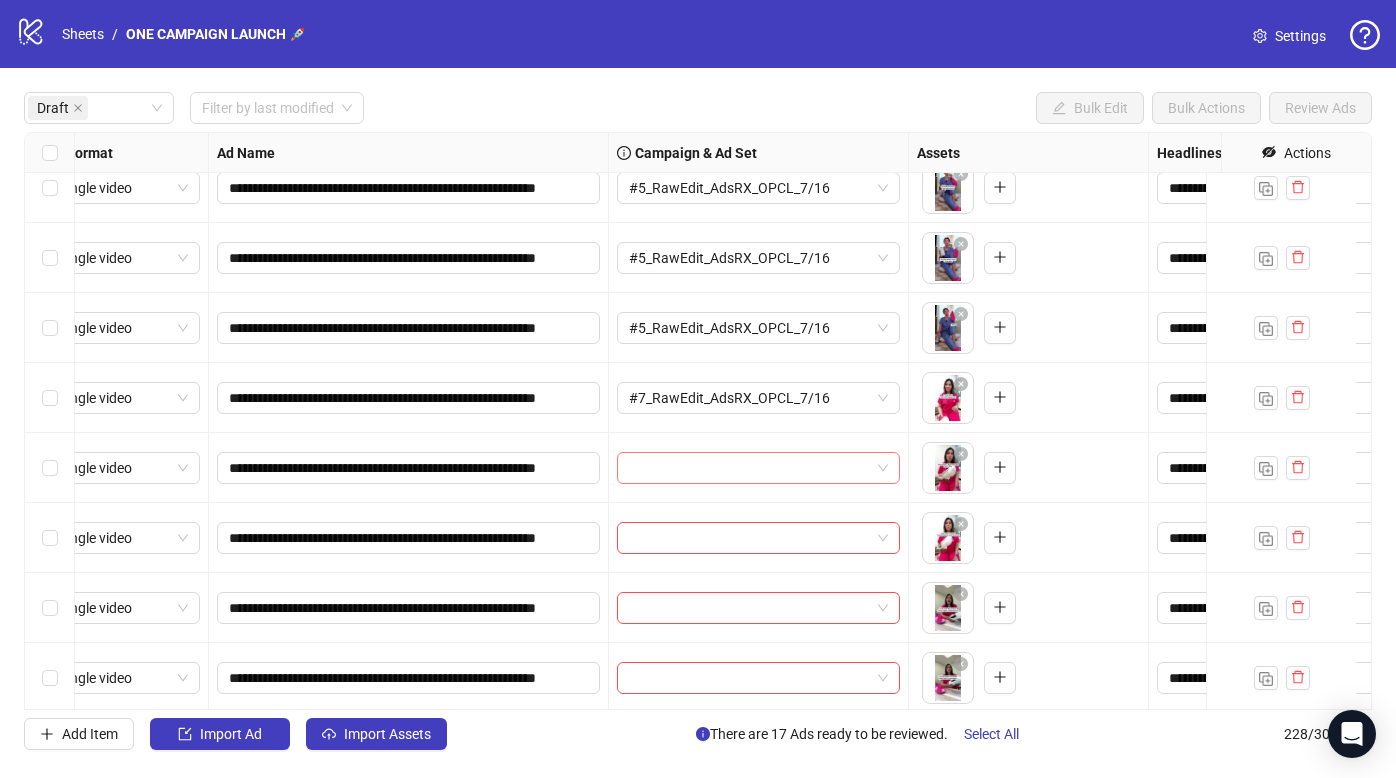click at bounding box center (749, 468) 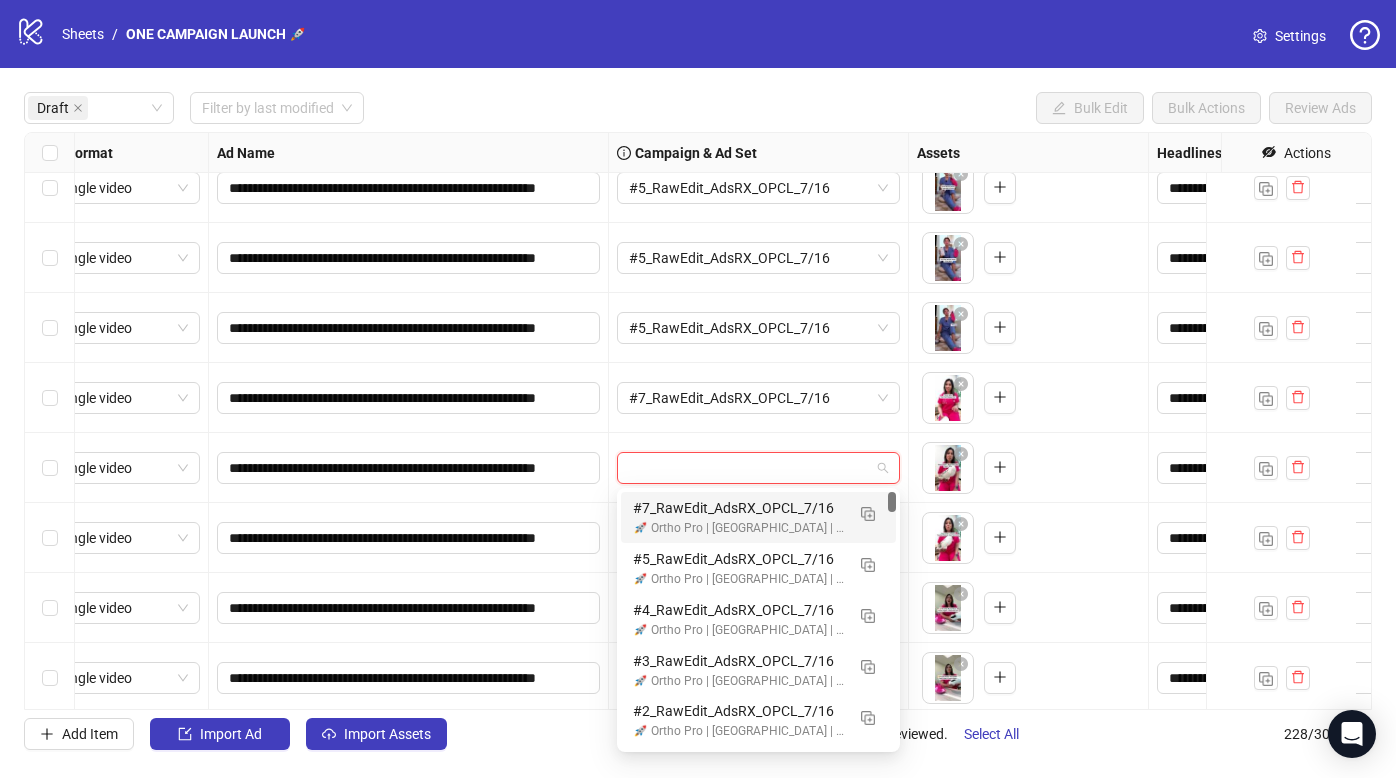 click on "#7_RawEdit_AdsRX_OPCL_7/16" at bounding box center [738, 508] 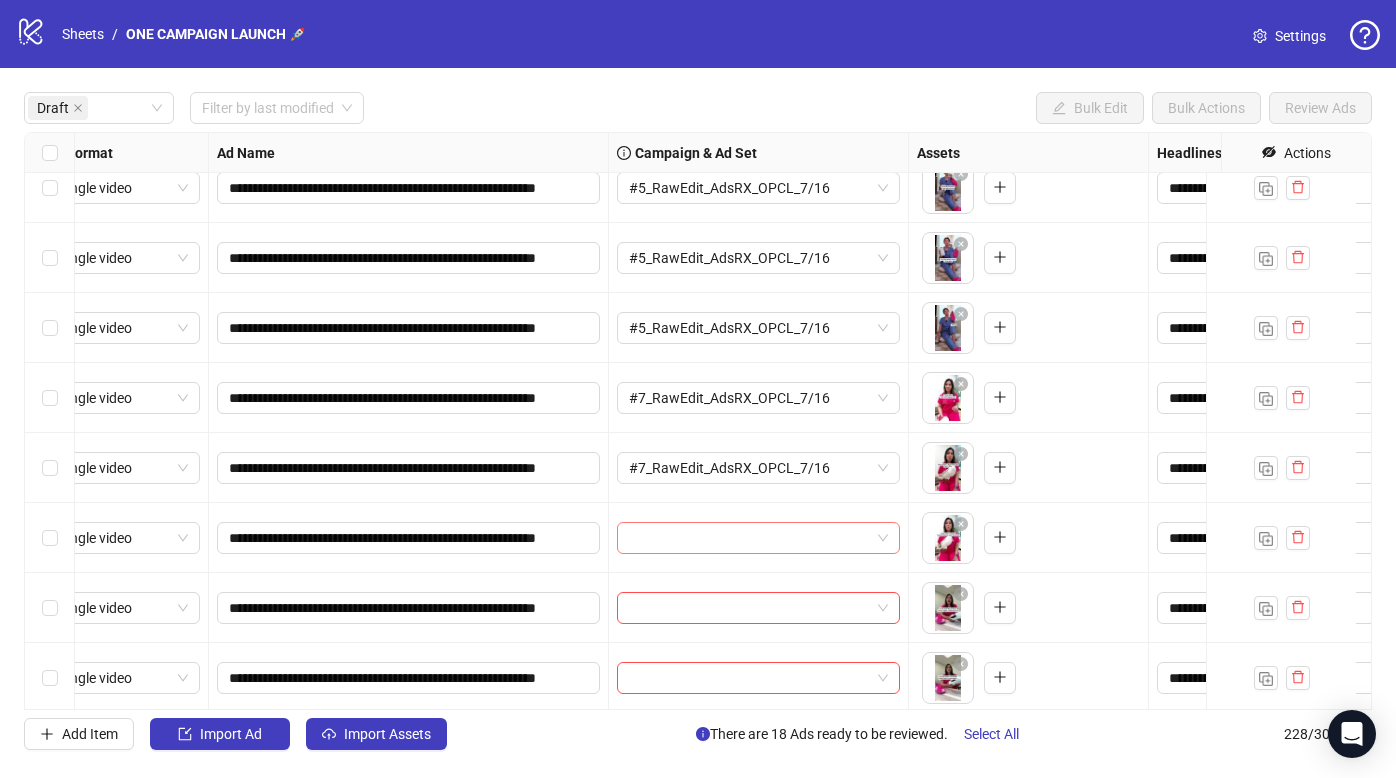 click at bounding box center [749, 538] 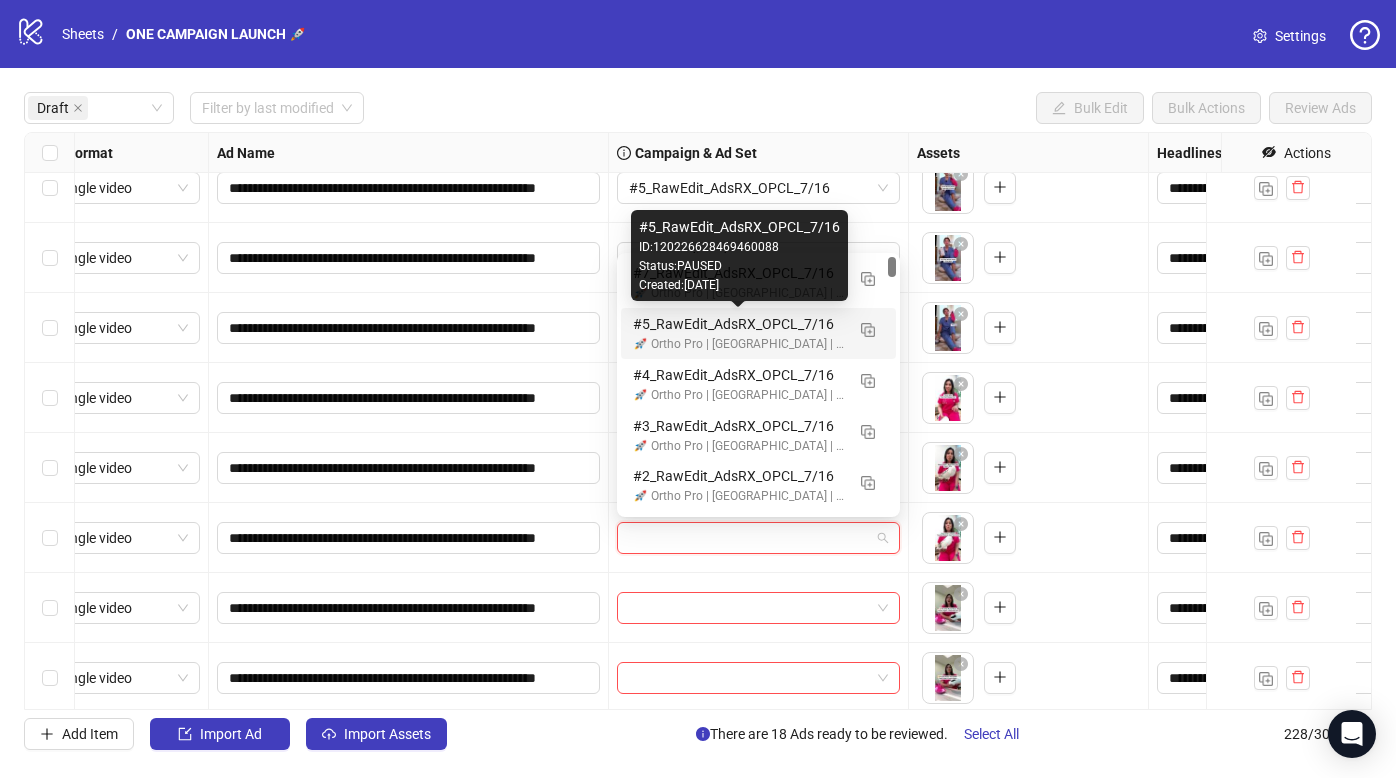 click on "Created:  [DATE]" at bounding box center (739, 285) 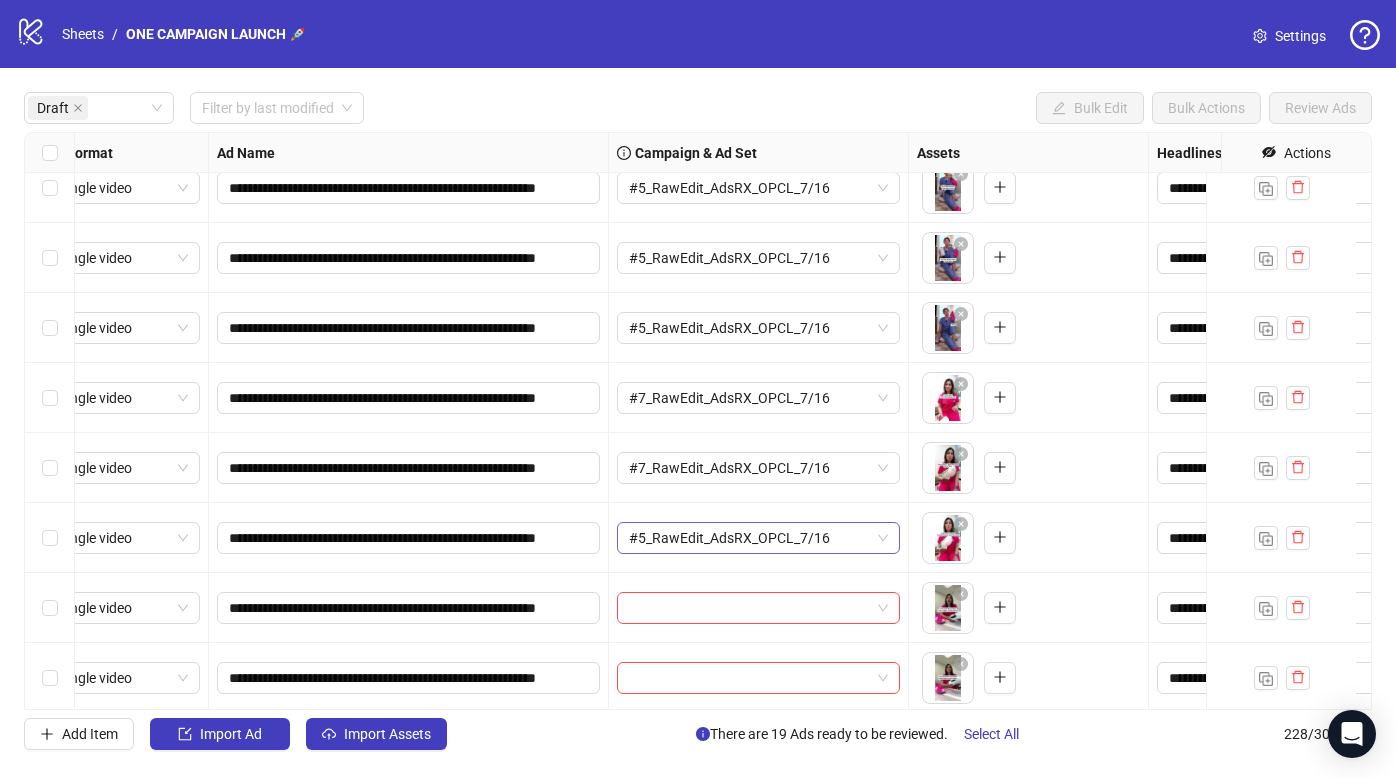 click on "#5_RawEdit_AdsRX_OPCL_7/16" at bounding box center (758, 538) 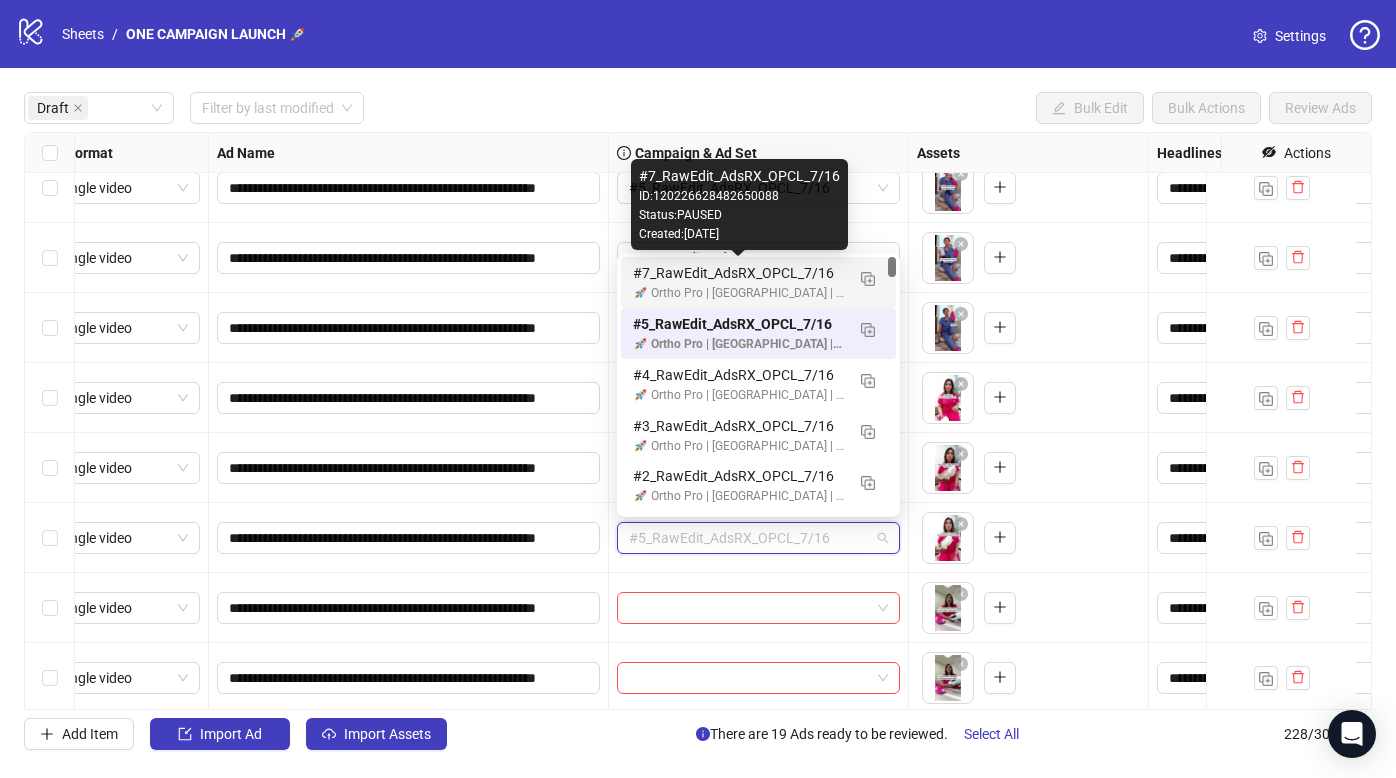 click on "#7_RawEdit_AdsRX_OPCL_7/16" at bounding box center [738, 273] 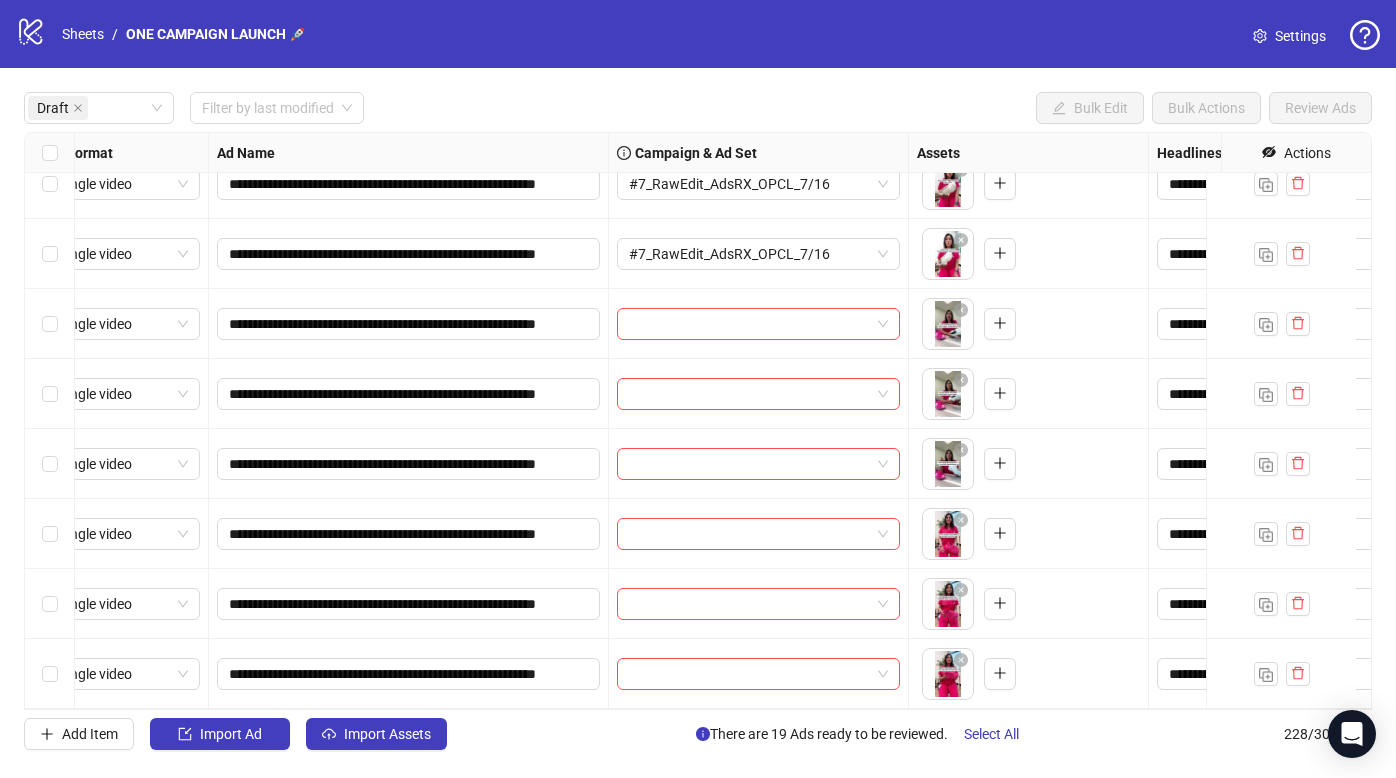 scroll, scrollTop: 1299, scrollLeft: 36, axis: both 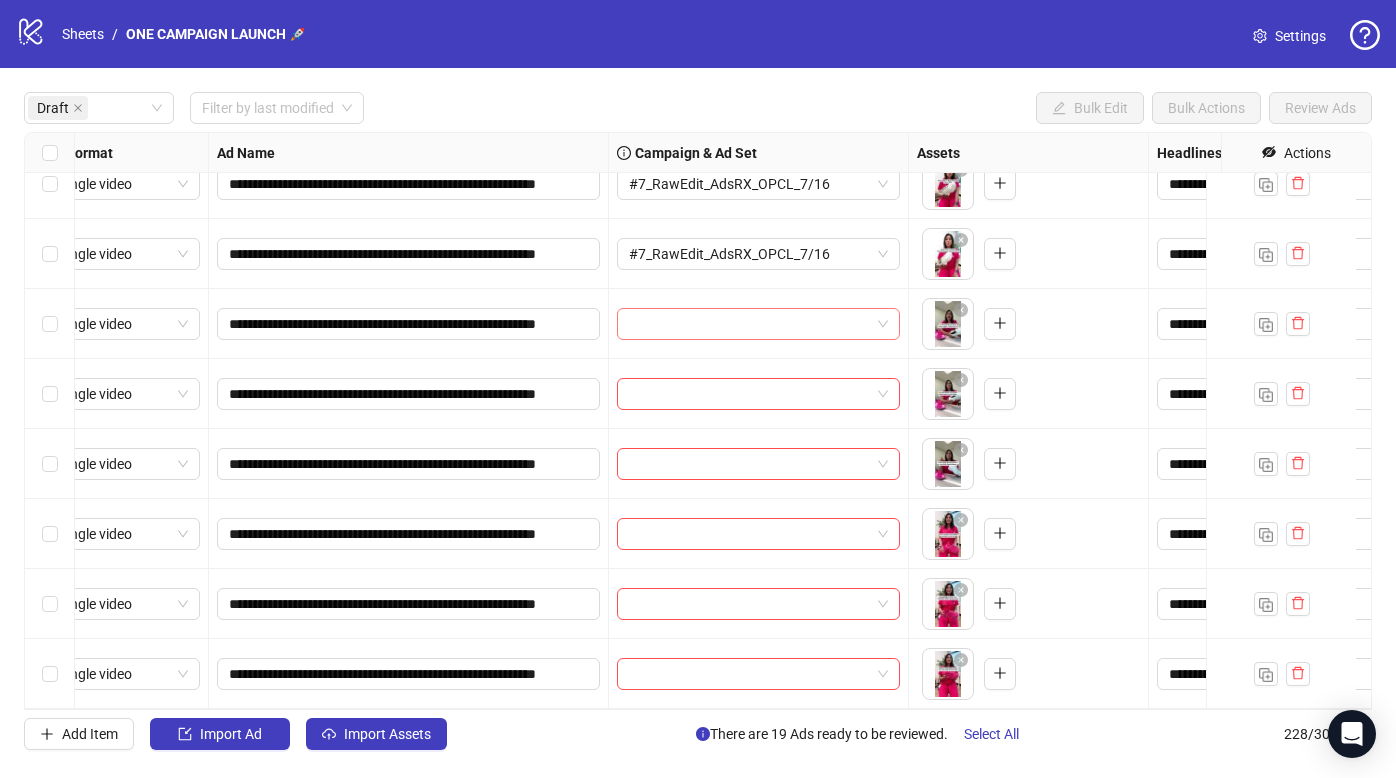 click at bounding box center (749, 324) 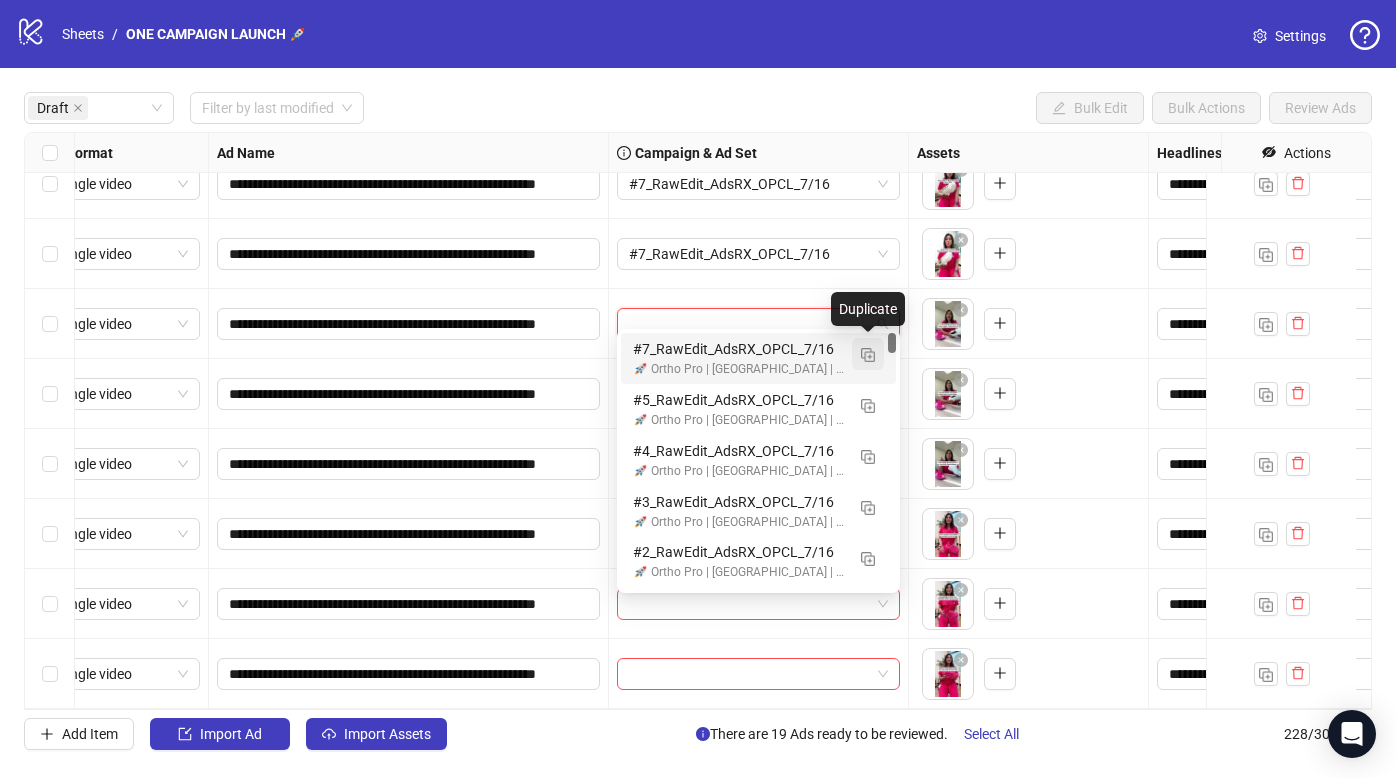 click at bounding box center (868, 355) 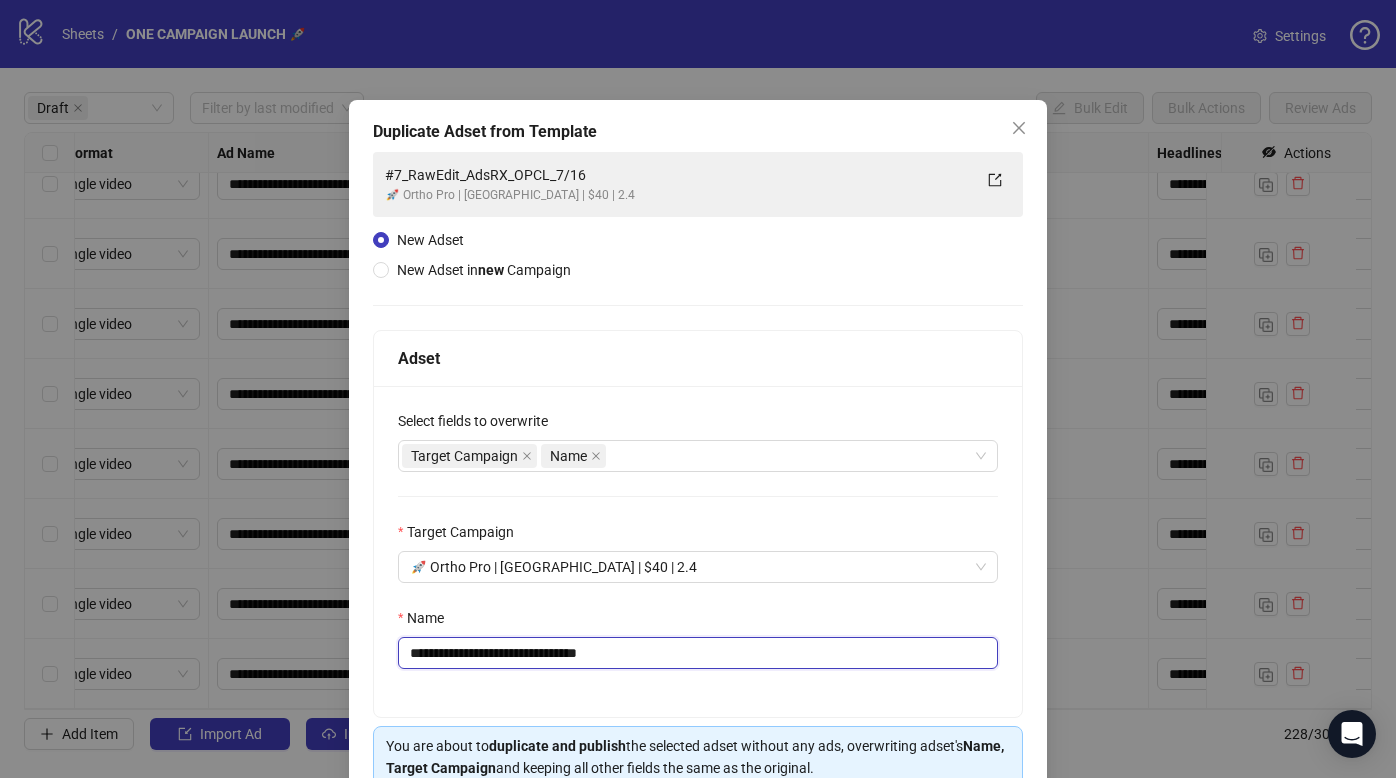 click on "**********" at bounding box center [698, 653] 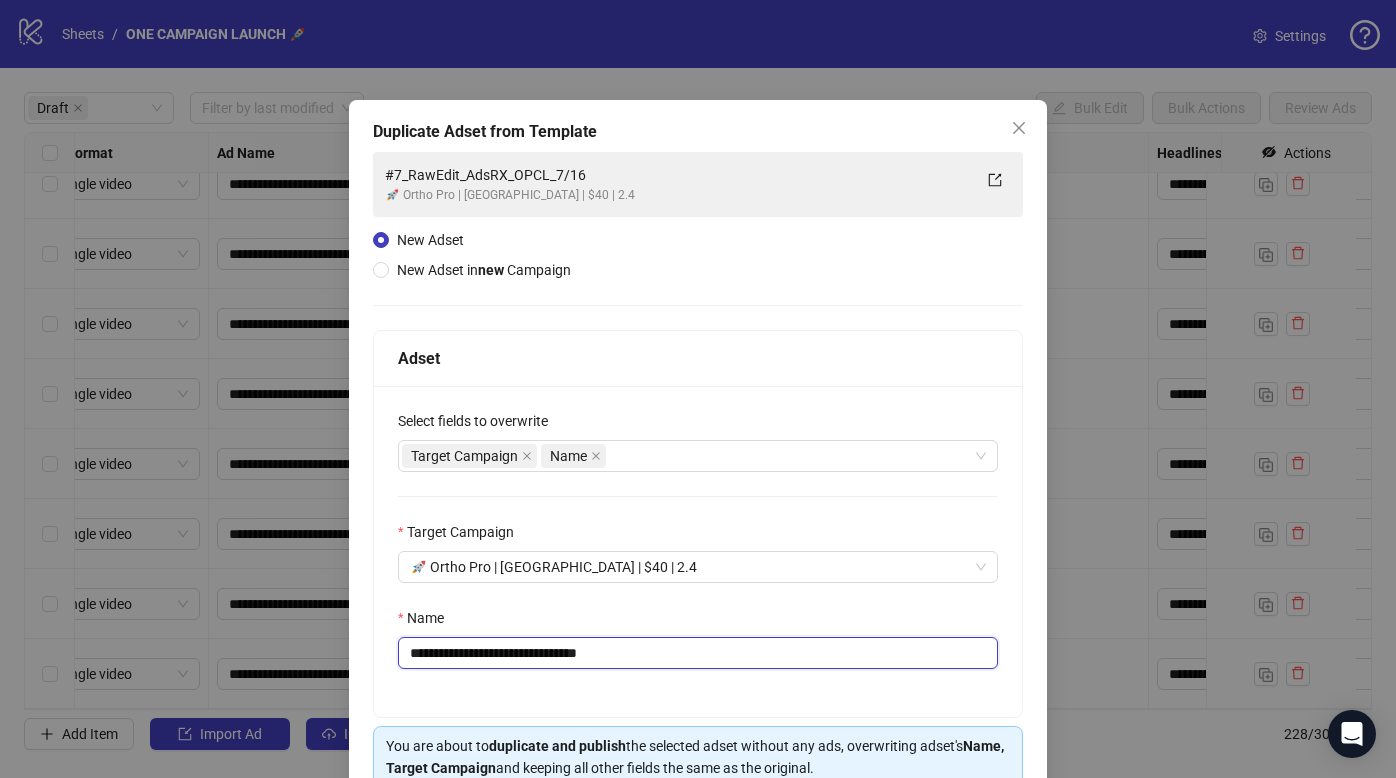 drag, startPoint x: 601, startPoint y: 657, endPoint x: 750, endPoint y: 648, distance: 149.27156 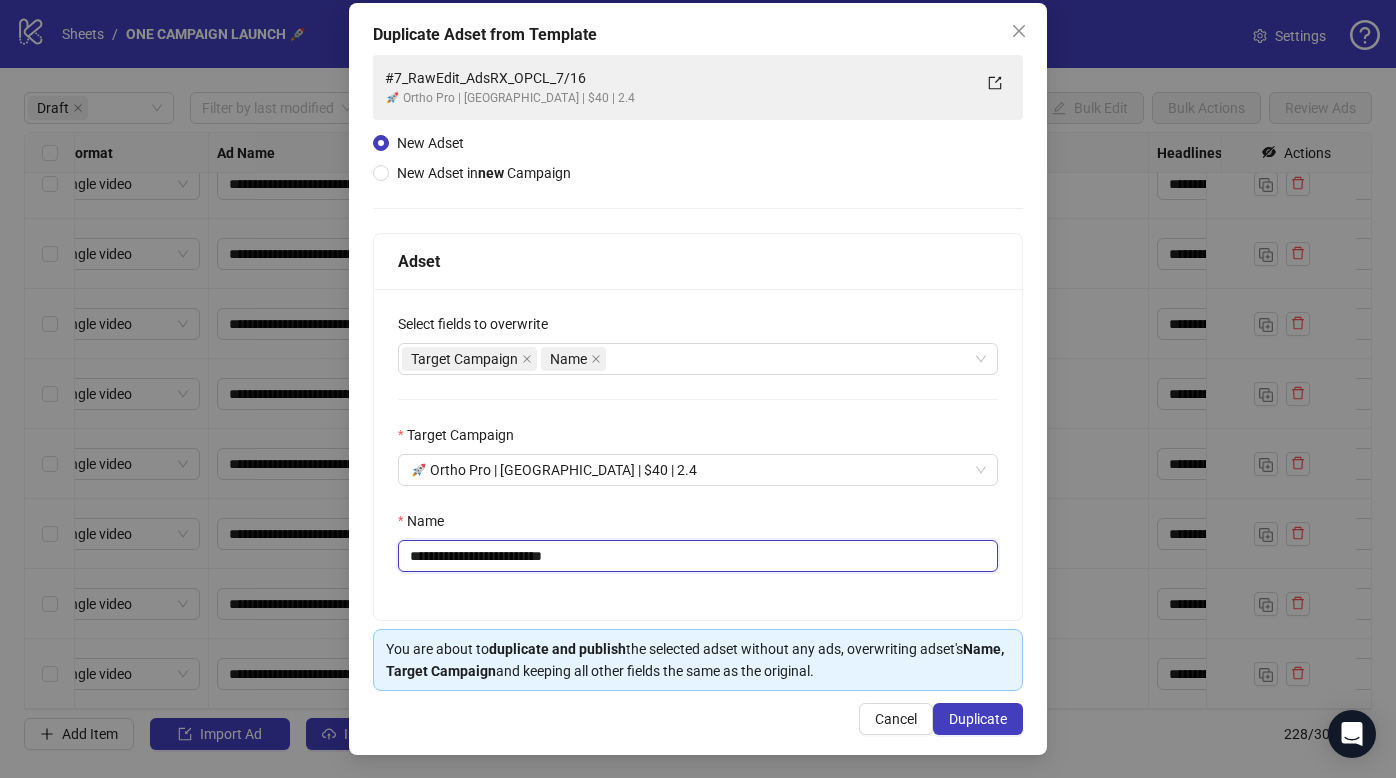 scroll, scrollTop: 98, scrollLeft: 0, axis: vertical 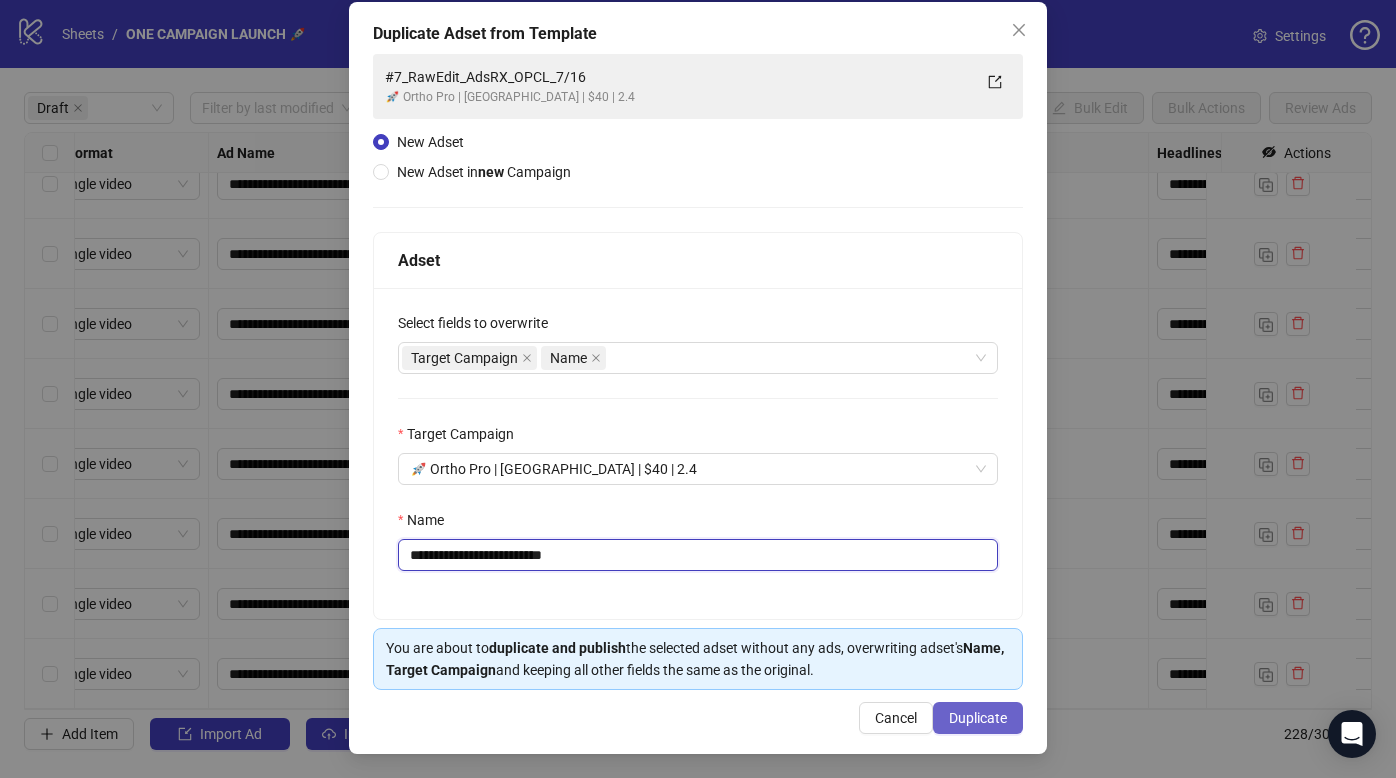 type on "**********" 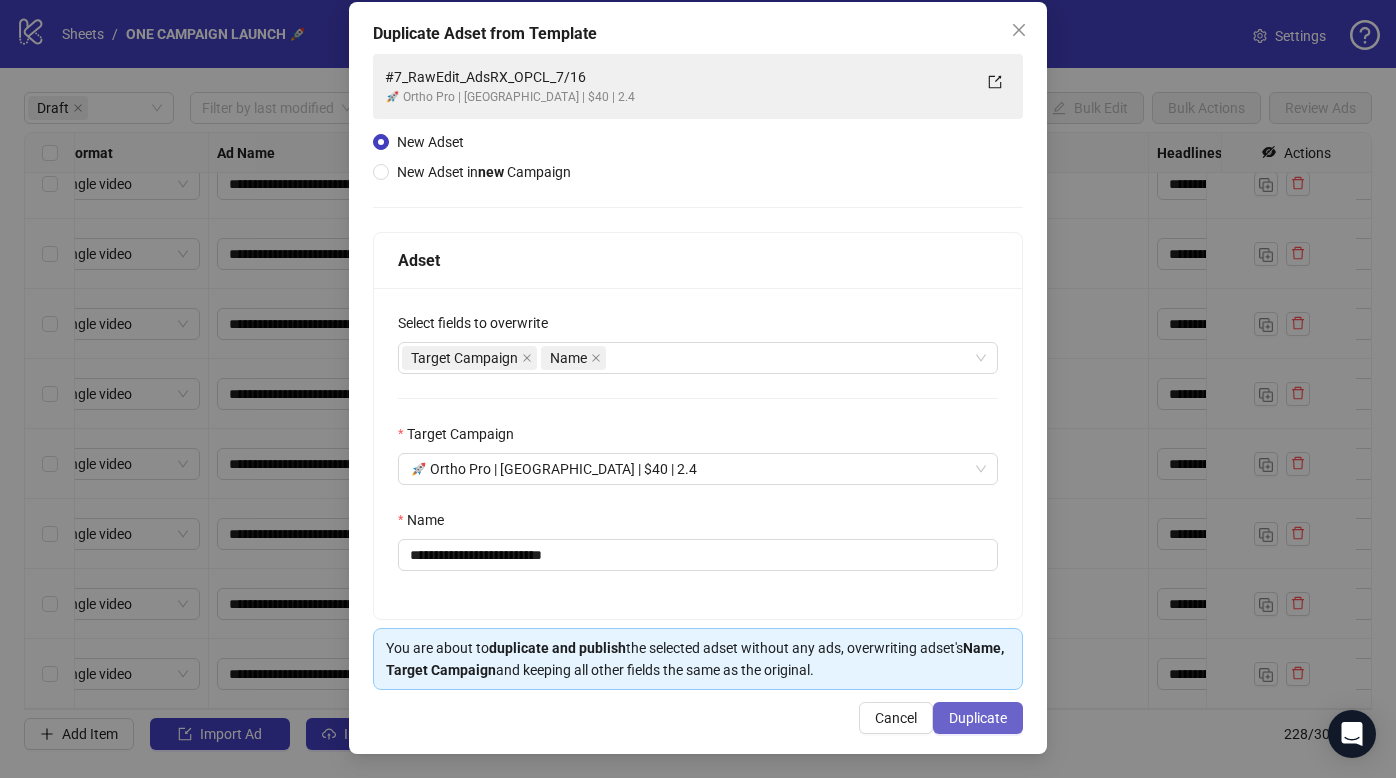 click on "Duplicate" at bounding box center [978, 718] 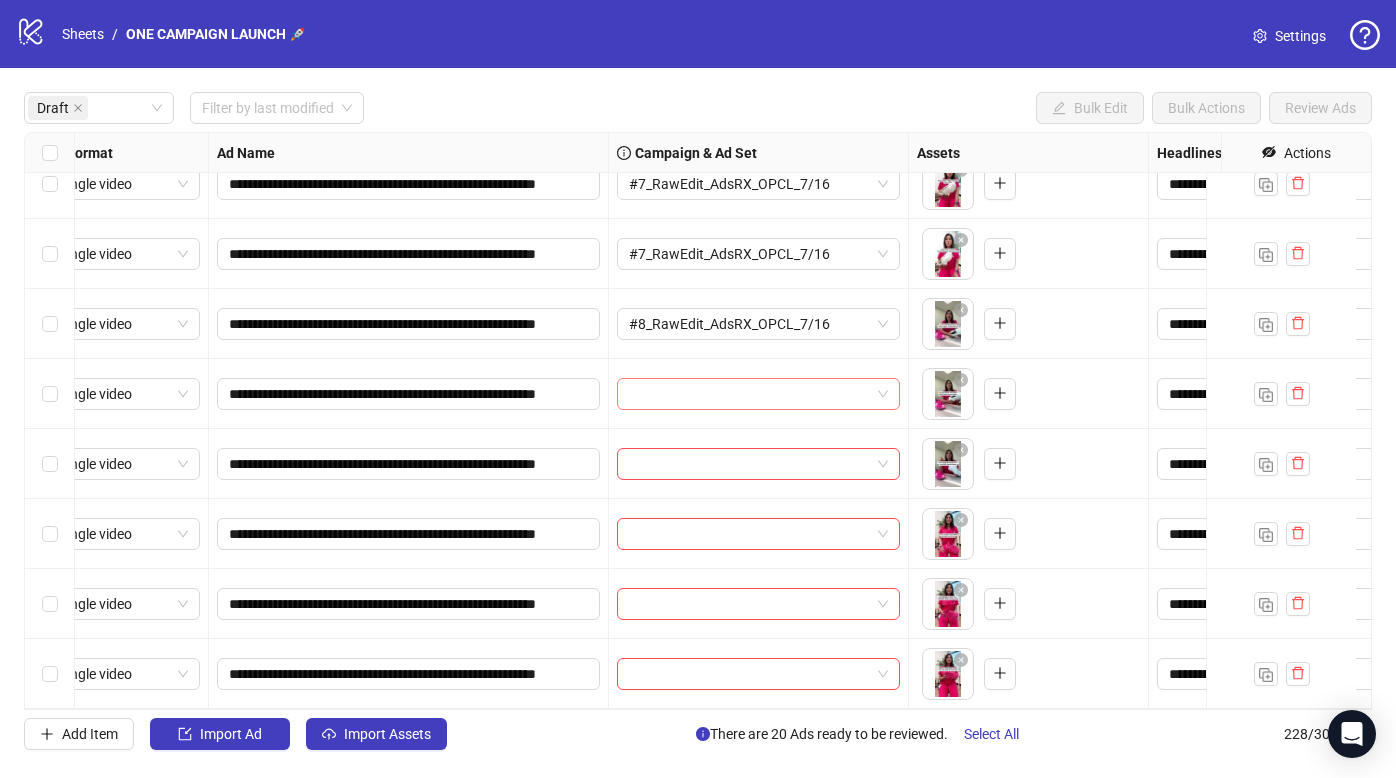 click at bounding box center (749, 394) 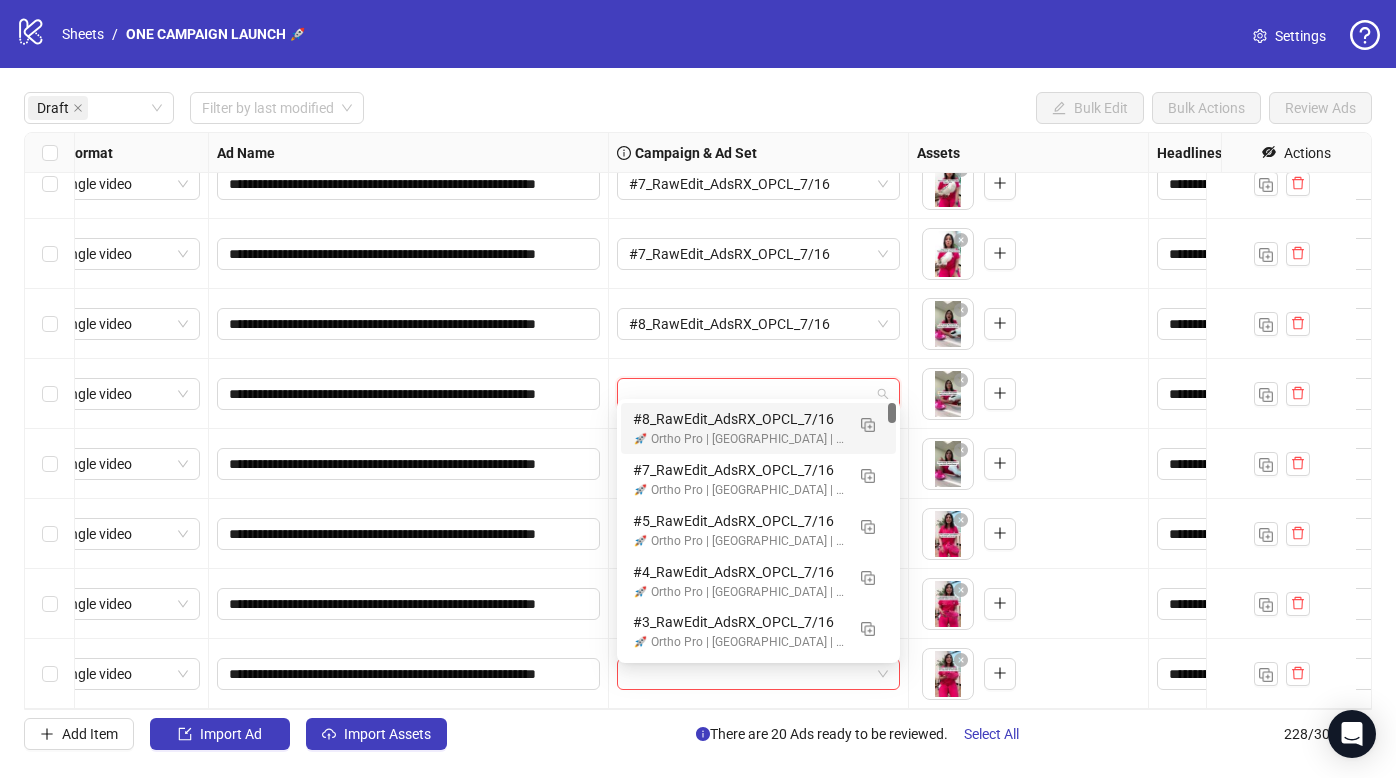 click on "#8_RawEdit_AdsRX_OPCL_7/16" at bounding box center (738, 419) 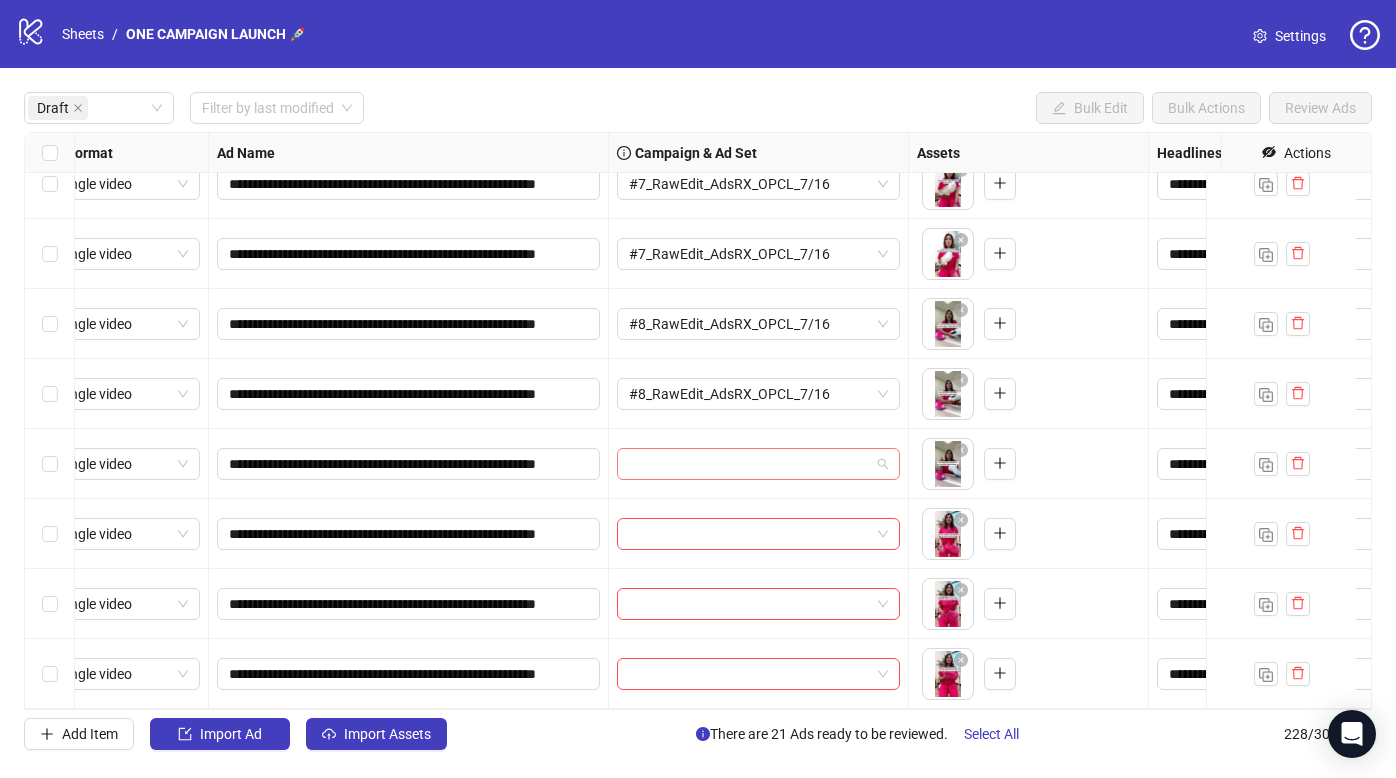 click at bounding box center (749, 464) 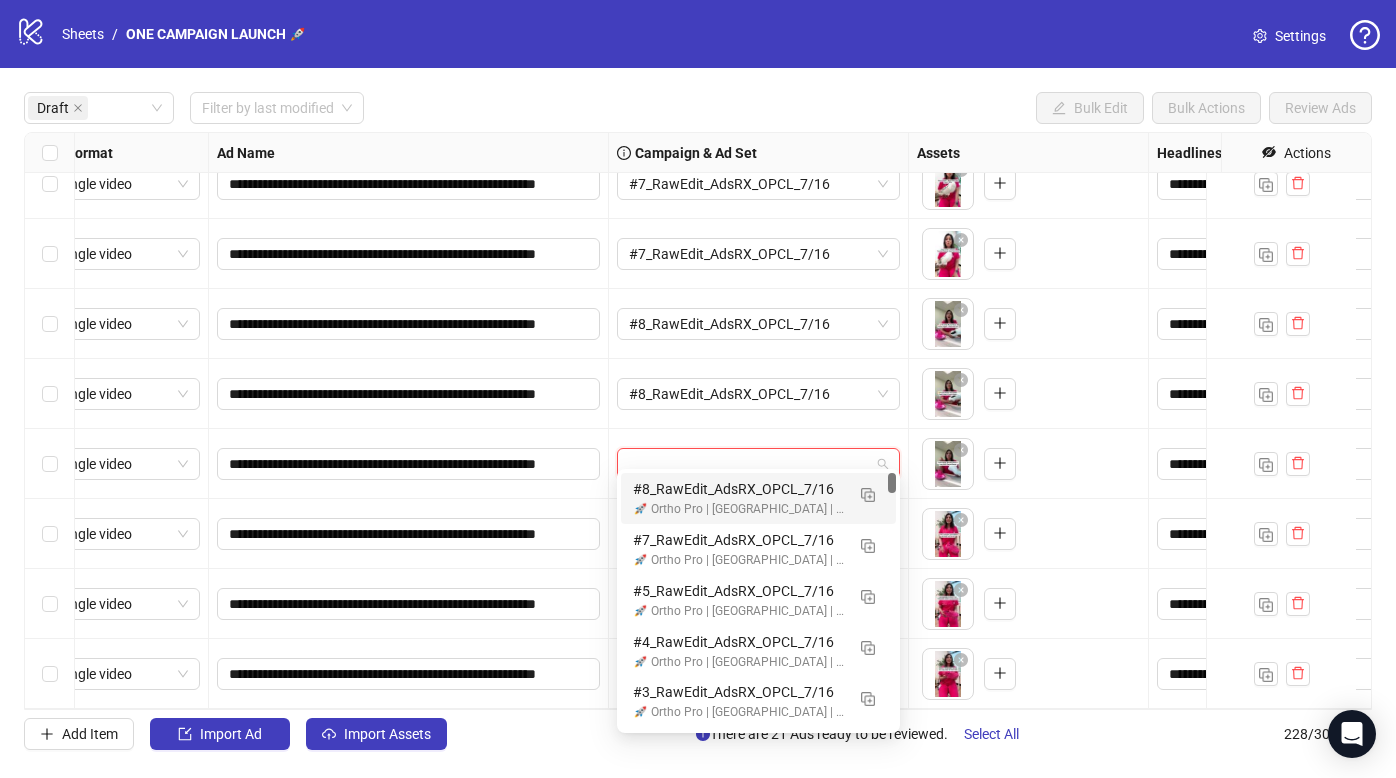 click on "#8_RawEdit_AdsRX_OPCL_7/16" at bounding box center (738, 489) 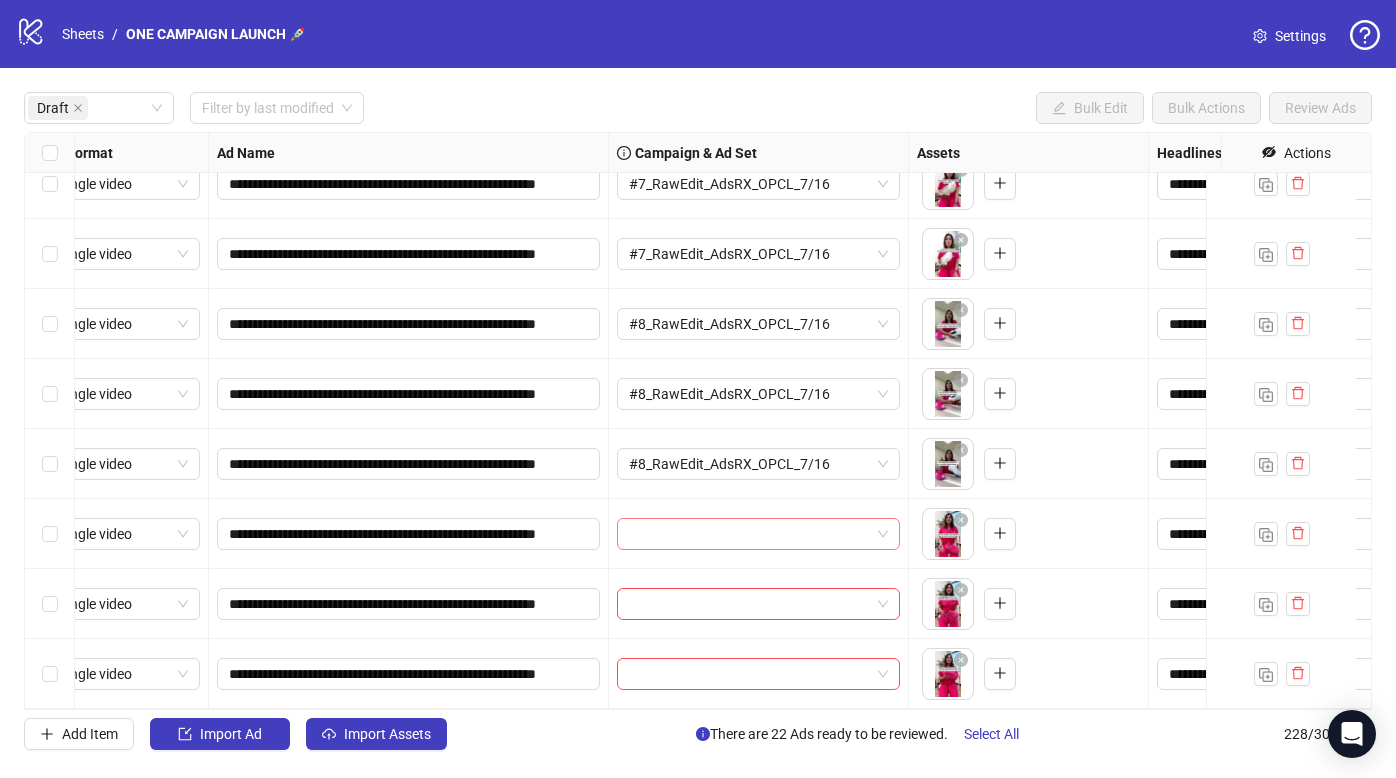 click at bounding box center [749, 534] 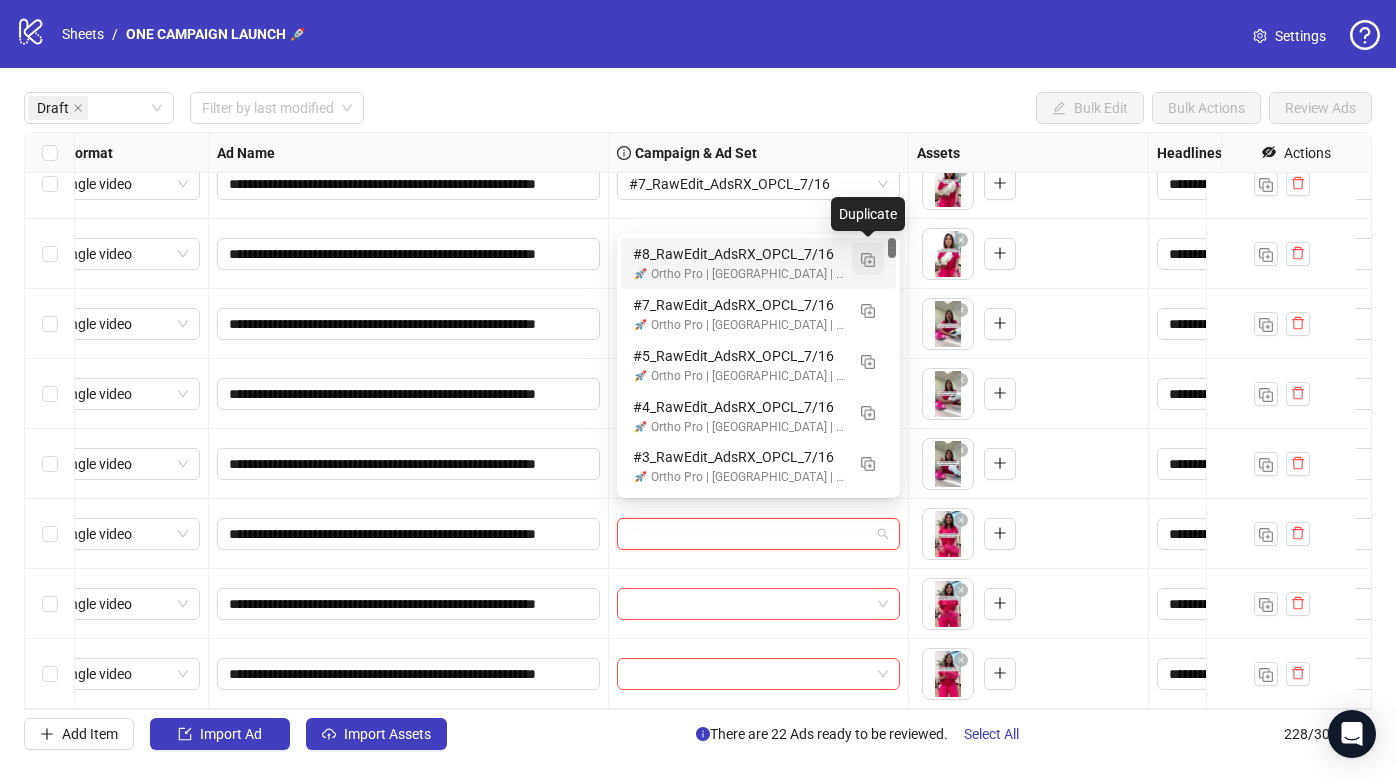 click at bounding box center (868, 260) 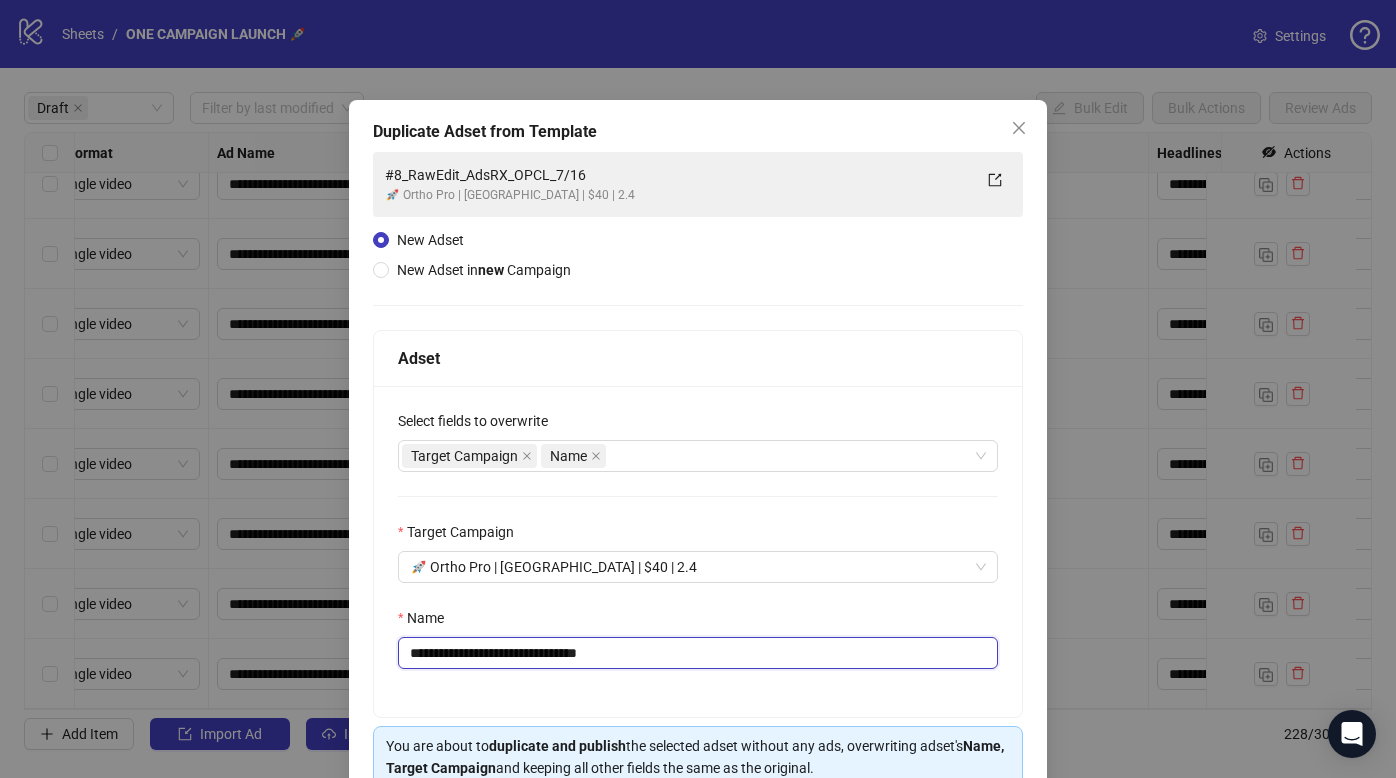 click on "**********" at bounding box center (698, 653) 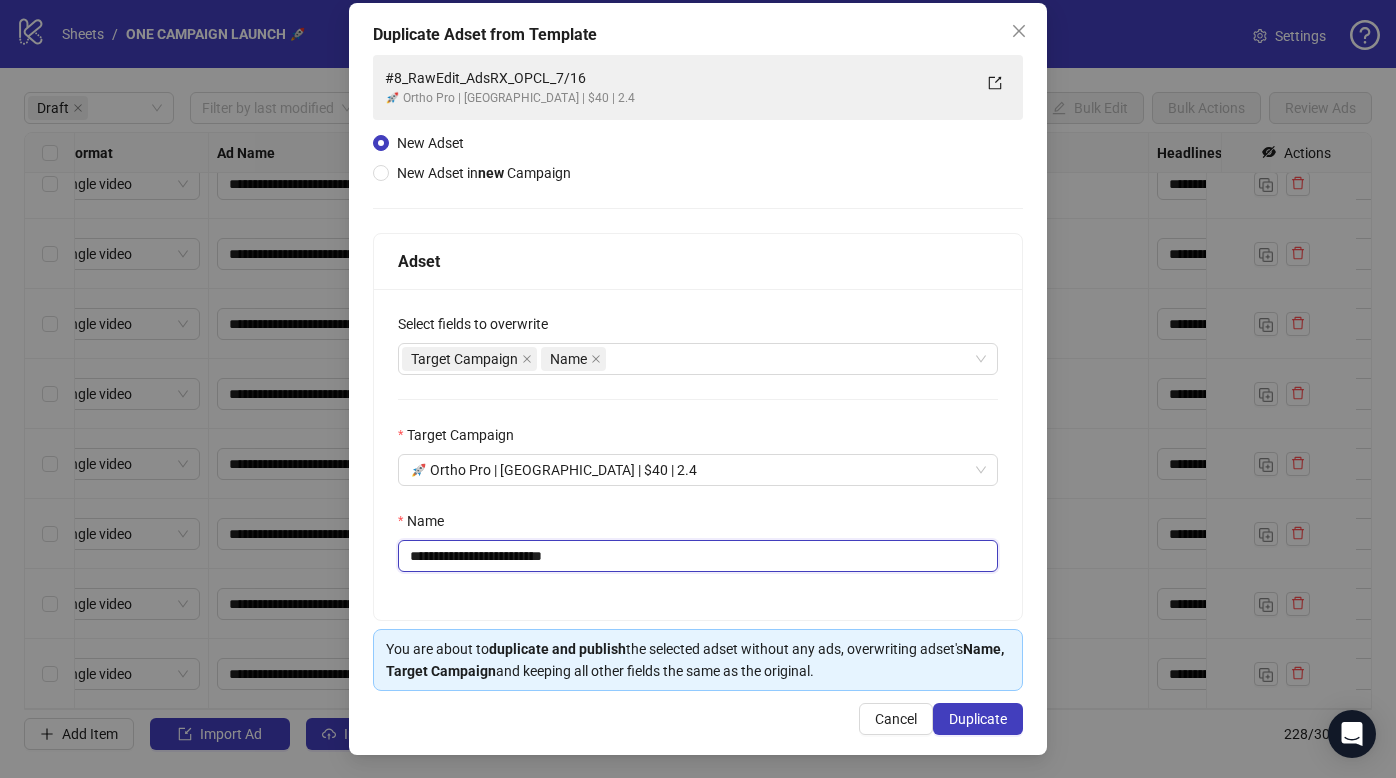 scroll, scrollTop: 98, scrollLeft: 0, axis: vertical 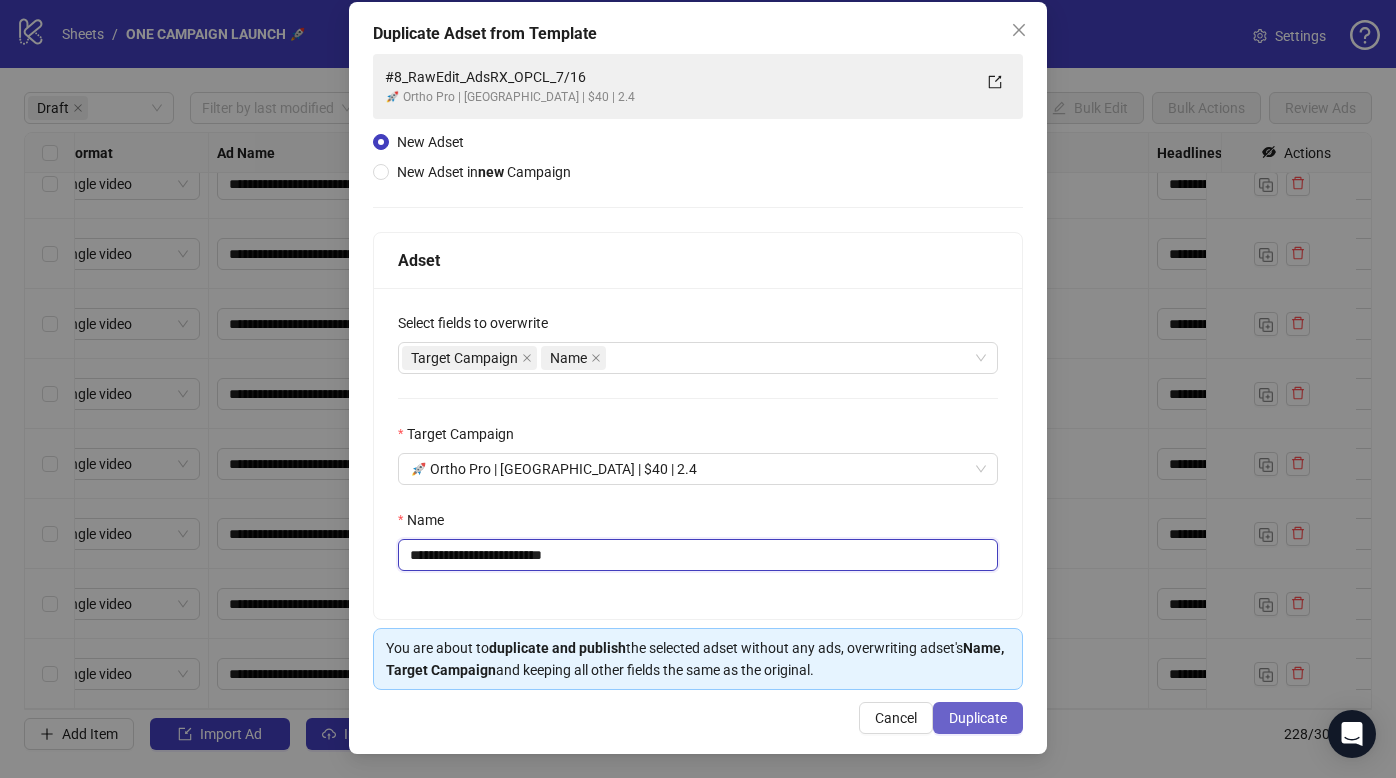 type on "**********" 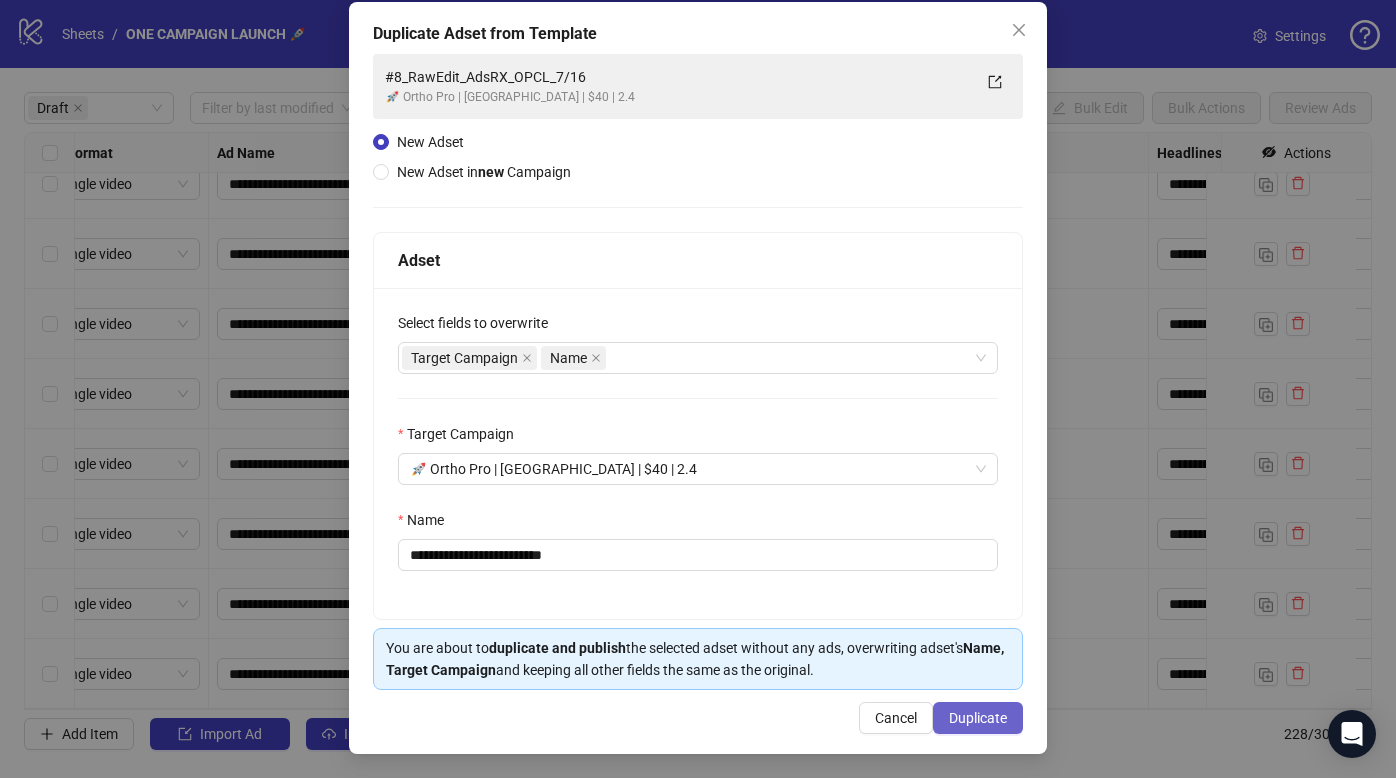 click on "Duplicate" at bounding box center (978, 718) 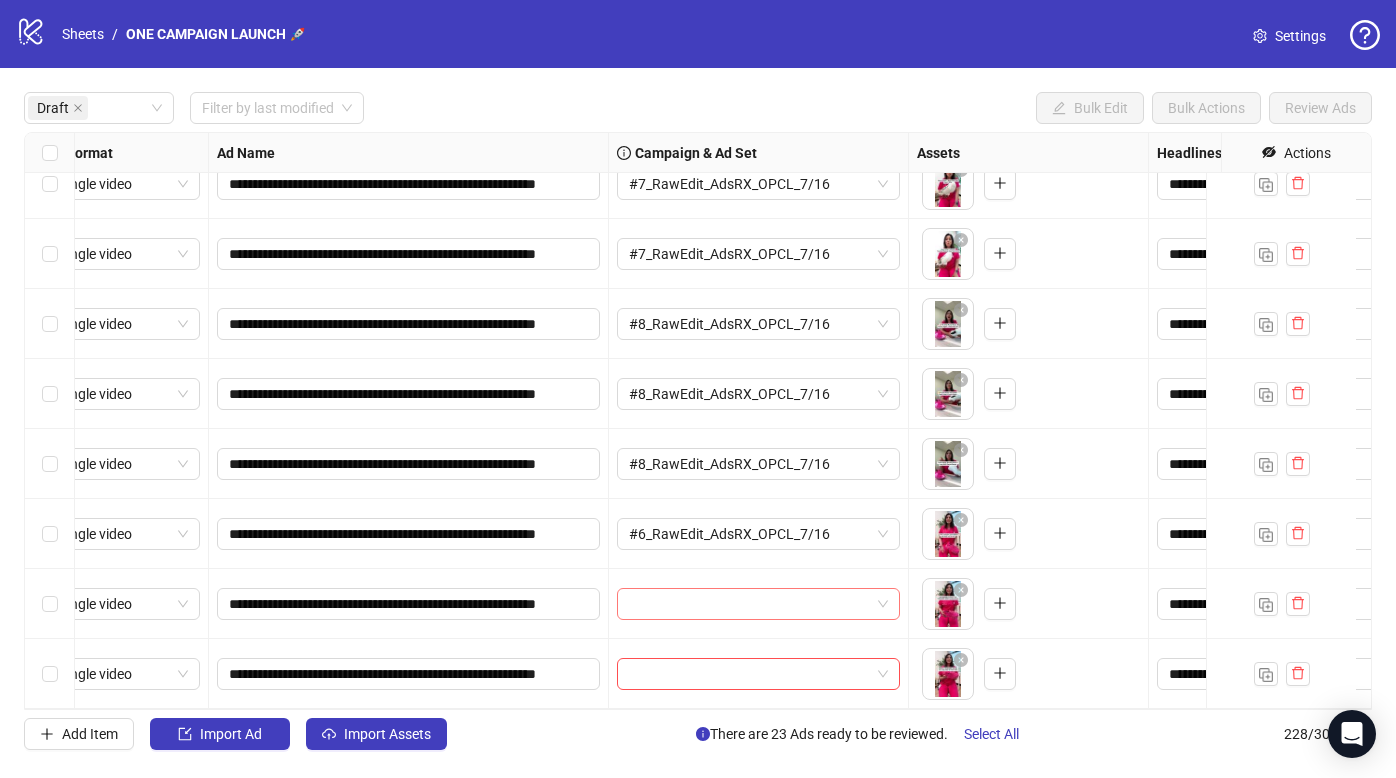 click at bounding box center (749, 604) 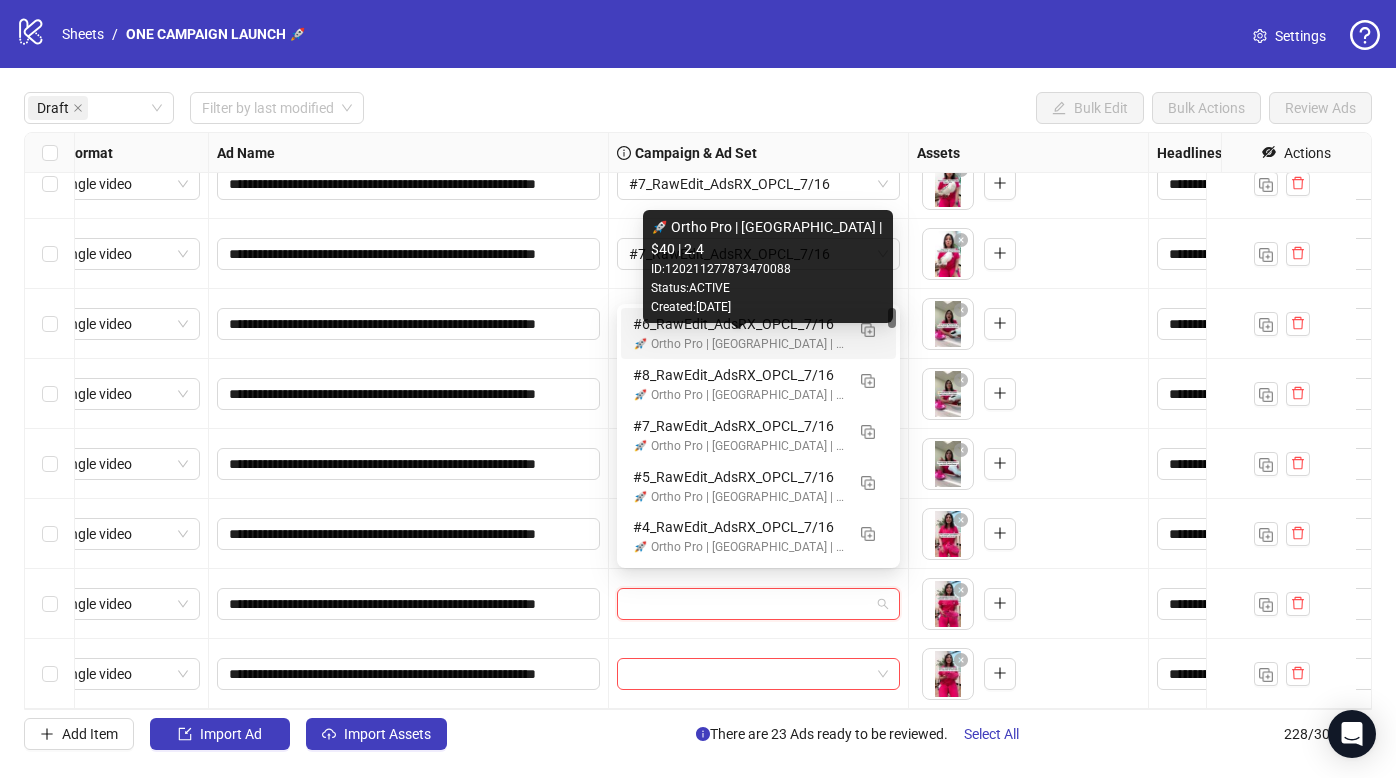 click on "🚀 Ortho Pro | [GEOGRAPHIC_DATA] | $40 | 2.4" at bounding box center [738, 344] 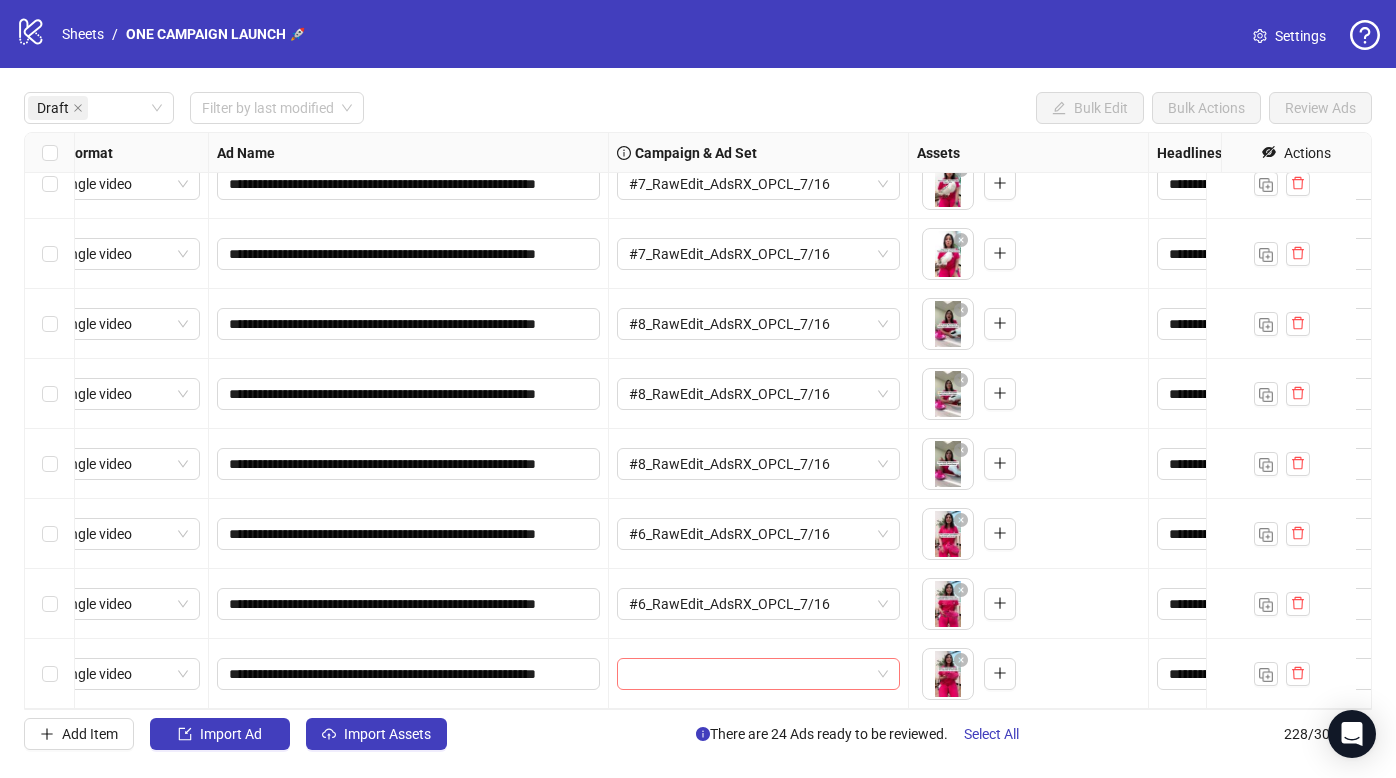 click at bounding box center [749, 674] 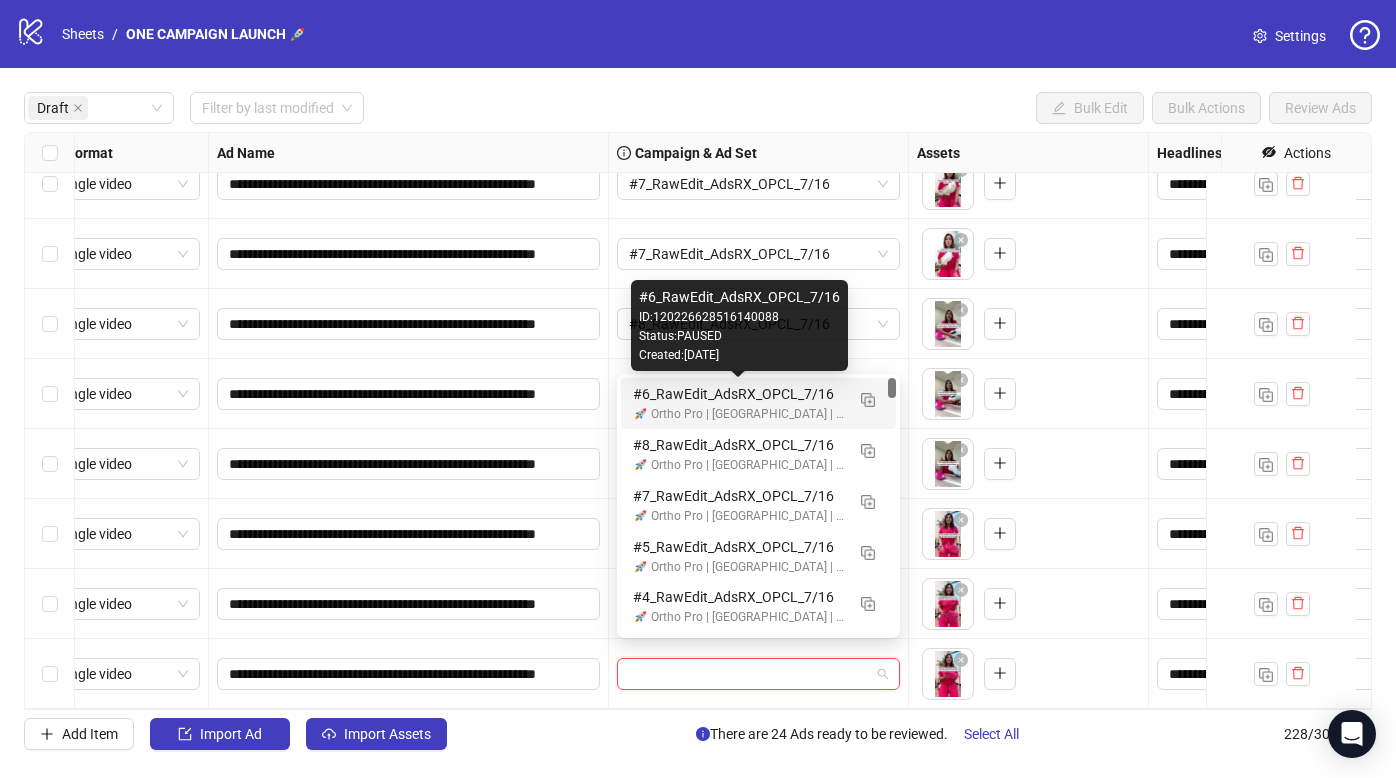 click on "#6_RawEdit_AdsRX_OPCL_7/16" at bounding box center (738, 394) 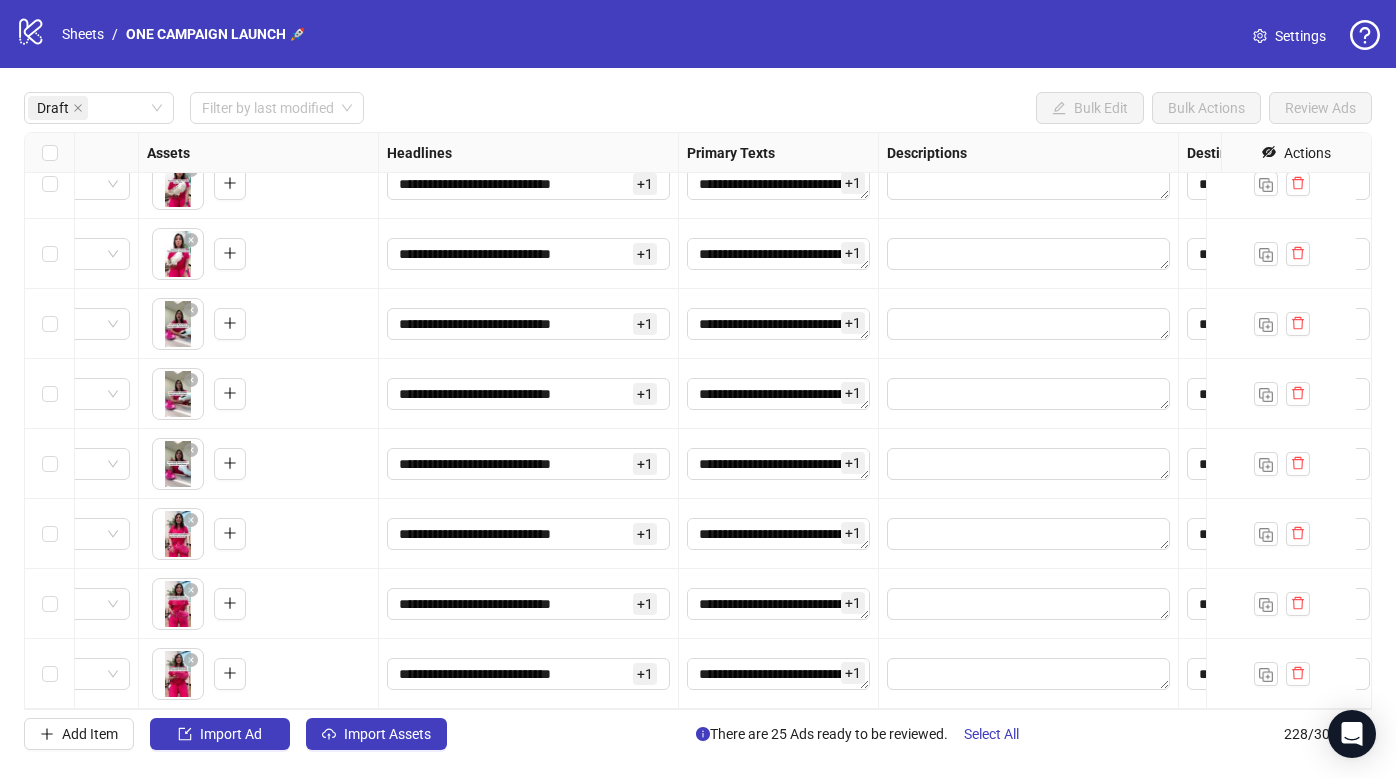drag, startPoint x: 1072, startPoint y: 613, endPoint x: 1250, endPoint y: 641, distance: 180.1888 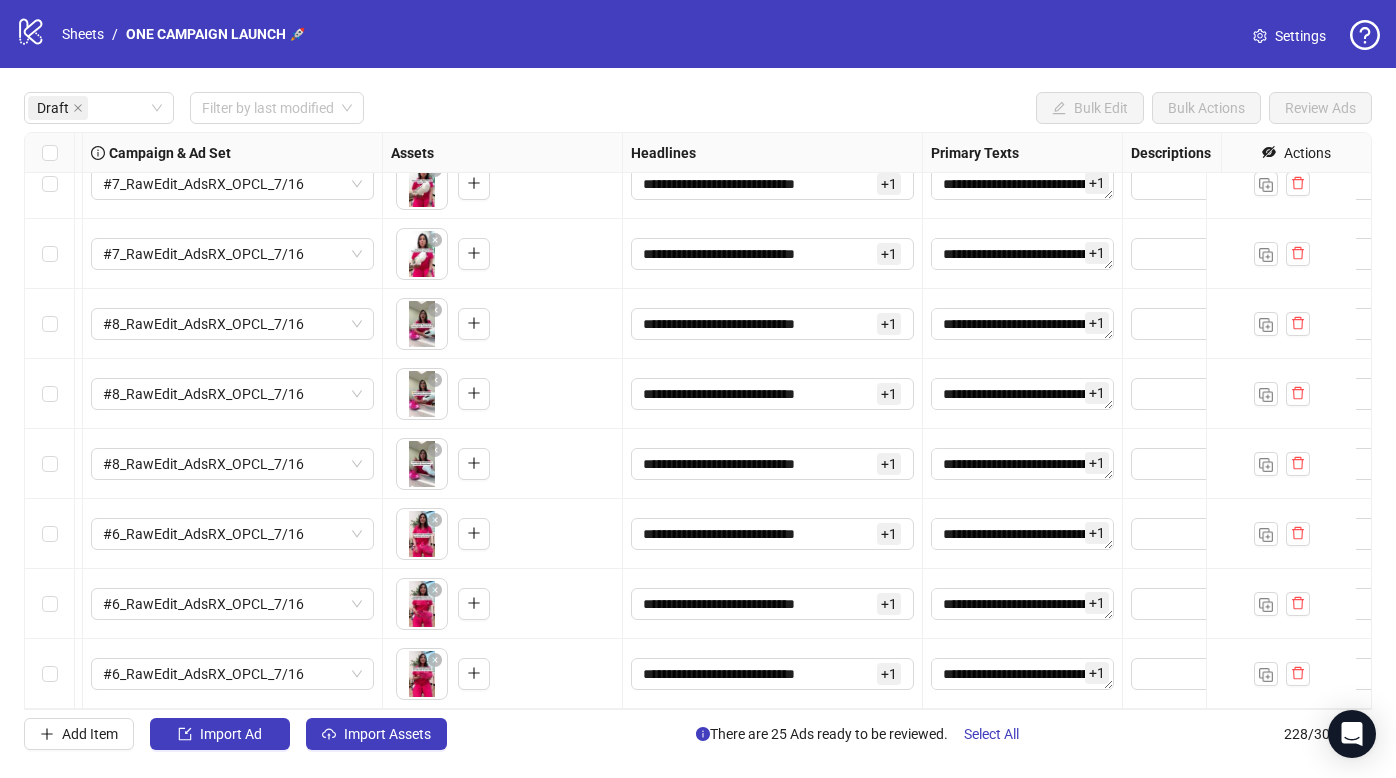 scroll, scrollTop: 1299, scrollLeft: 0, axis: vertical 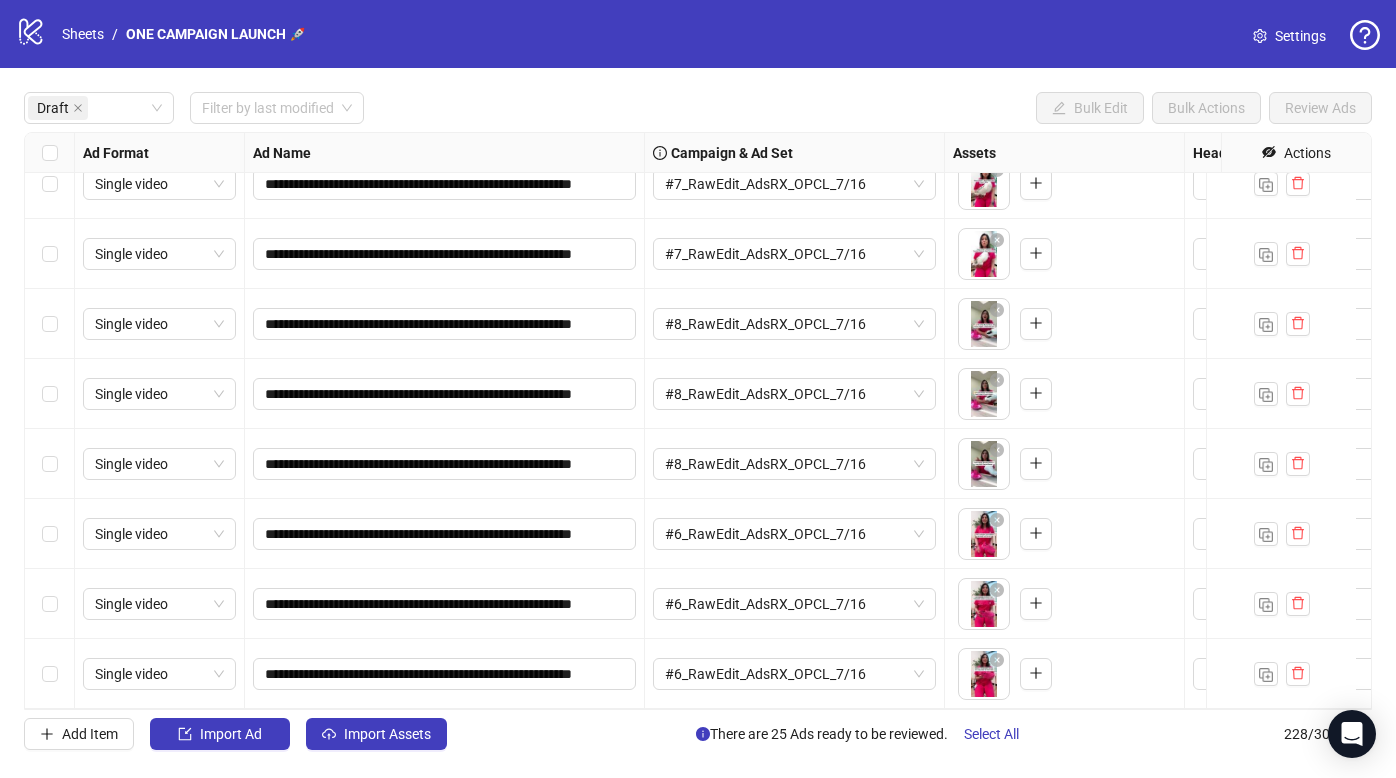 drag, startPoint x: 140, startPoint y: 593, endPoint x: -44, endPoint y: 602, distance: 184.21997 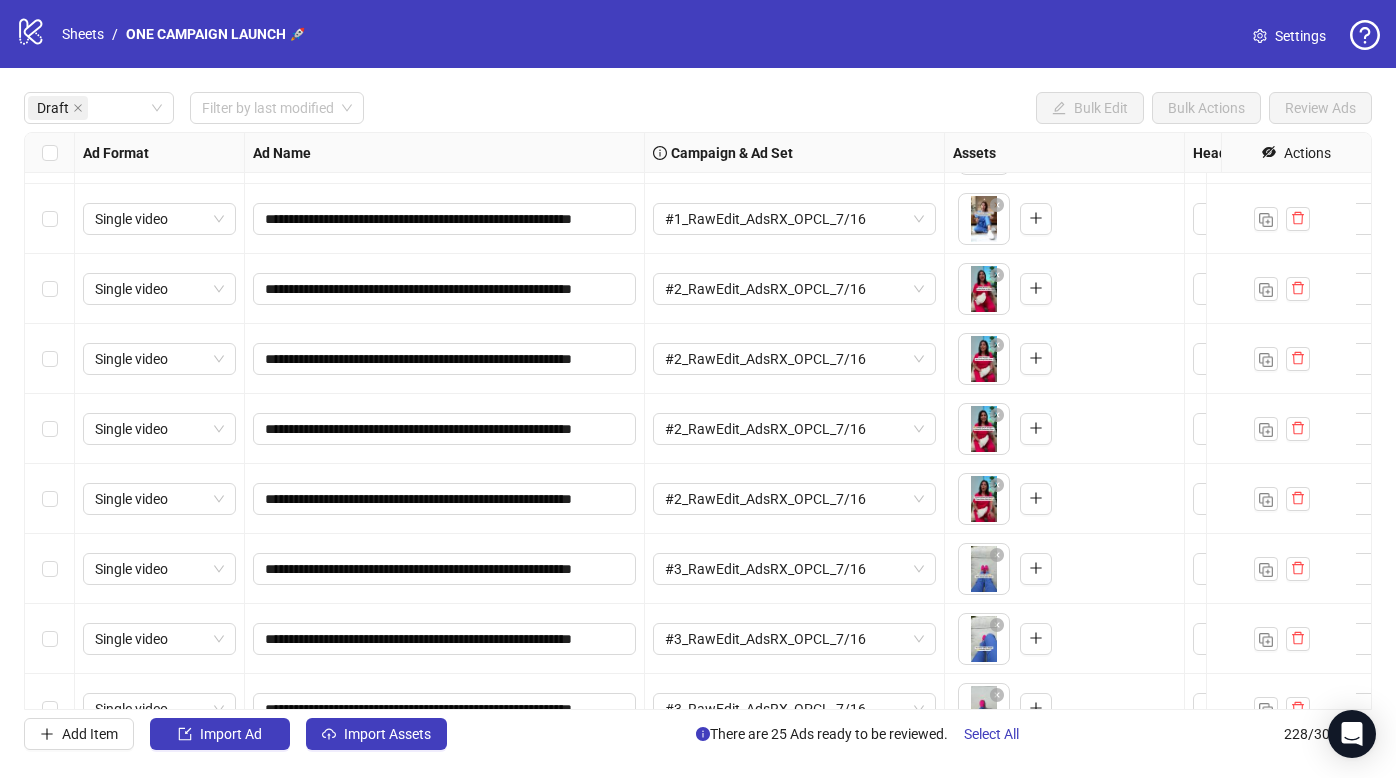 scroll, scrollTop: 0, scrollLeft: 0, axis: both 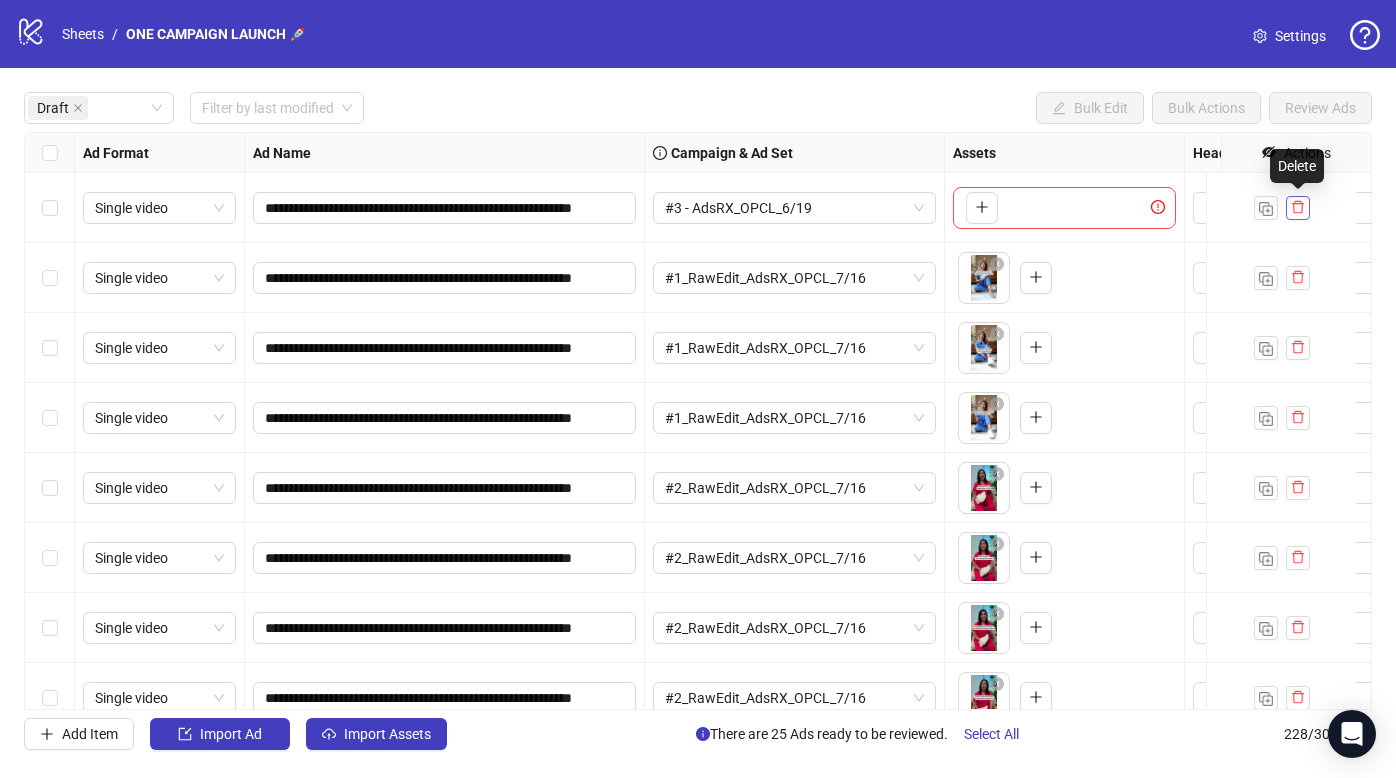 click 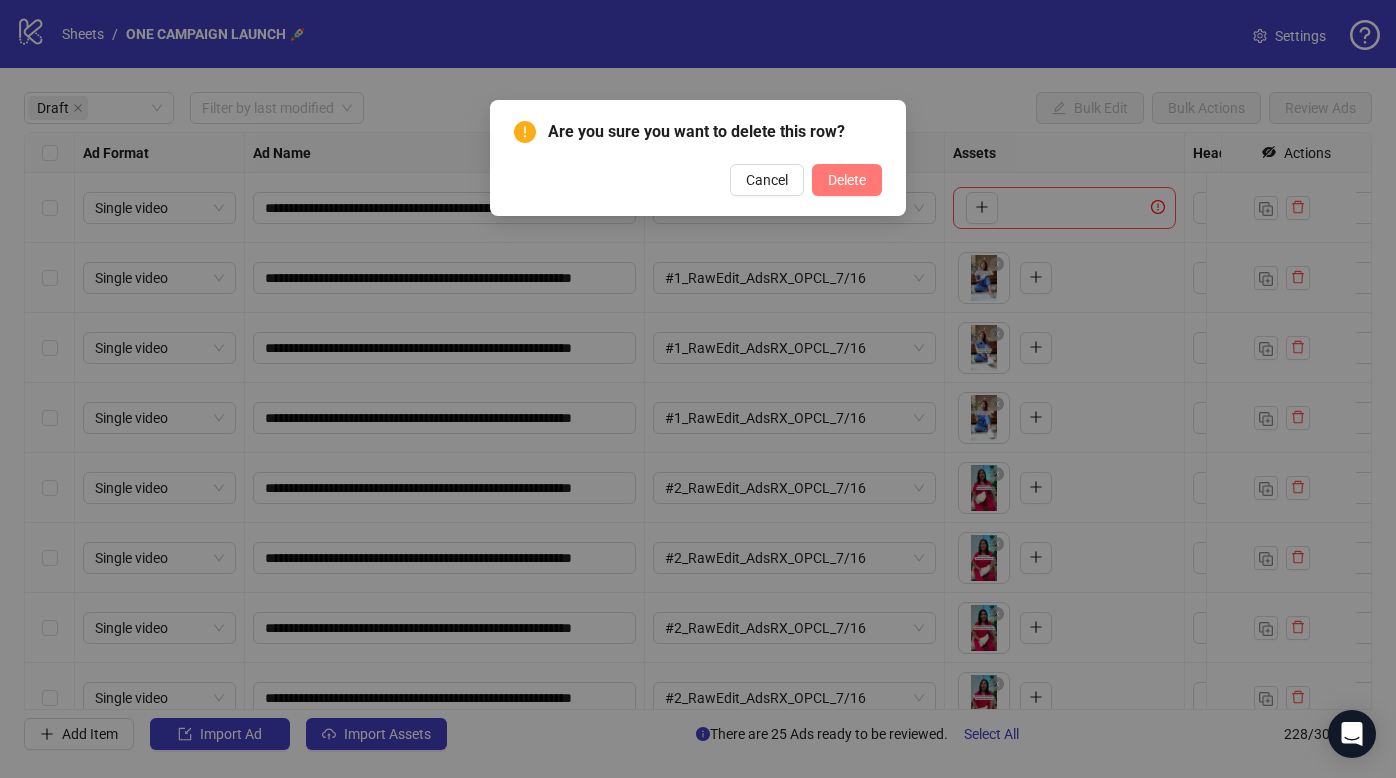 click on "Delete" at bounding box center (847, 180) 